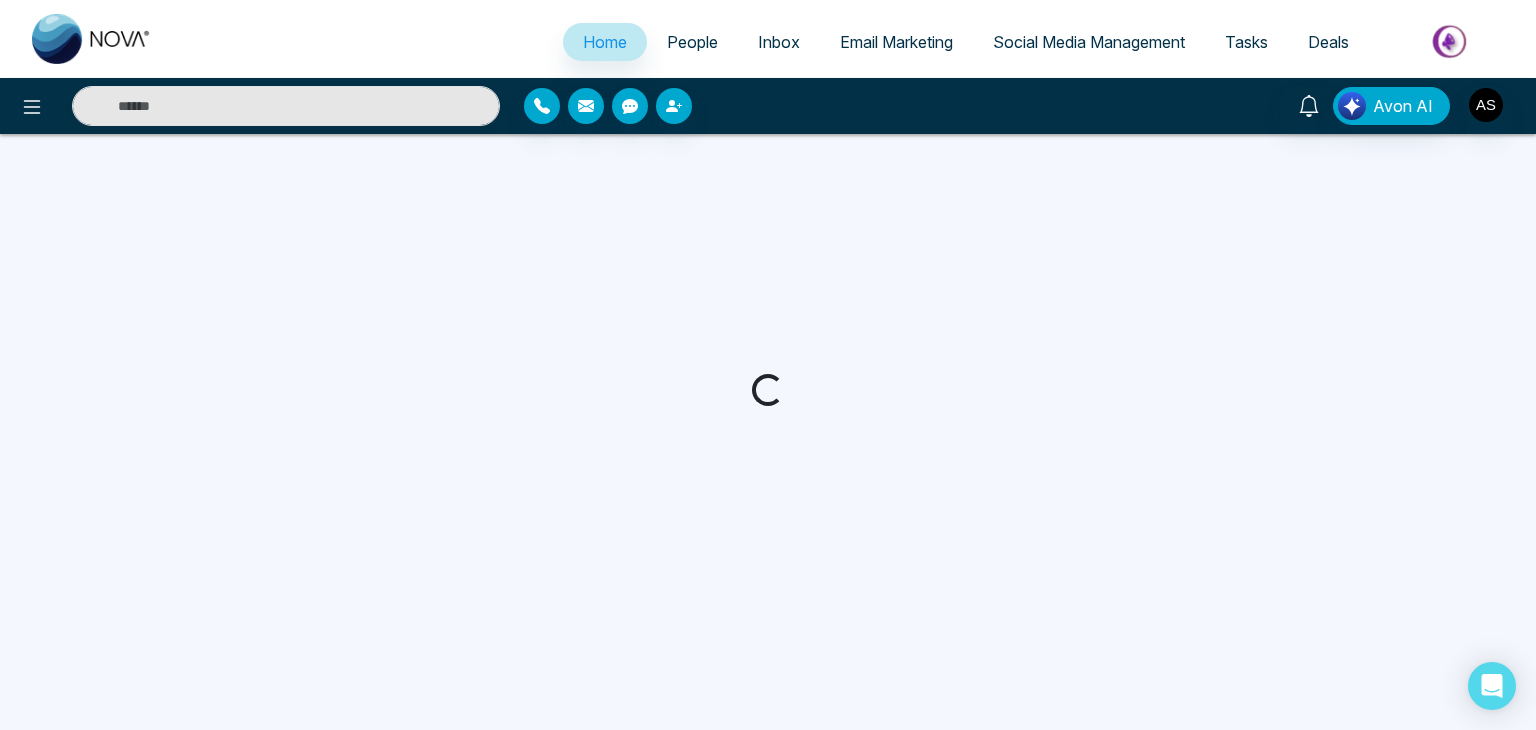 scroll, scrollTop: 0, scrollLeft: 0, axis: both 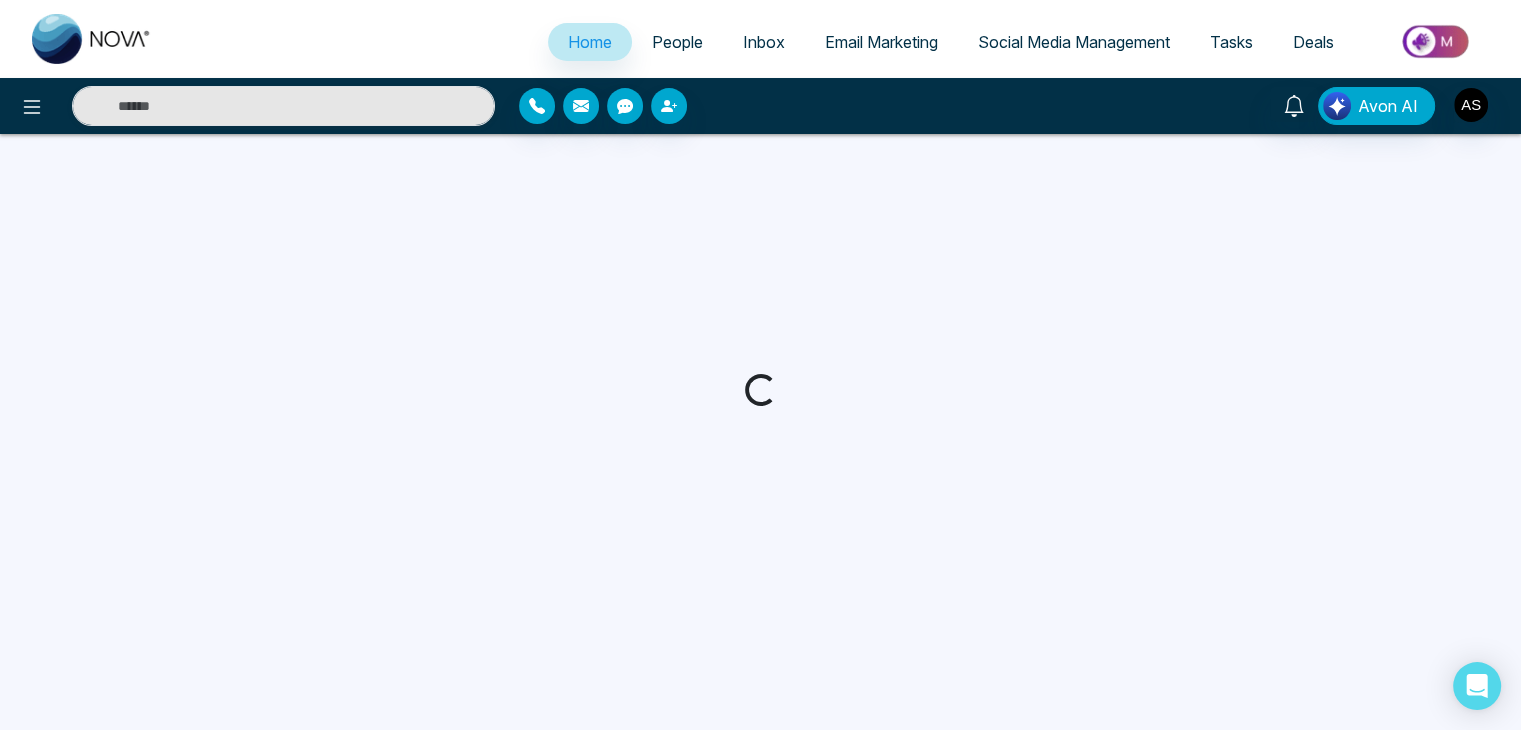 select on "*" 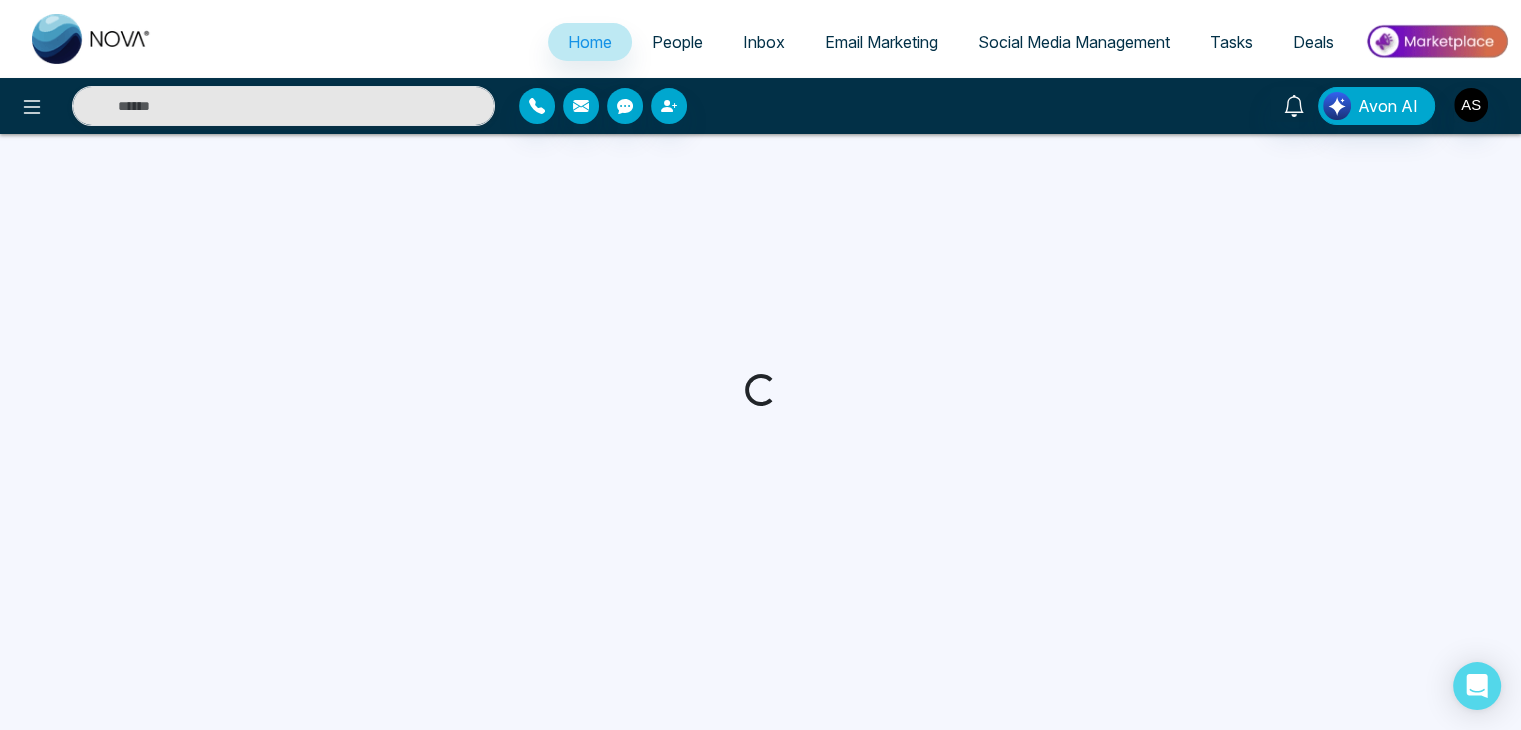 select on "*" 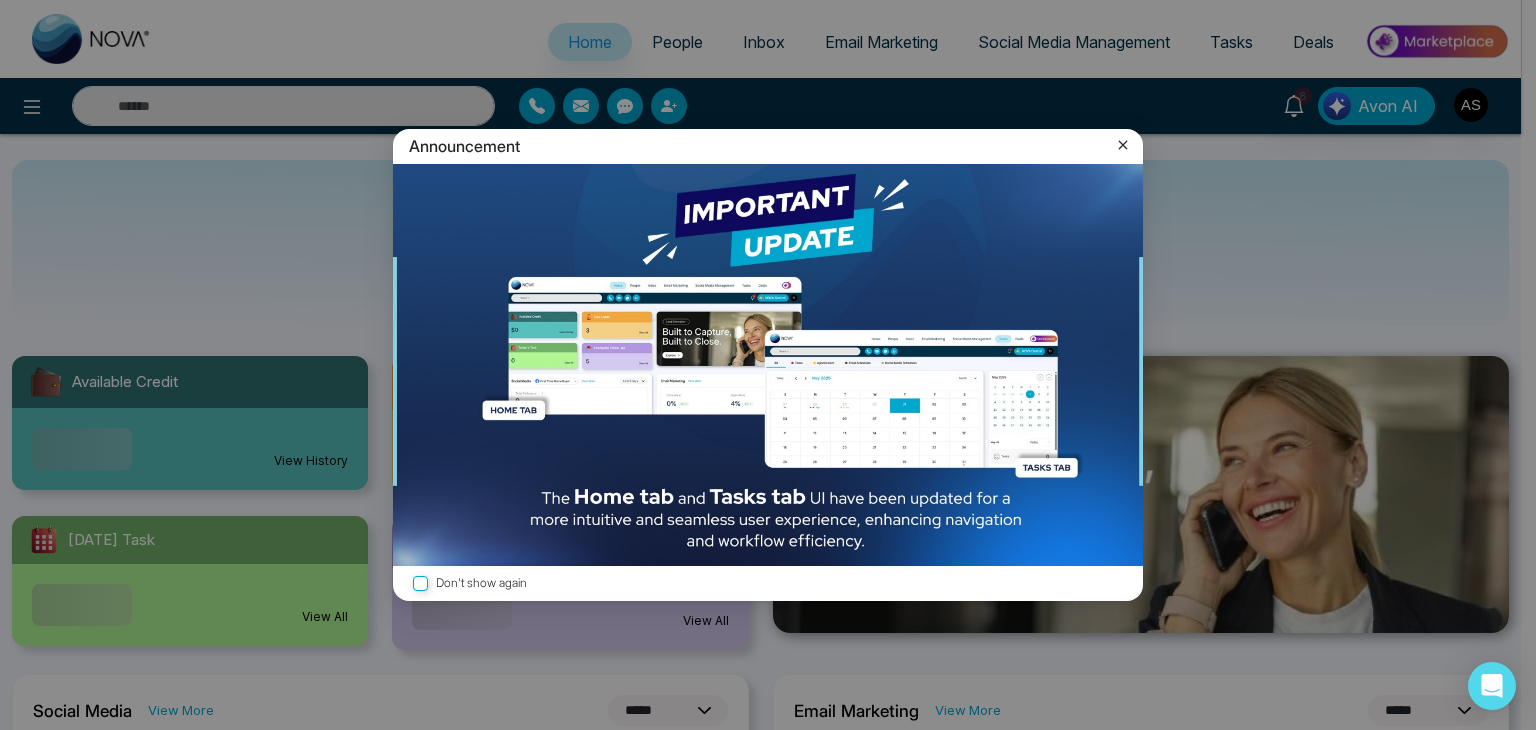 click 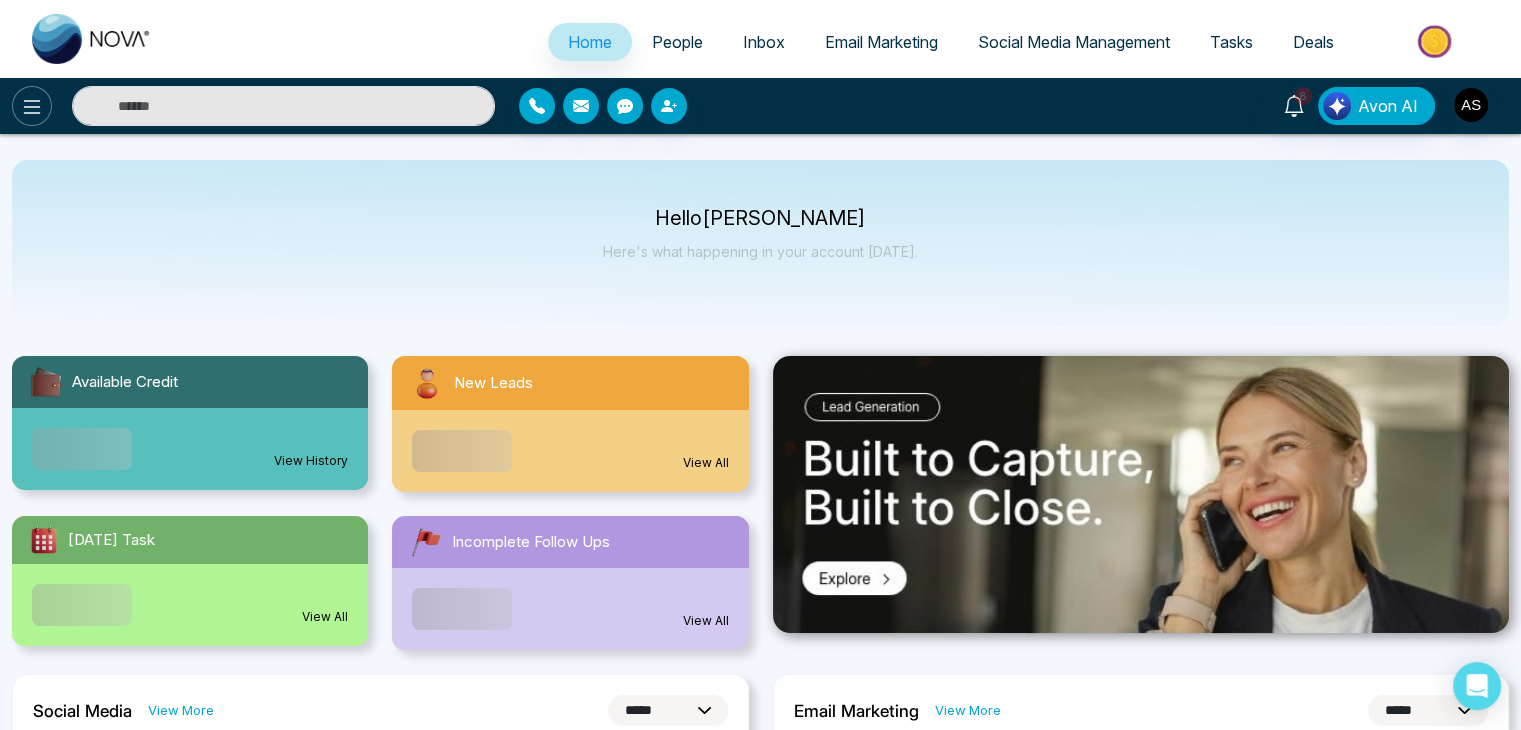 click 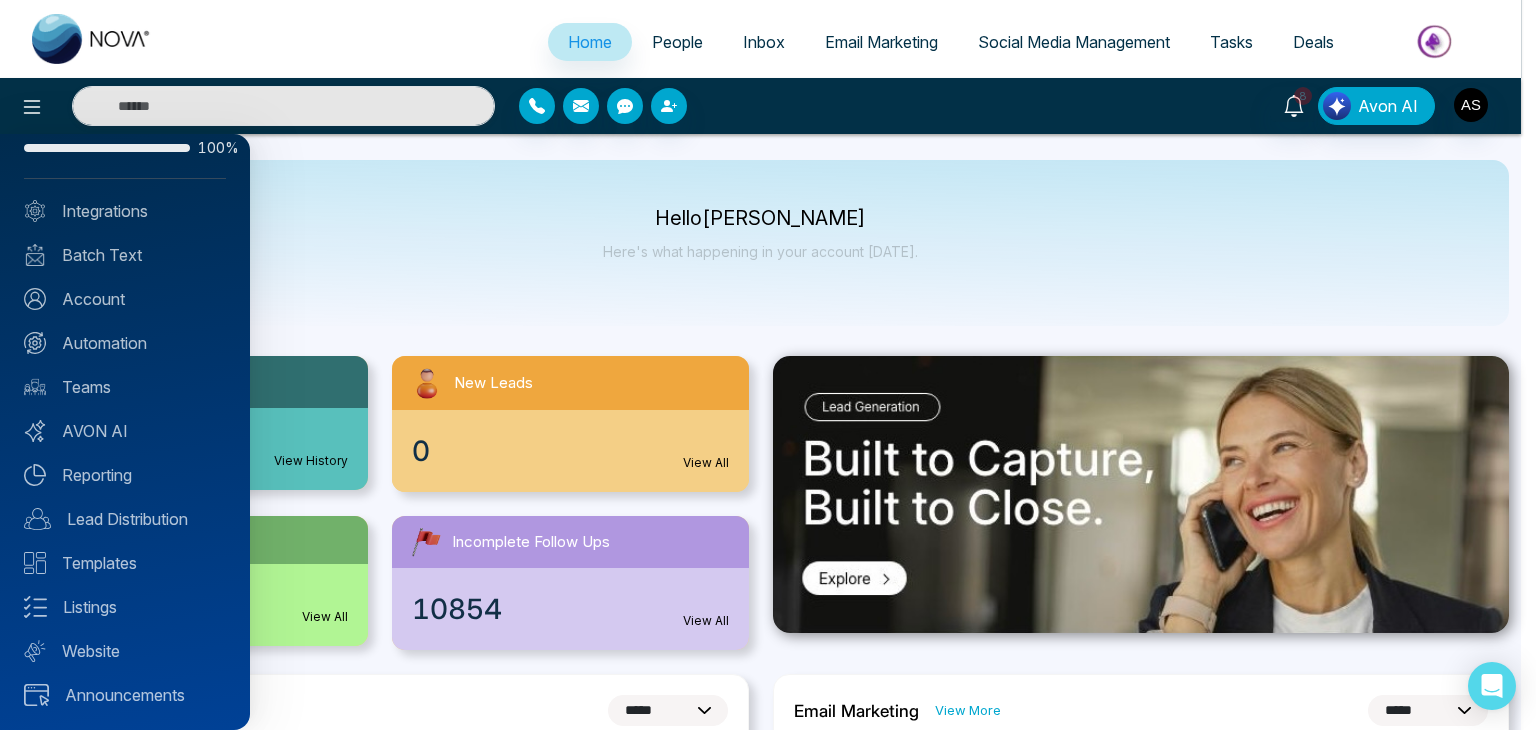 scroll, scrollTop: 0, scrollLeft: 0, axis: both 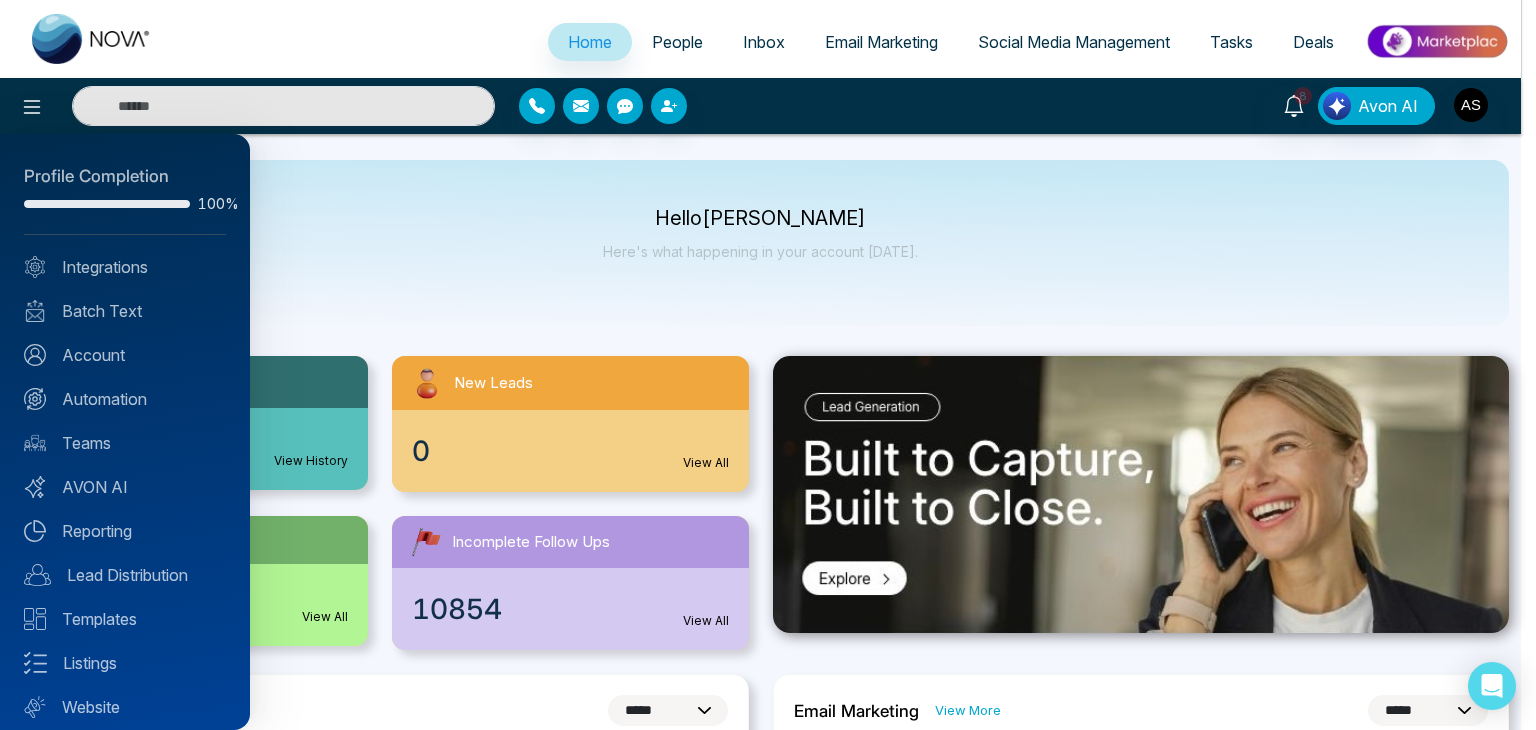 click at bounding box center [768, 365] 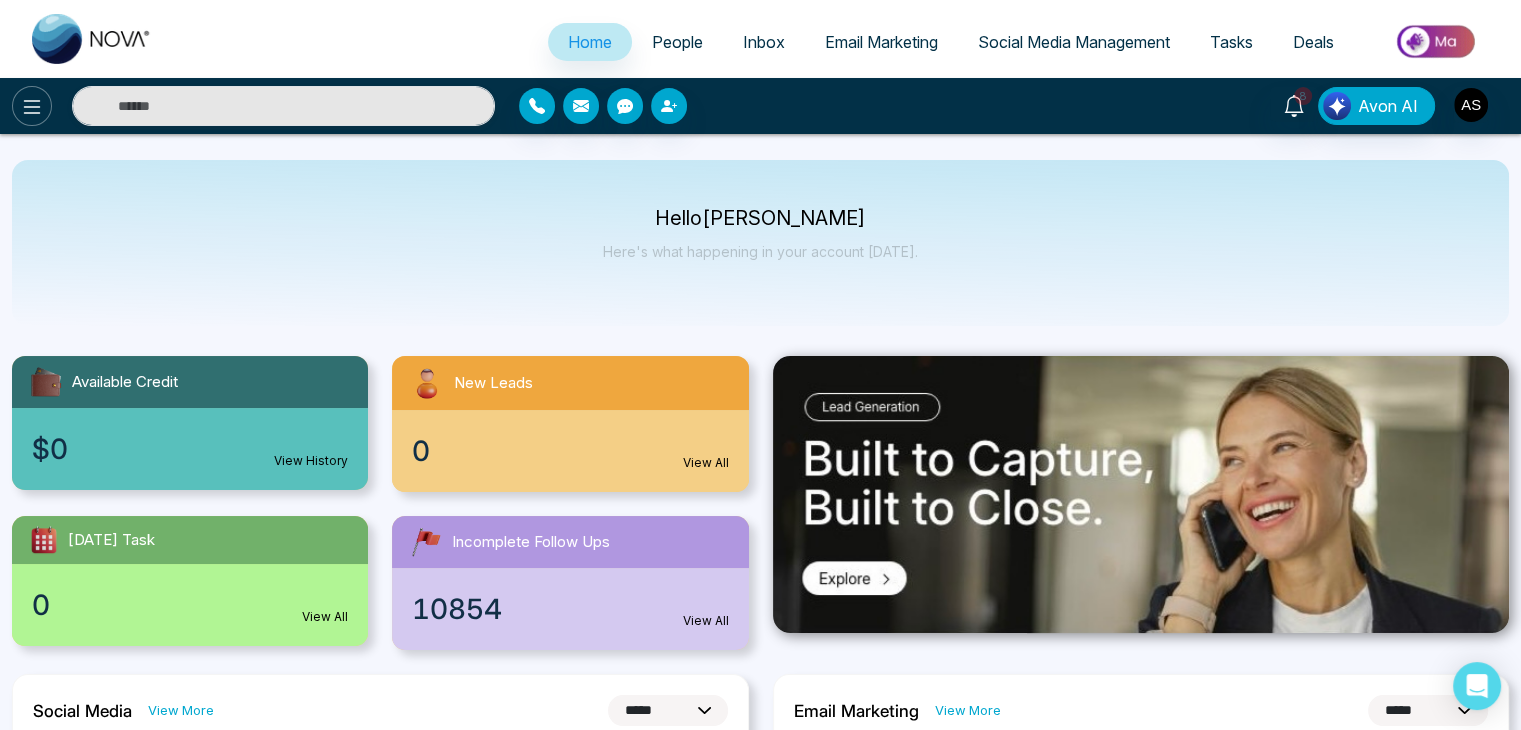 click 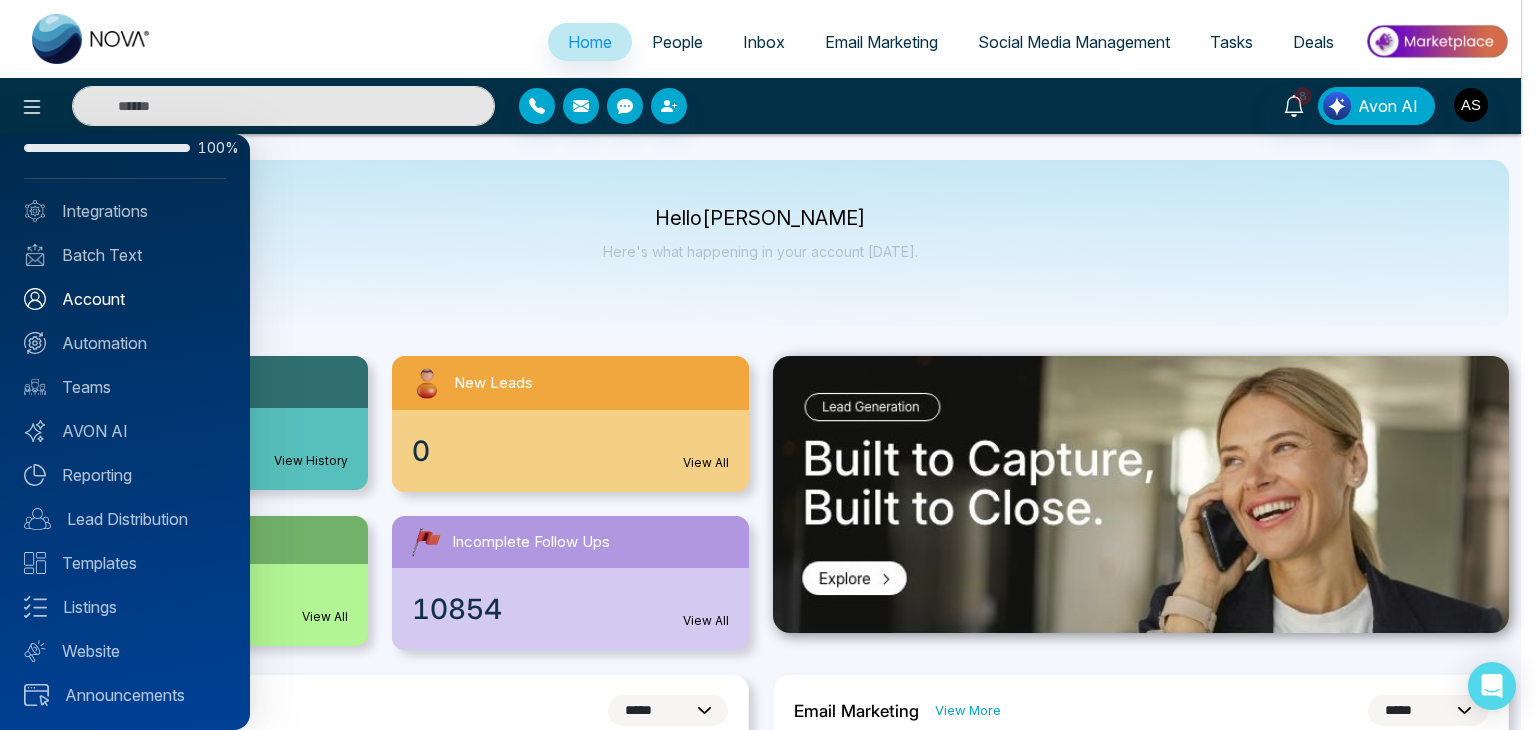 scroll, scrollTop: 0, scrollLeft: 0, axis: both 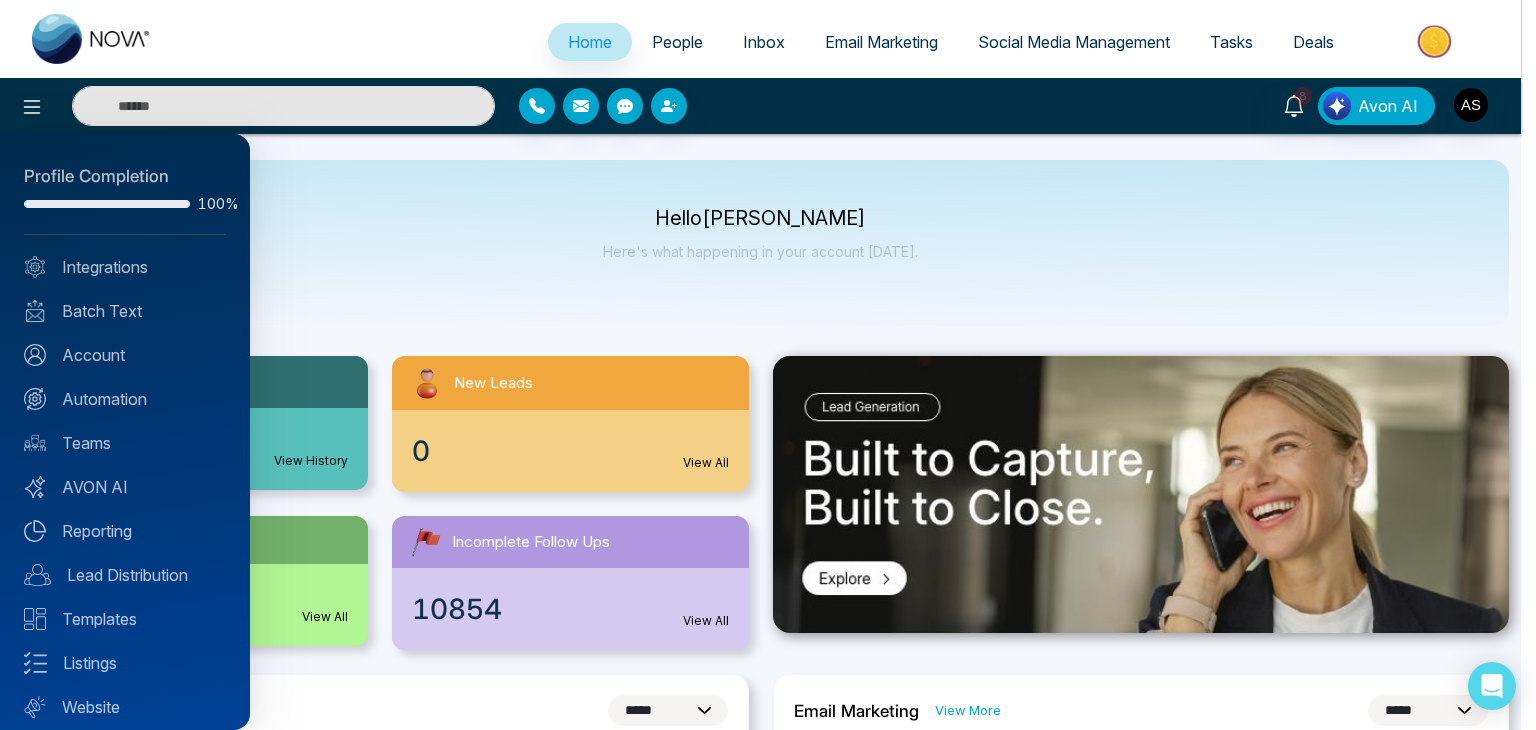 click at bounding box center [768, 365] 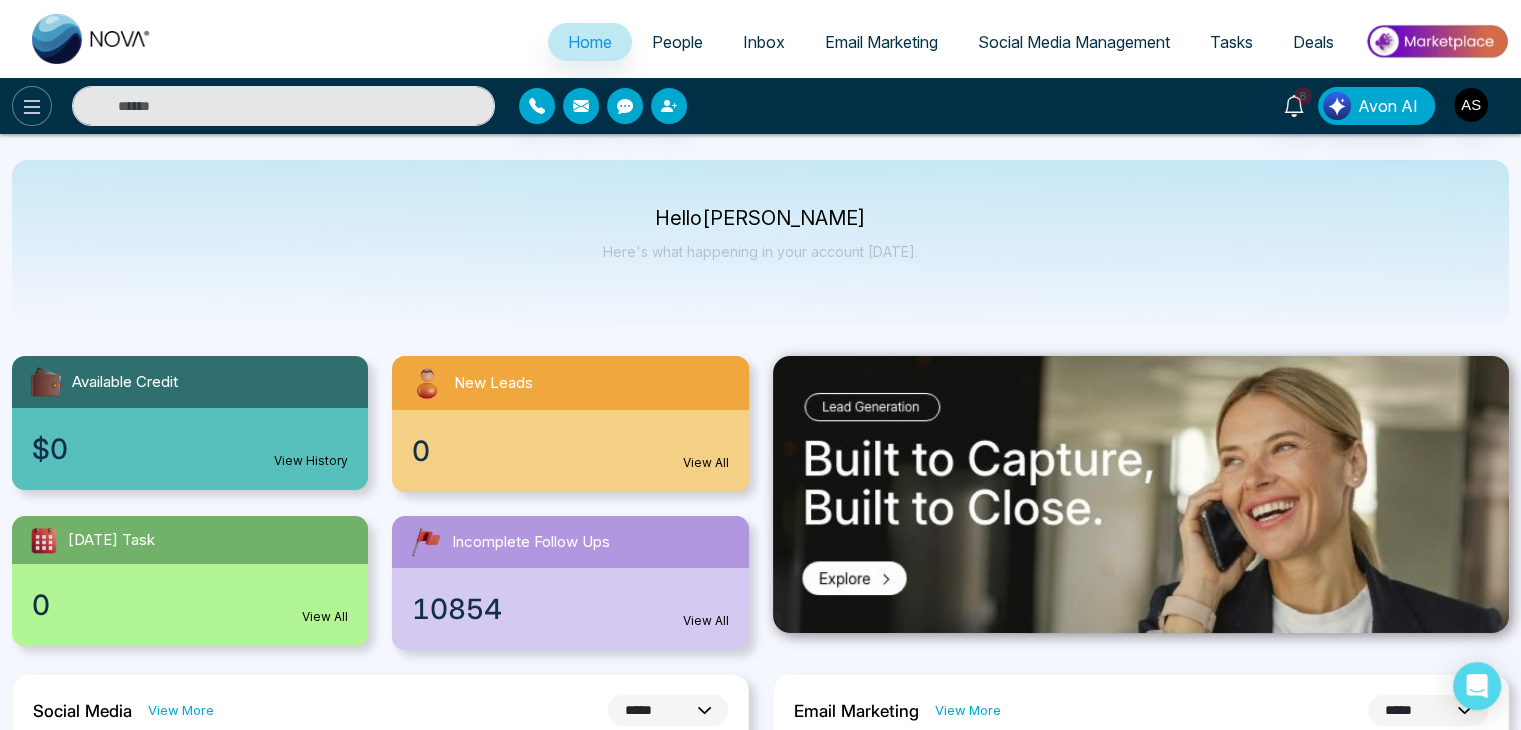 click 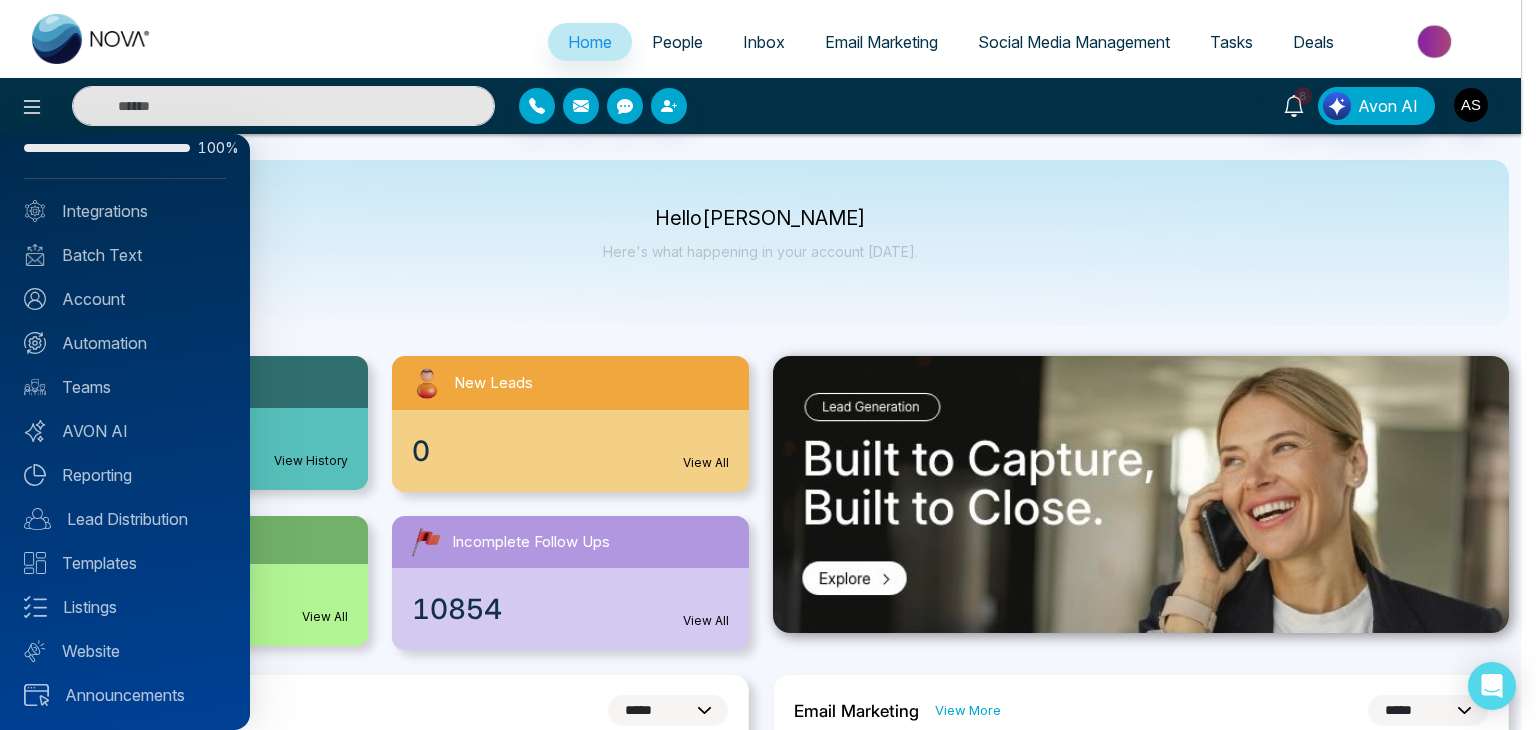 scroll, scrollTop: 0, scrollLeft: 0, axis: both 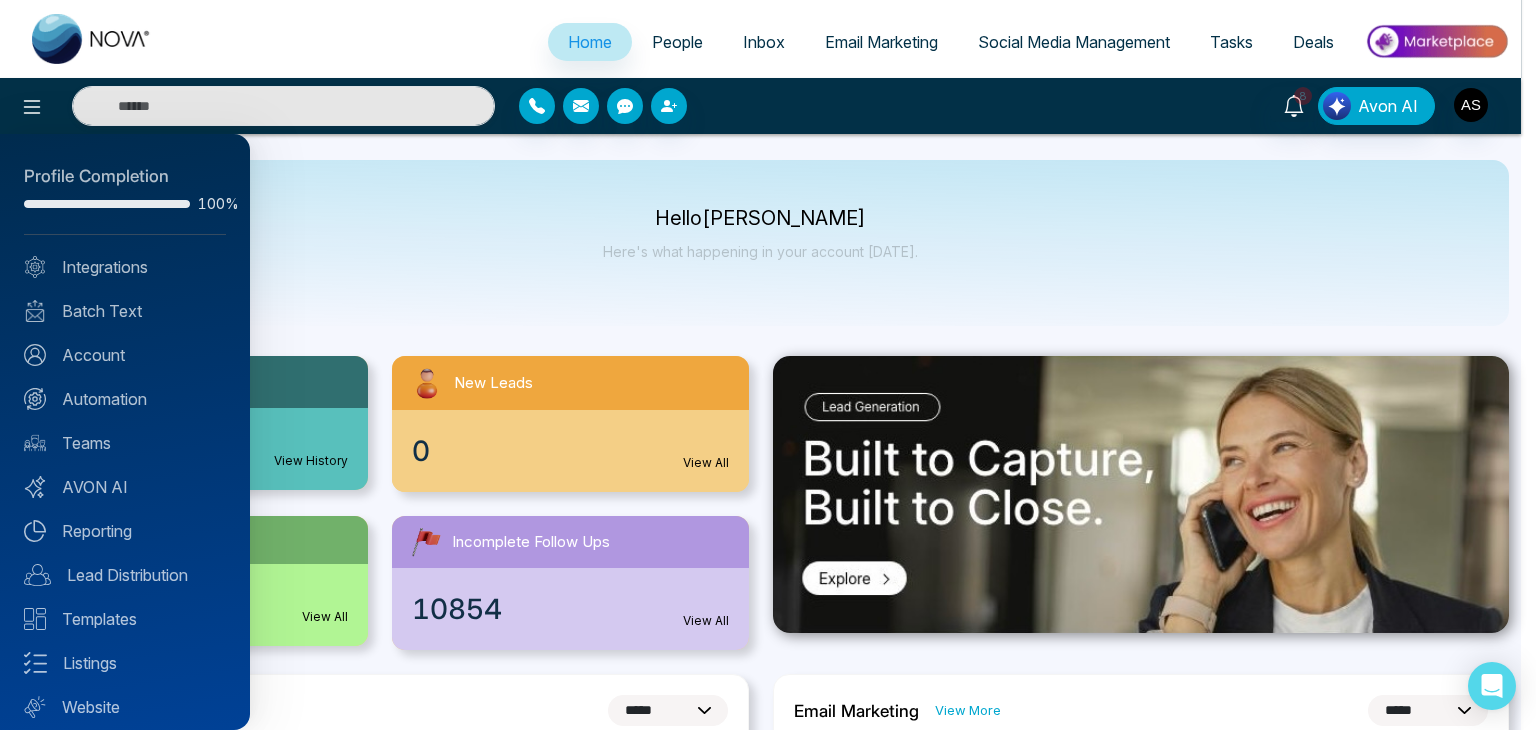 click at bounding box center (768, 365) 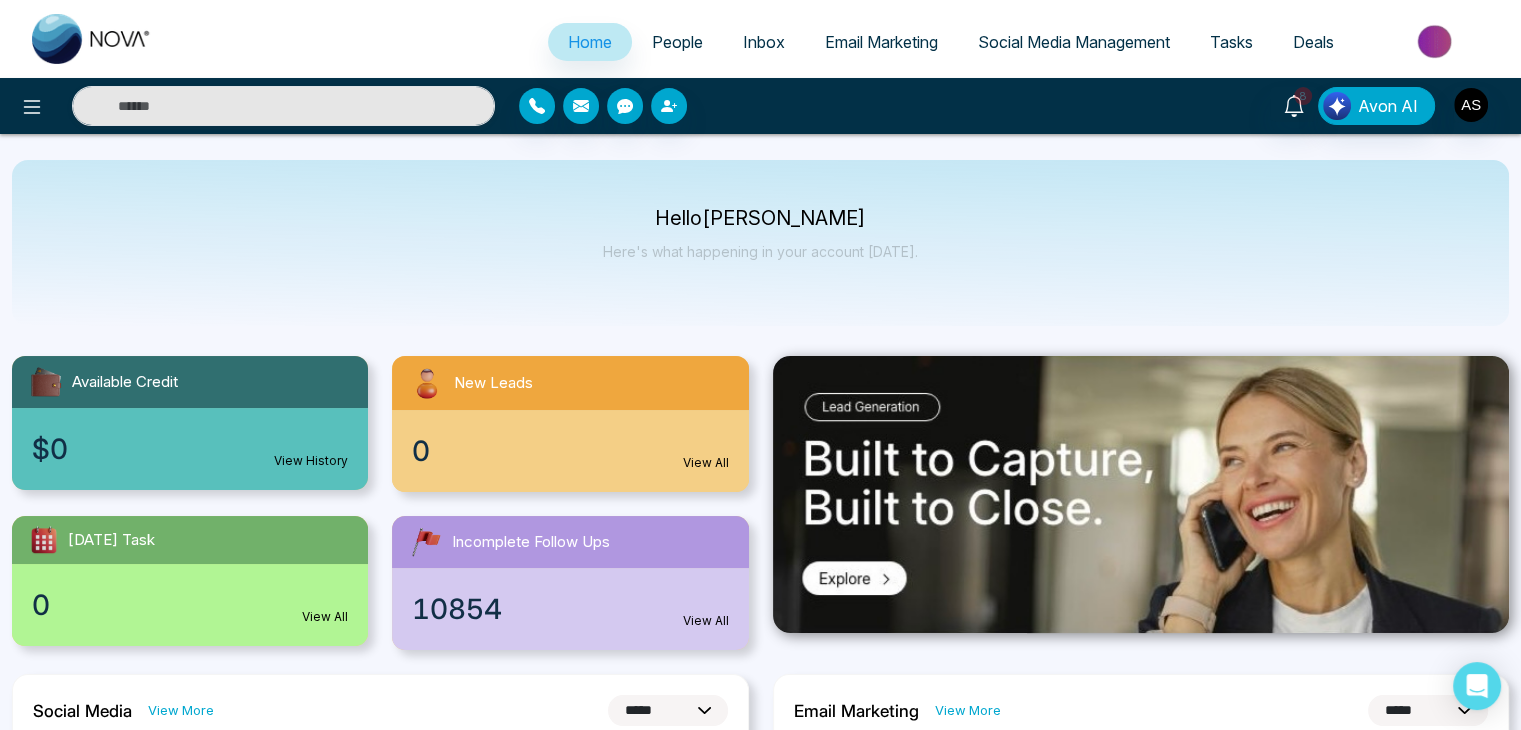 click on "Inbox" at bounding box center [764, 42] 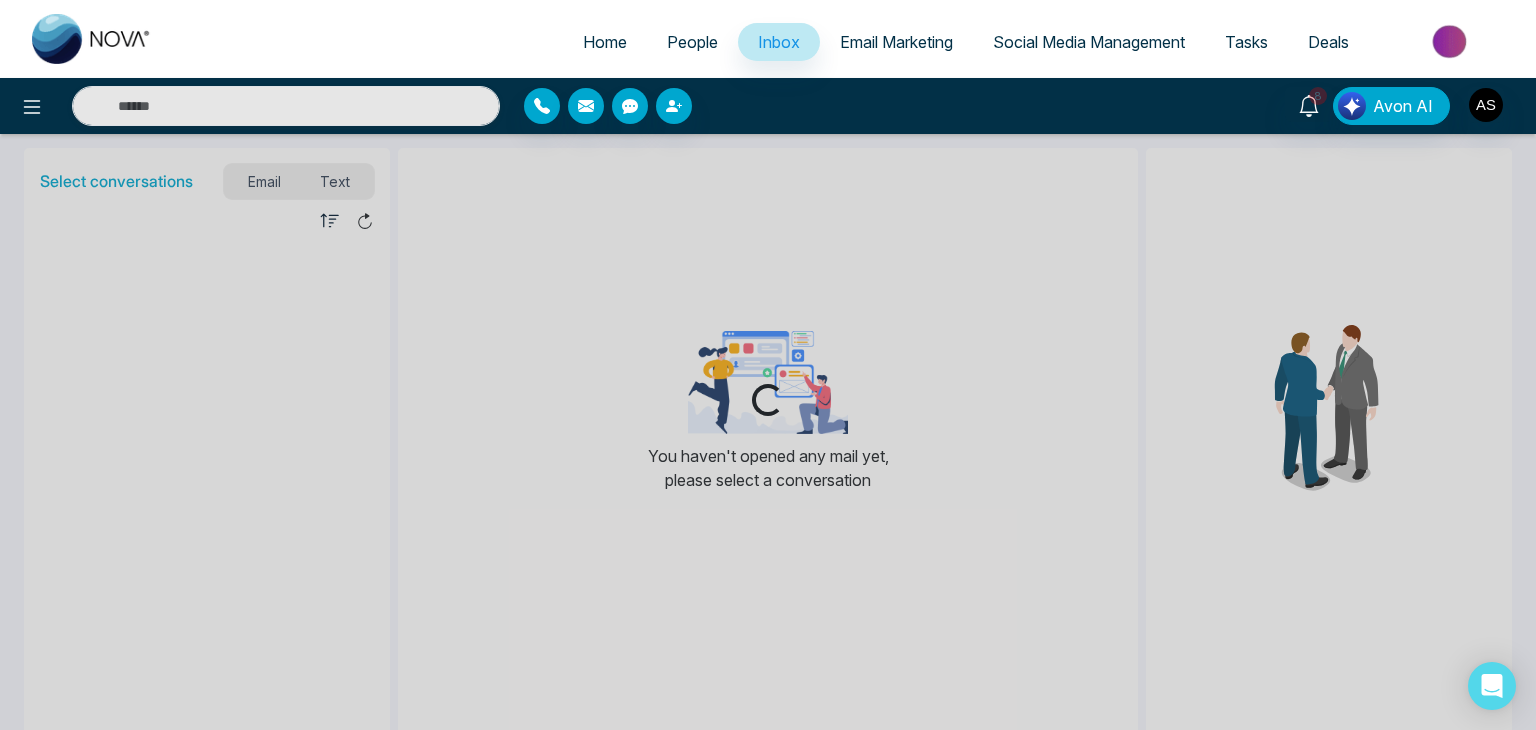 click on "People" at bounding box center (692, 42) 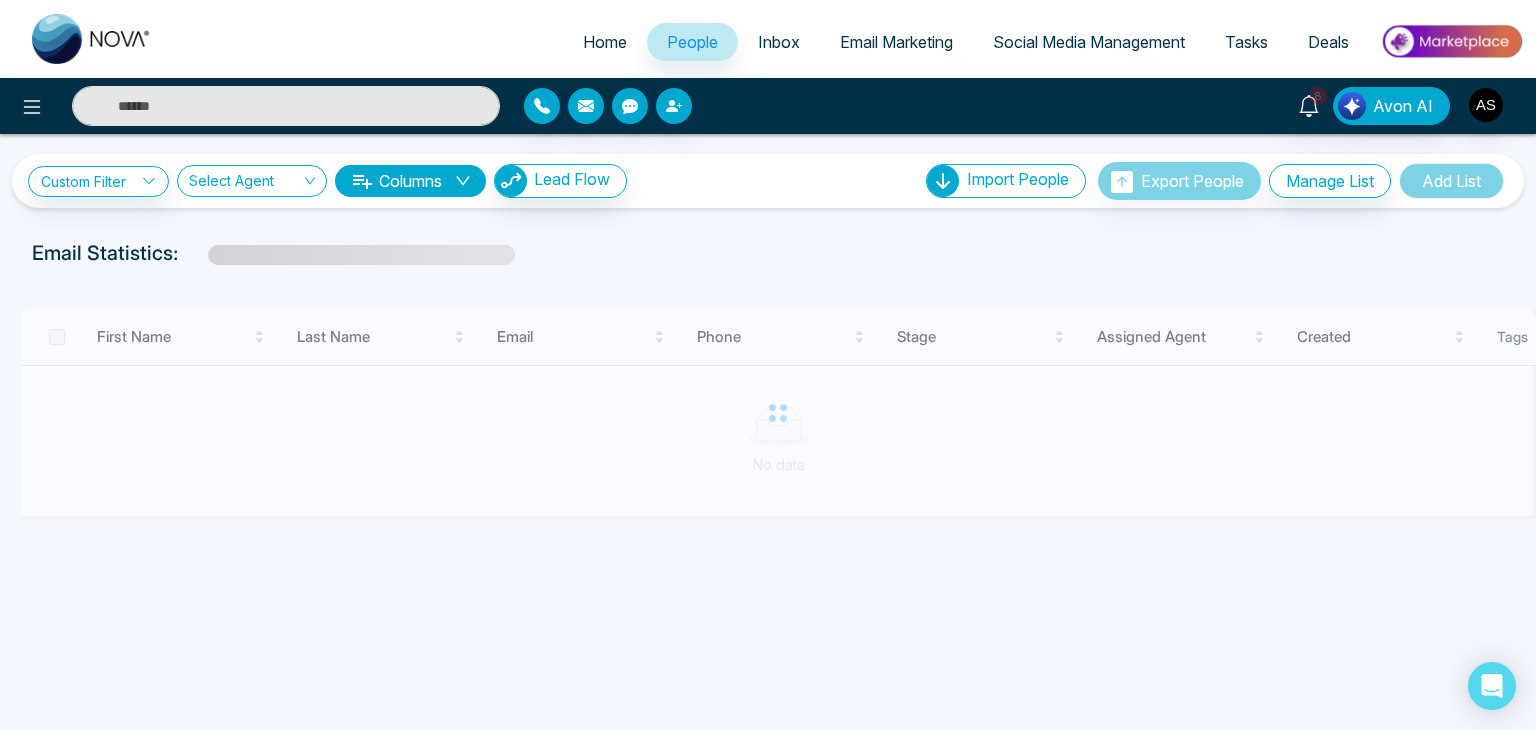 click on "Inbox" at bounding box center (779, 42) 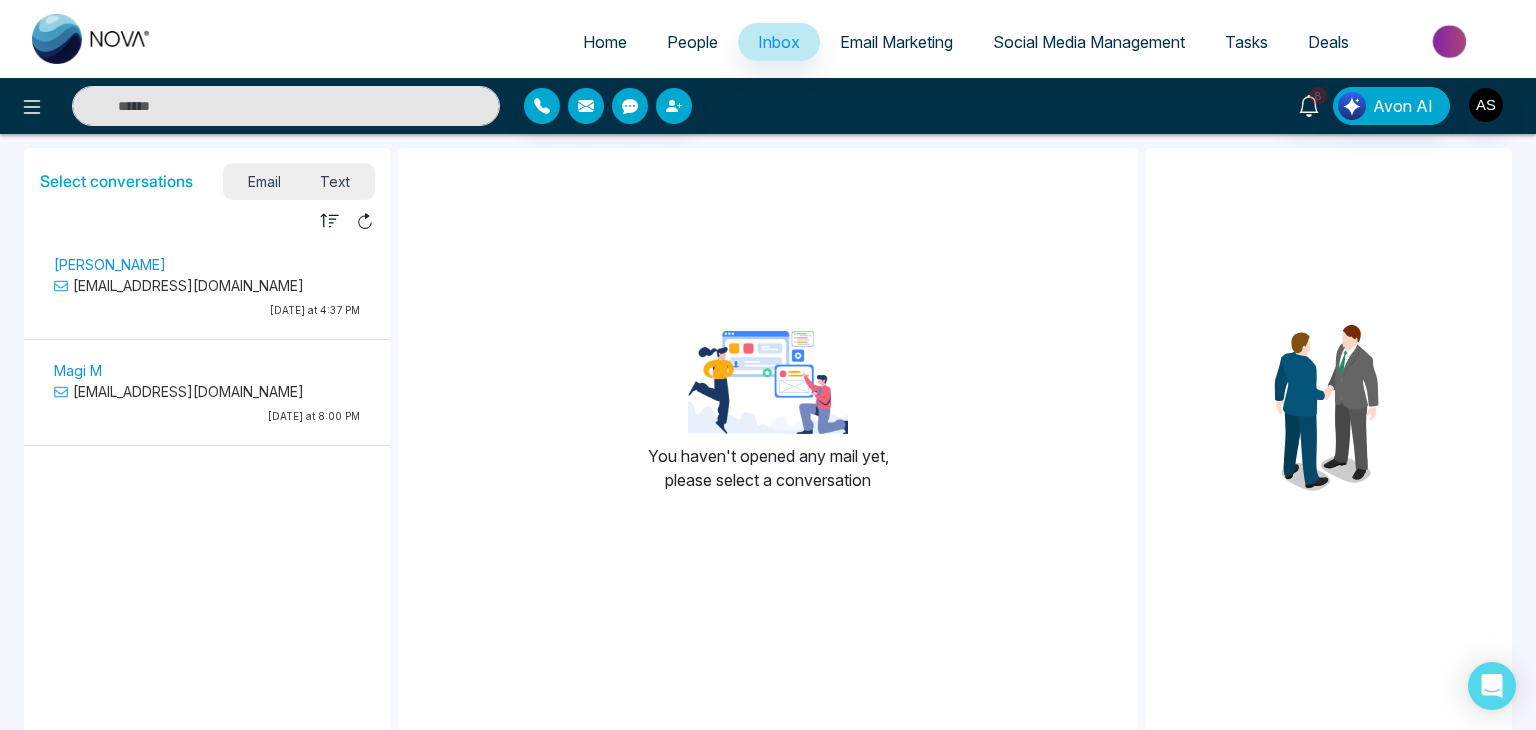 click on "Home" at bounding box center (605, 42) 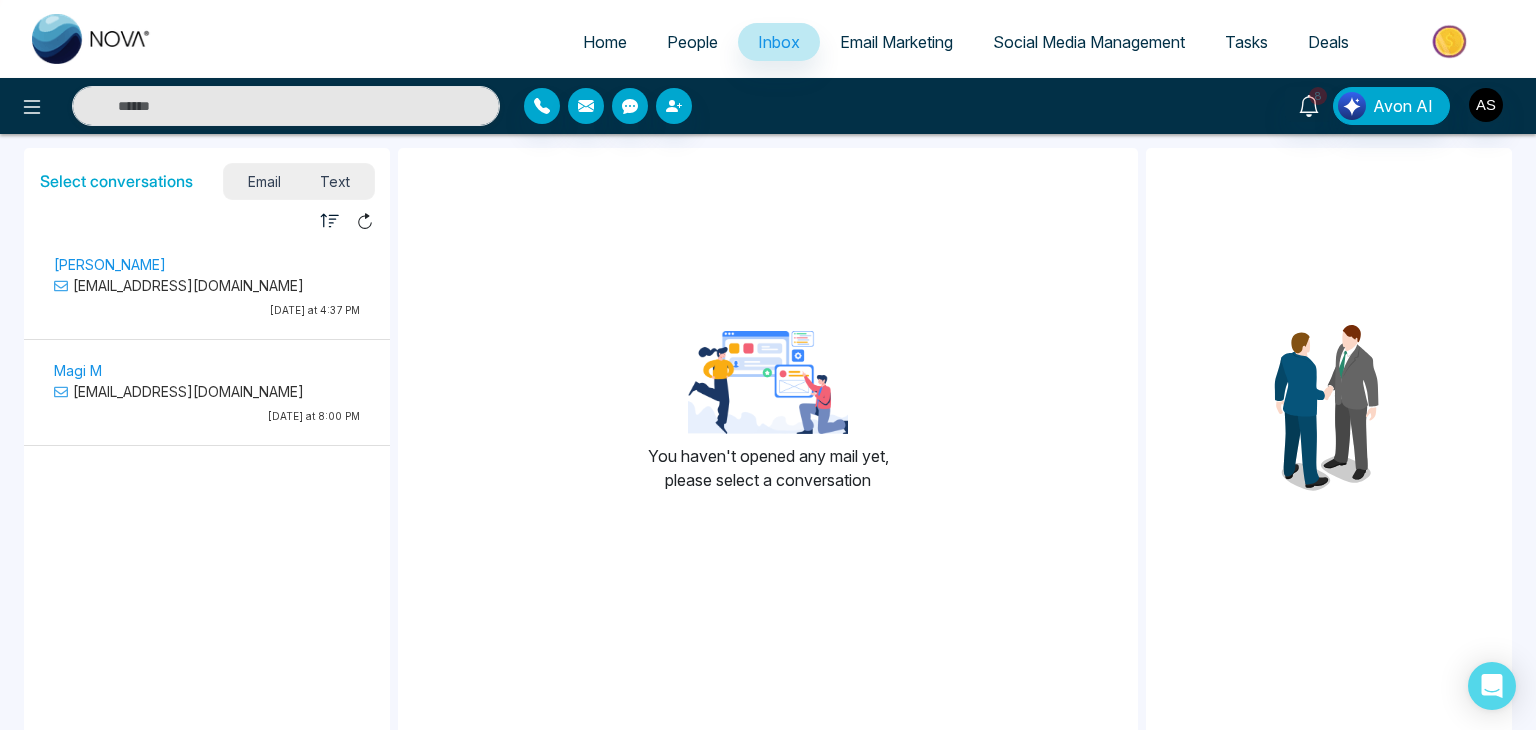 select on "*" 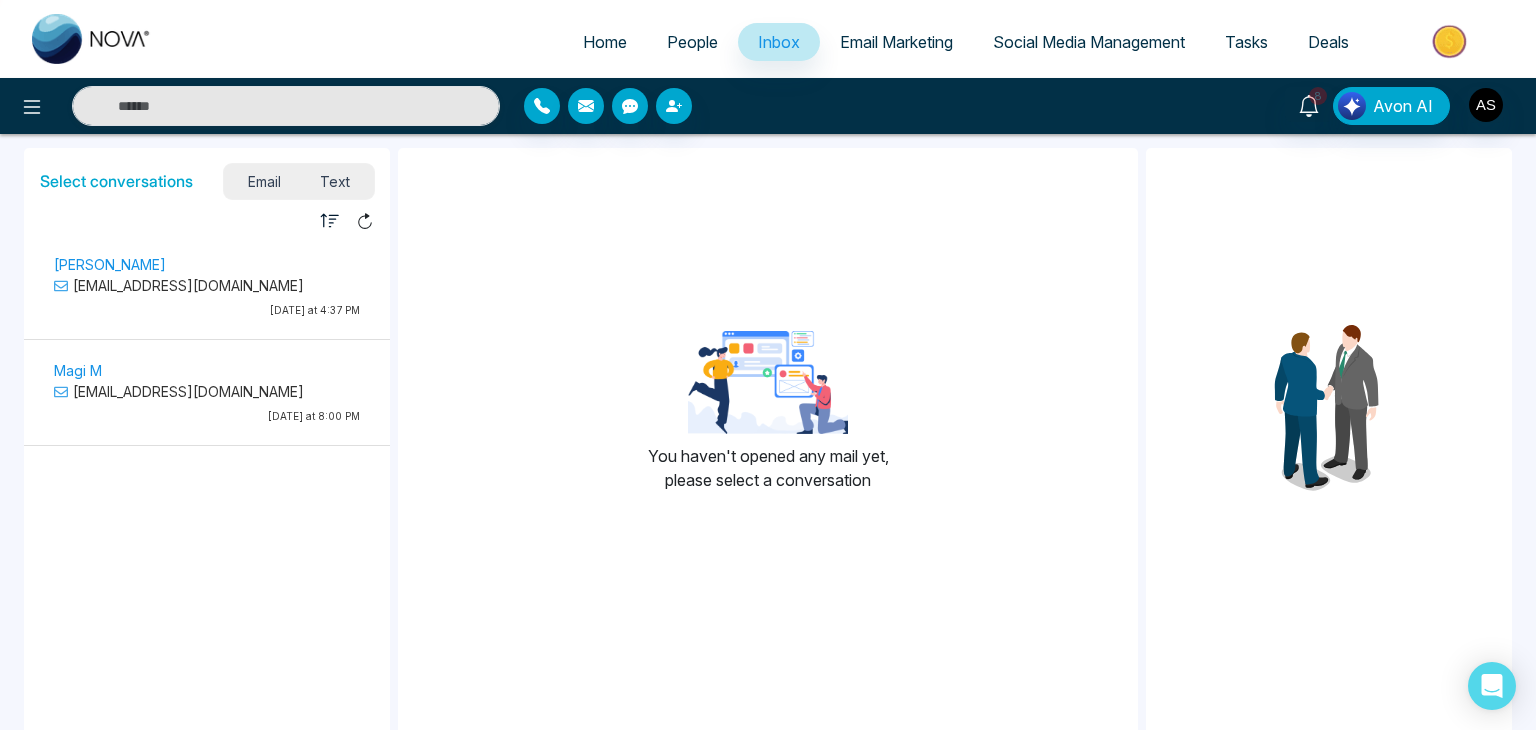 select on "*" 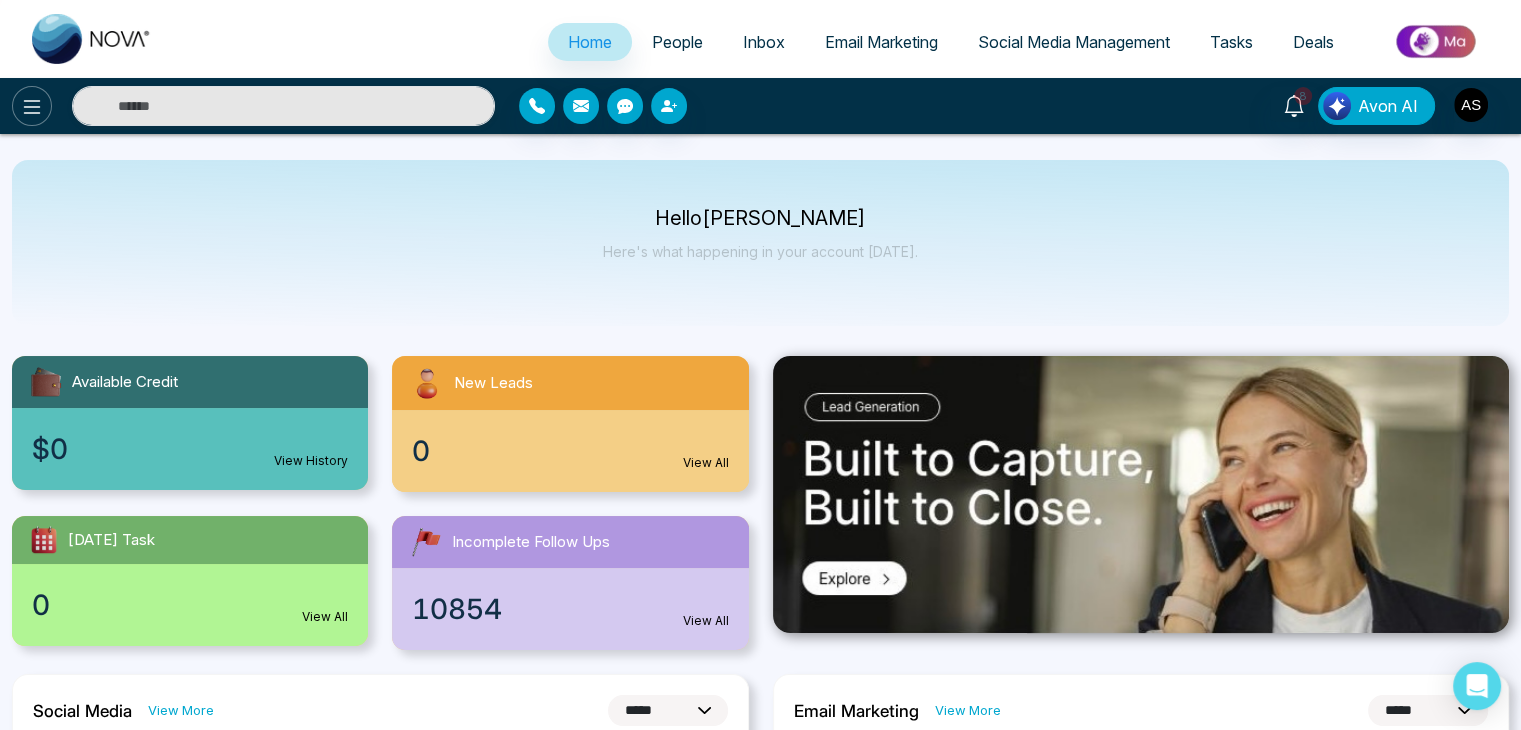 click at bounding box center (32, 106) 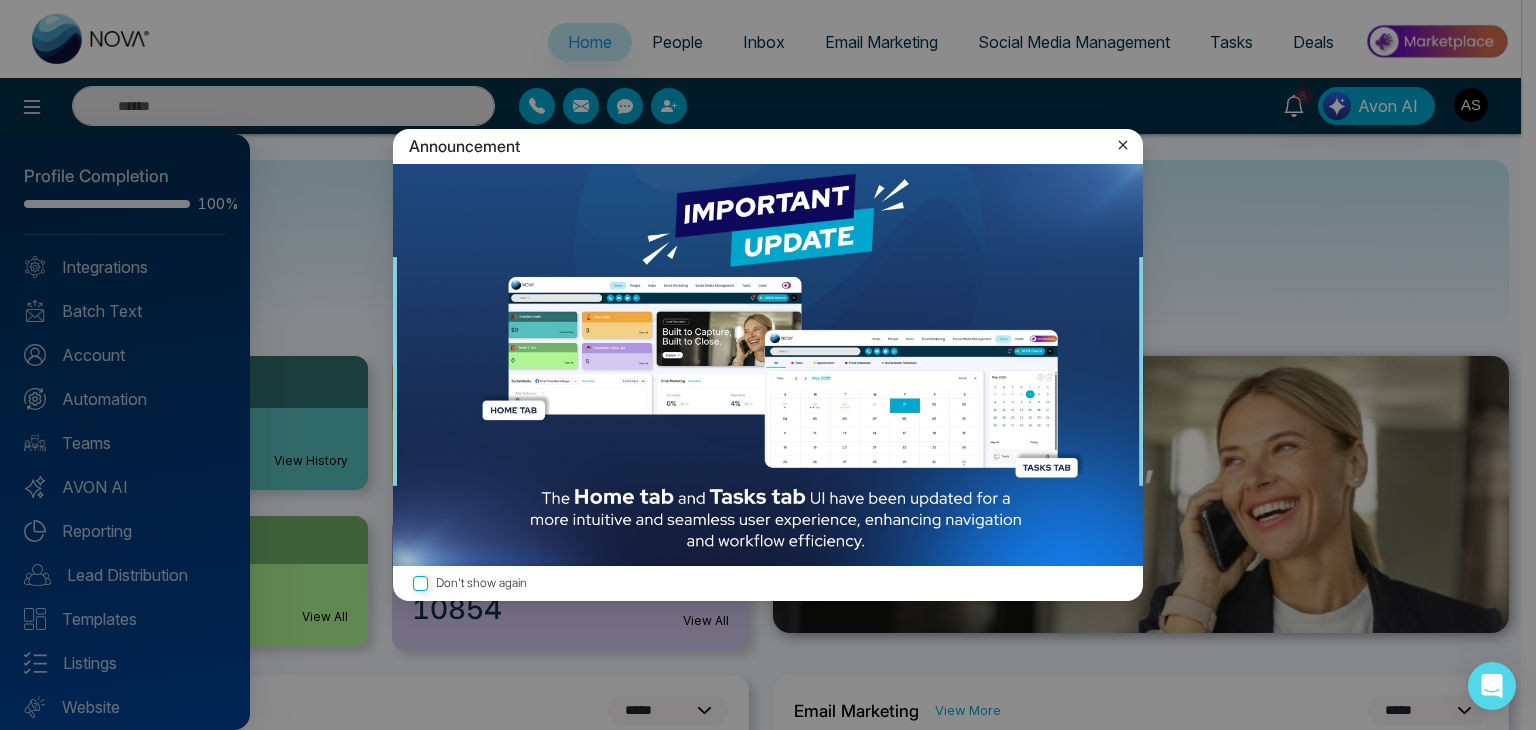 click 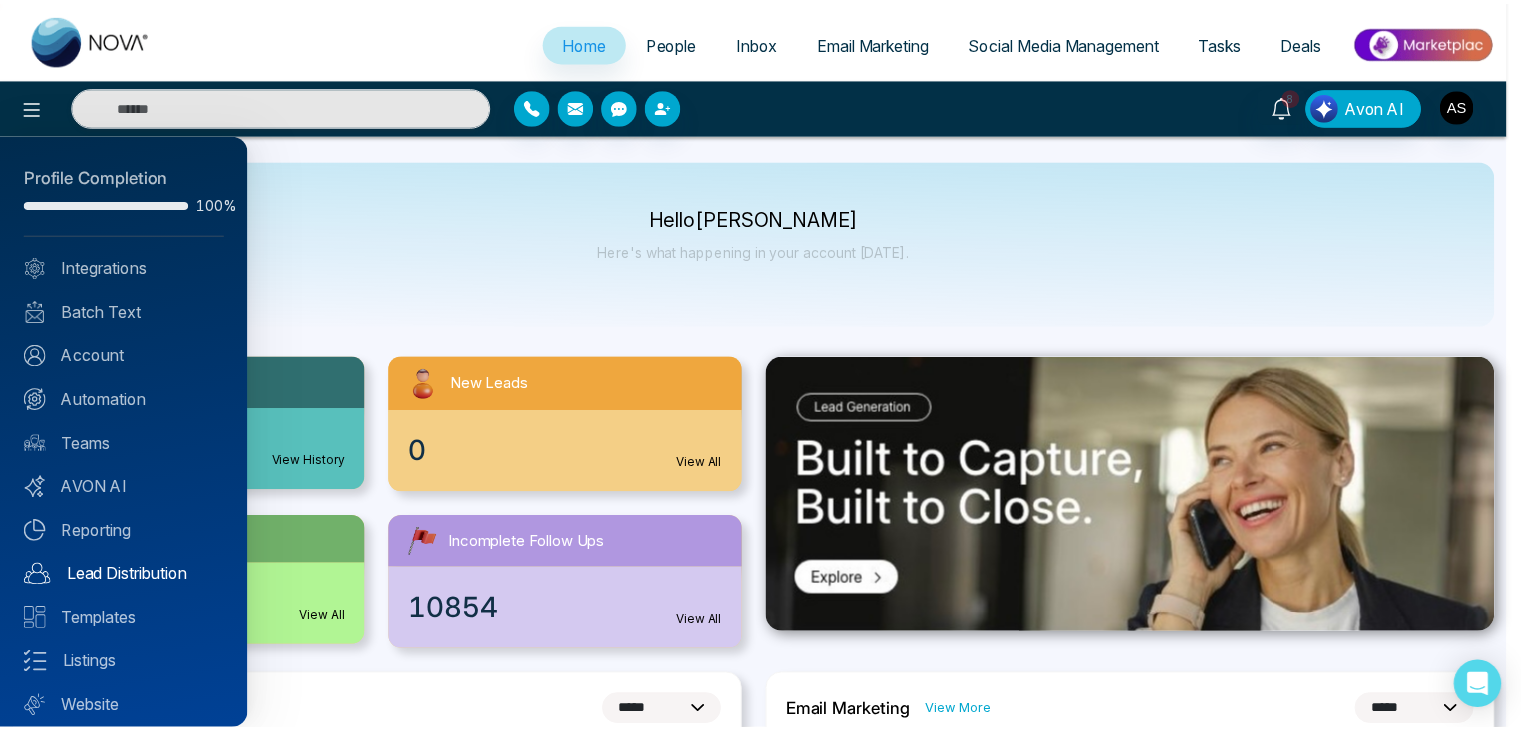 scroll, scrollTop: 56, scrollLeft: 0, axis: vertical 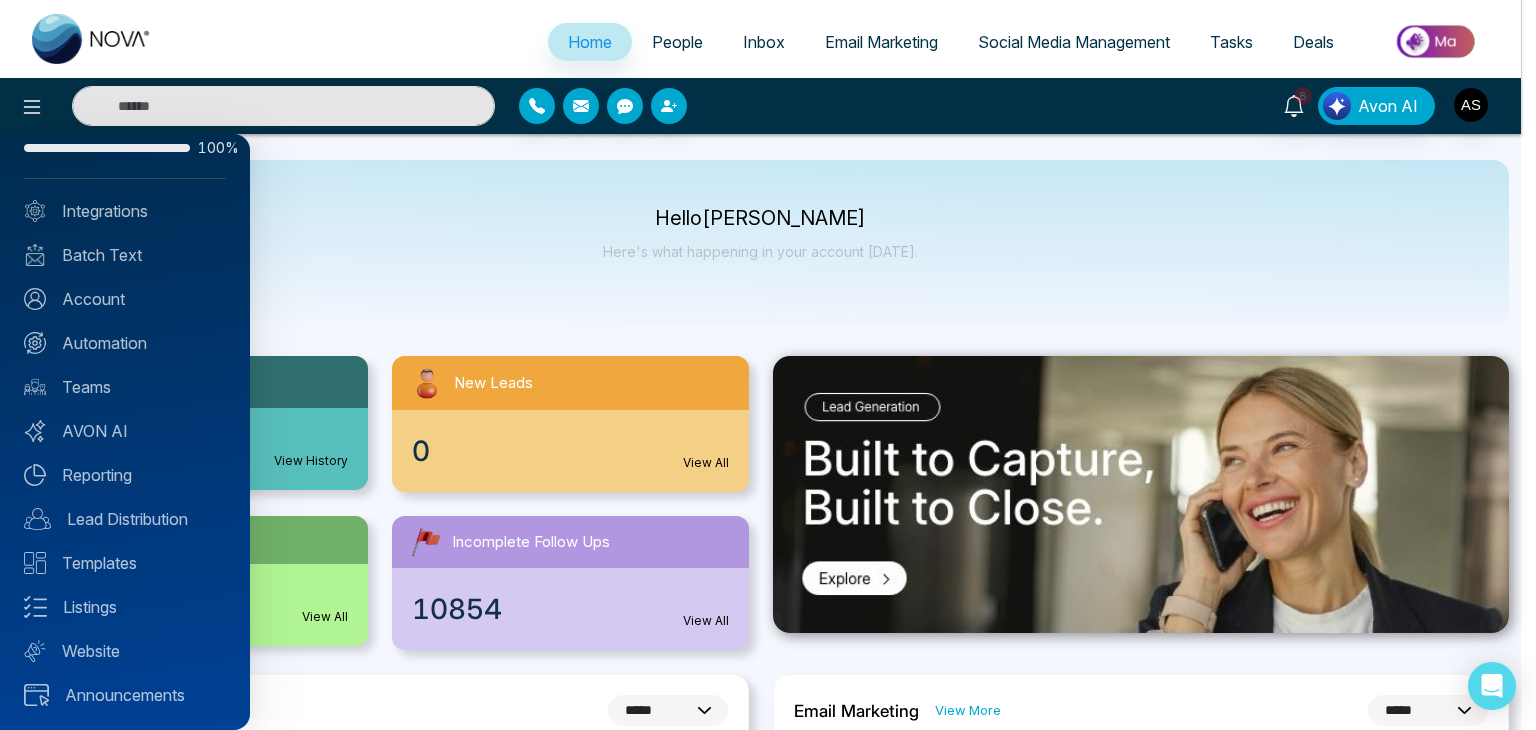 click at bounding box center (768, 365) 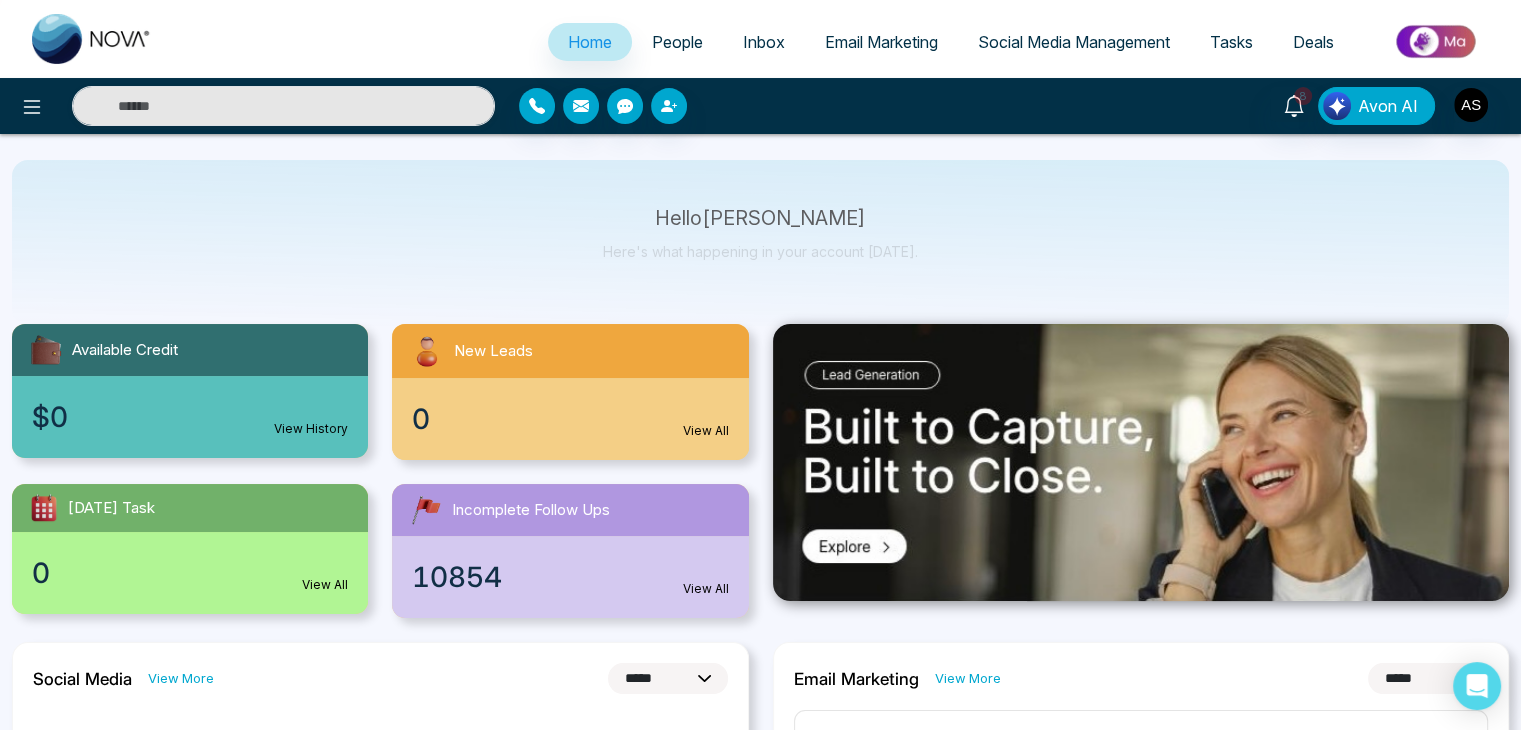 scroll, scrollTop: 0, scrollLeft: 0, axis: both 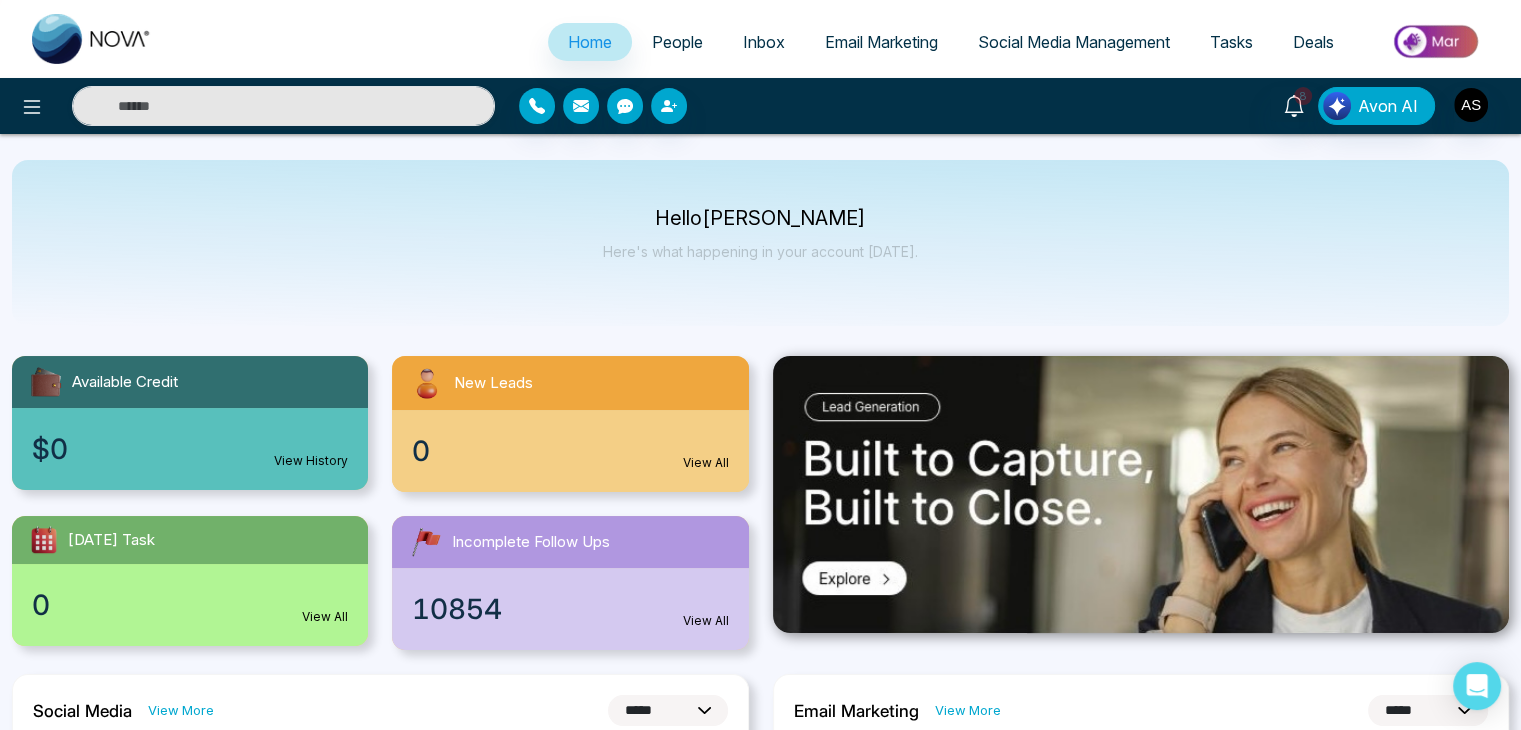click on "People" at bounding box center (677, 42) 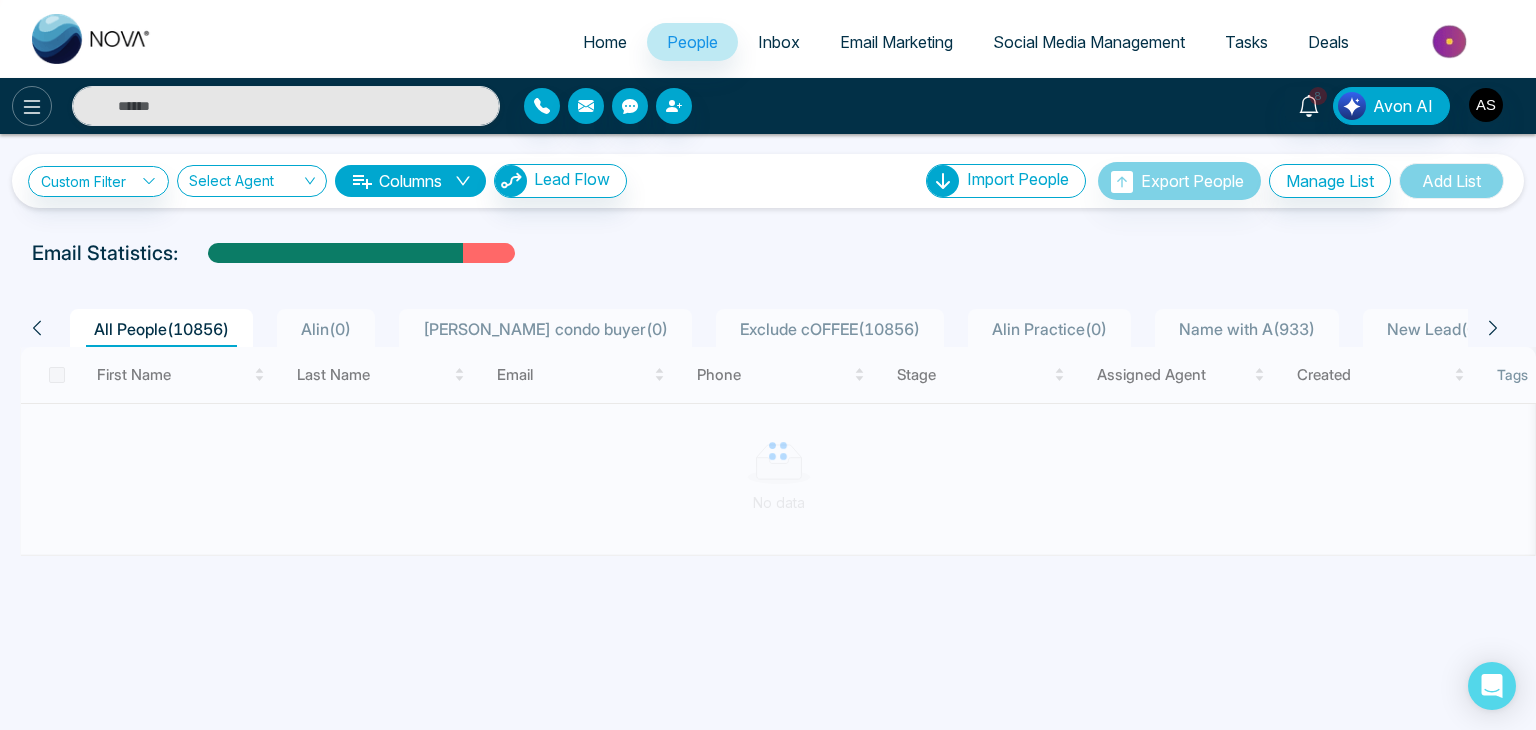 click 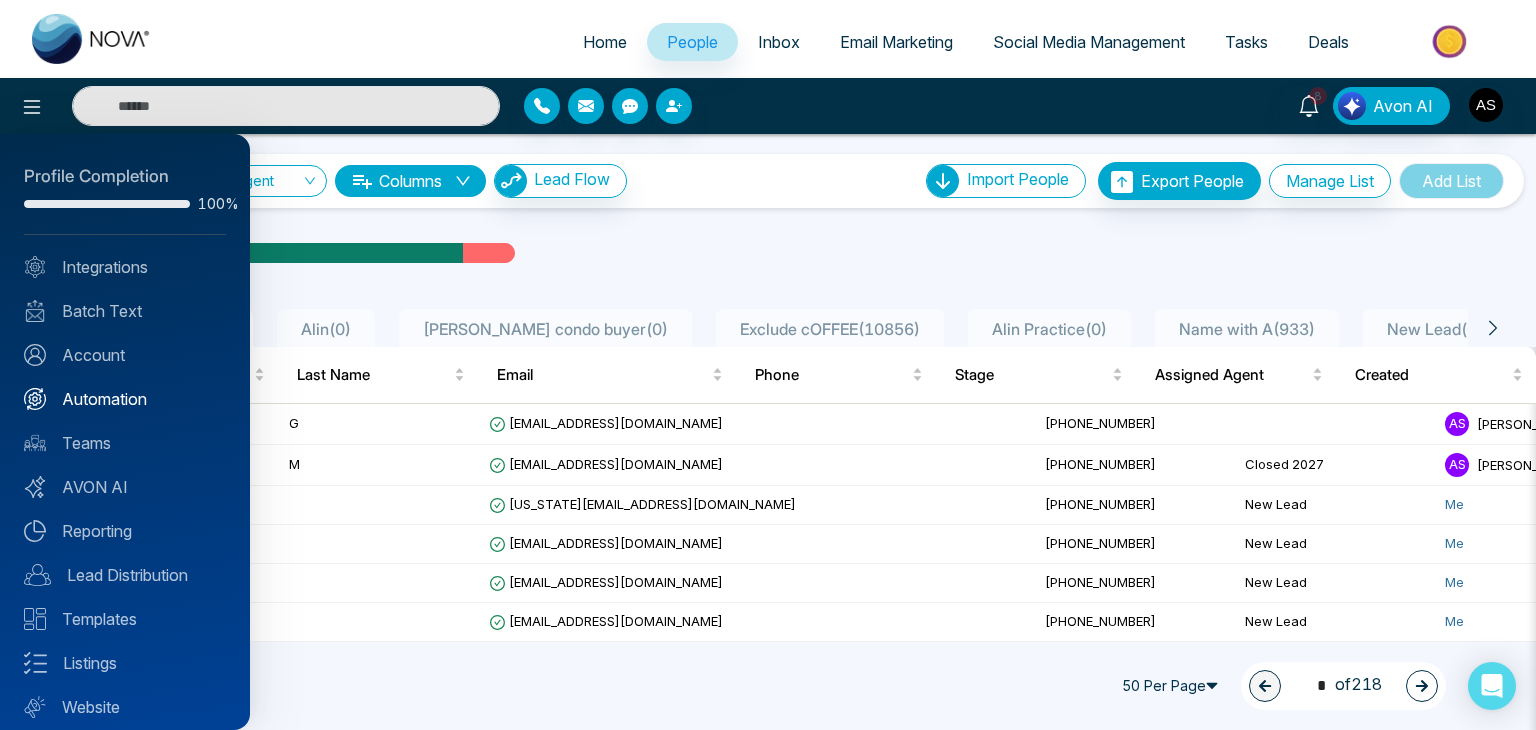 click on "Automation" at bounding box center (125, 399) 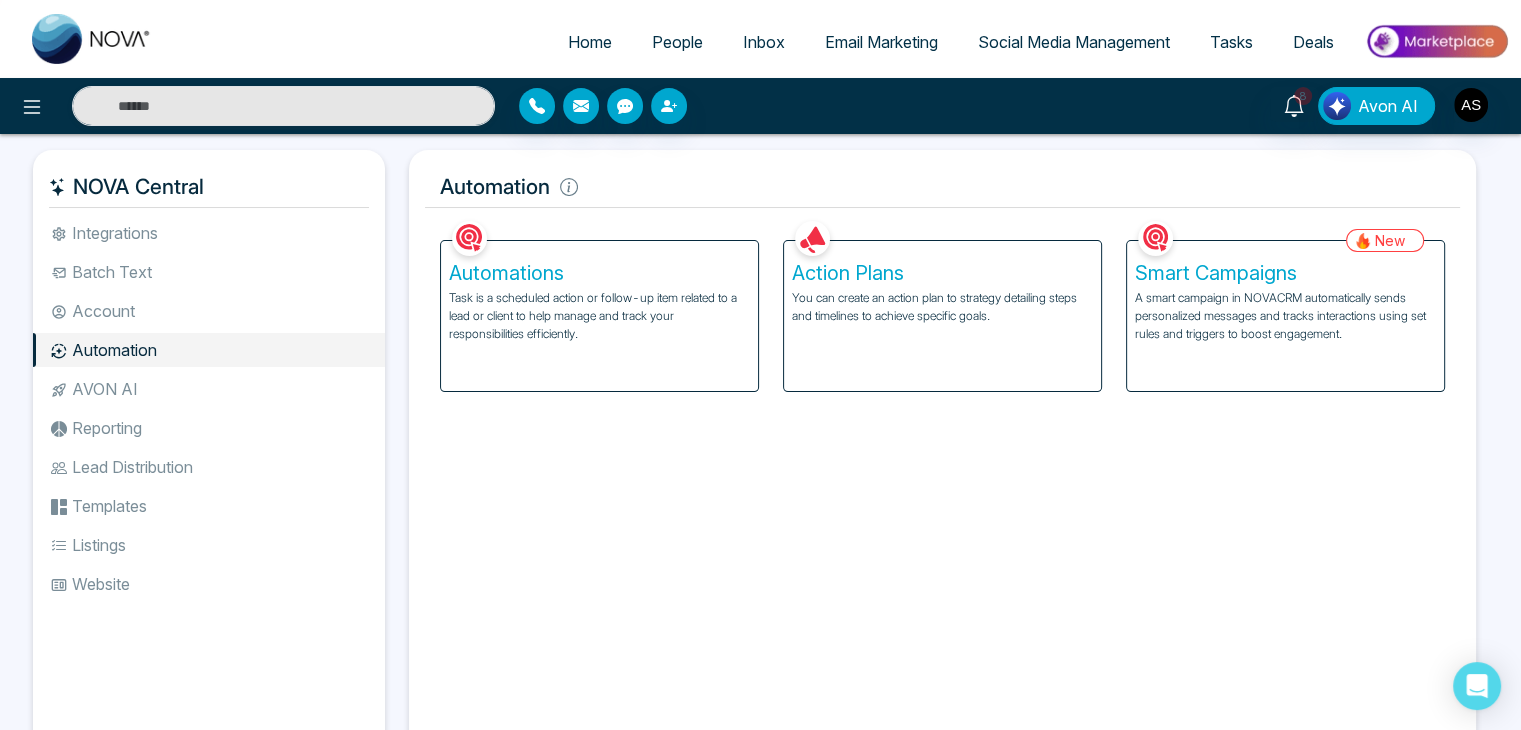 click on "Task is a scheduled action or follow-up item related to a lead or client to help manage and track your responsibilities efficiently." at bounding box center [599, 316] 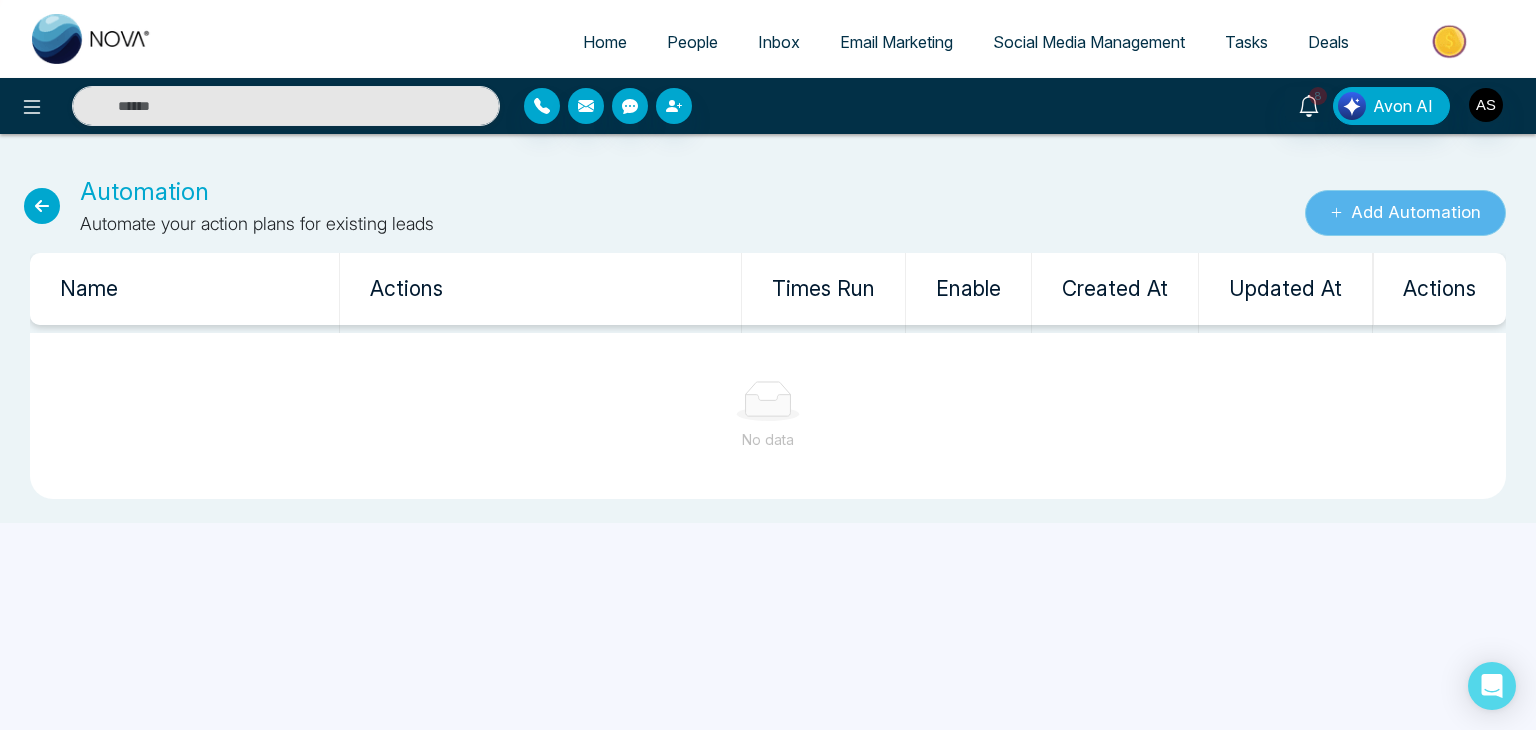 click on "Add Automation" at bounding box center [1405, 213] 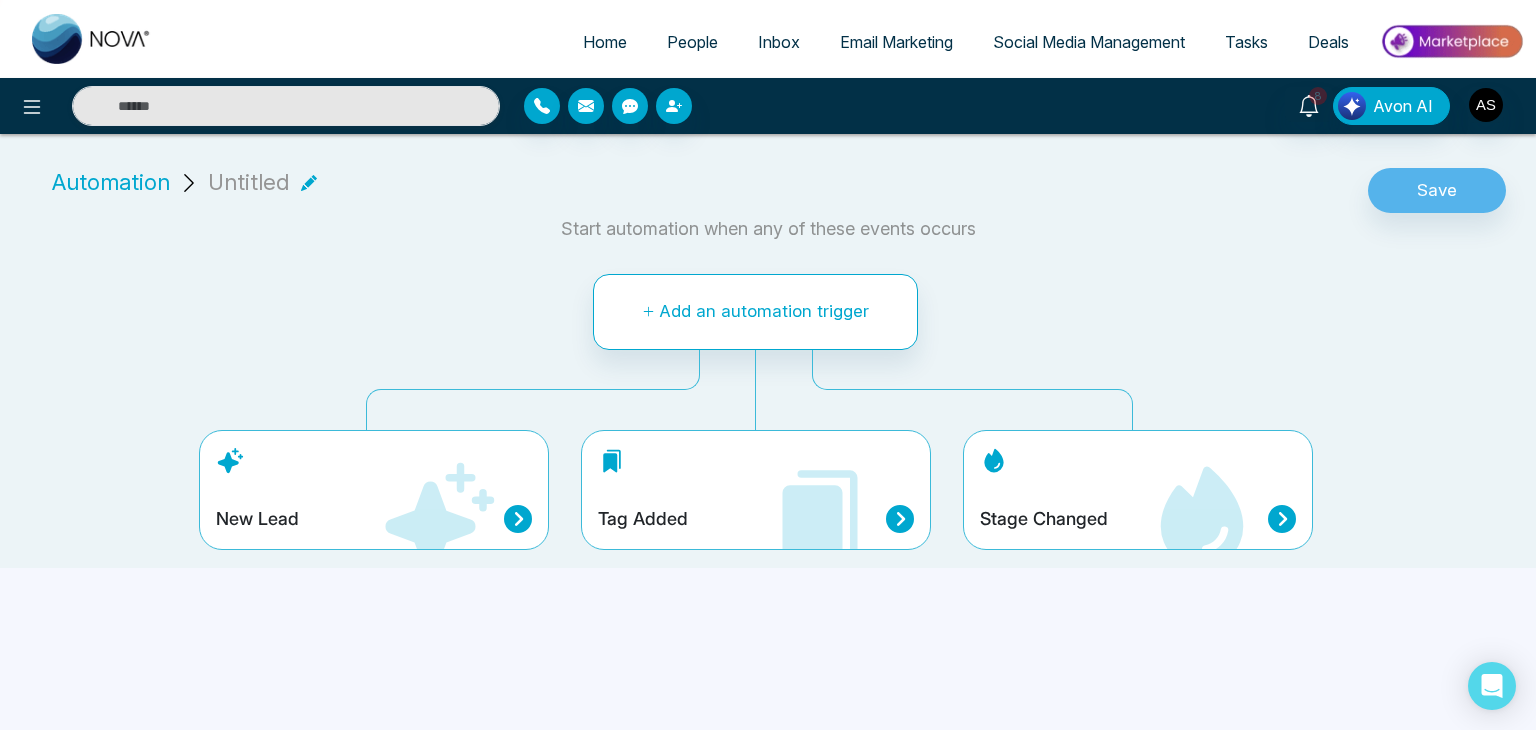 click 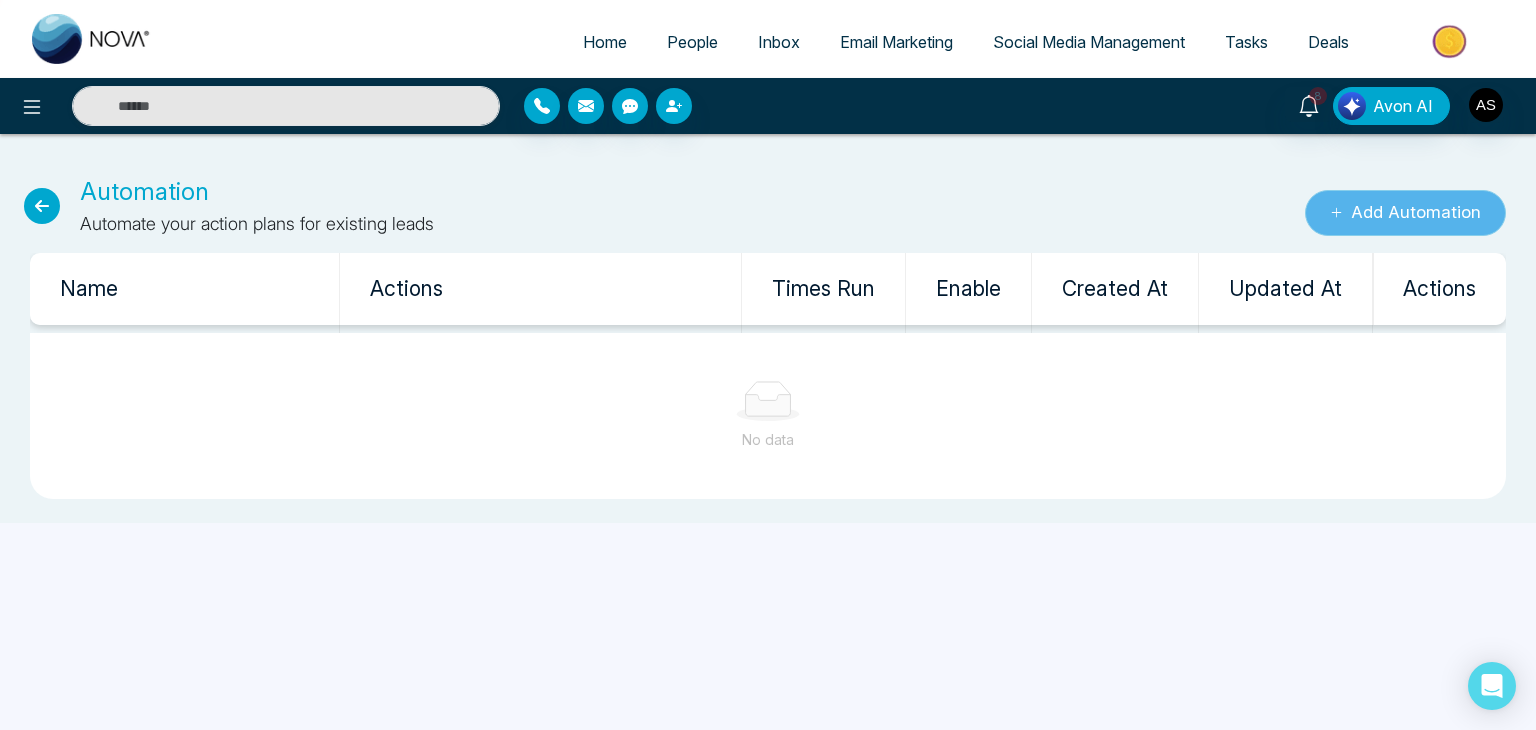 click on "Add Automation" at bounding box center [1405, 213] 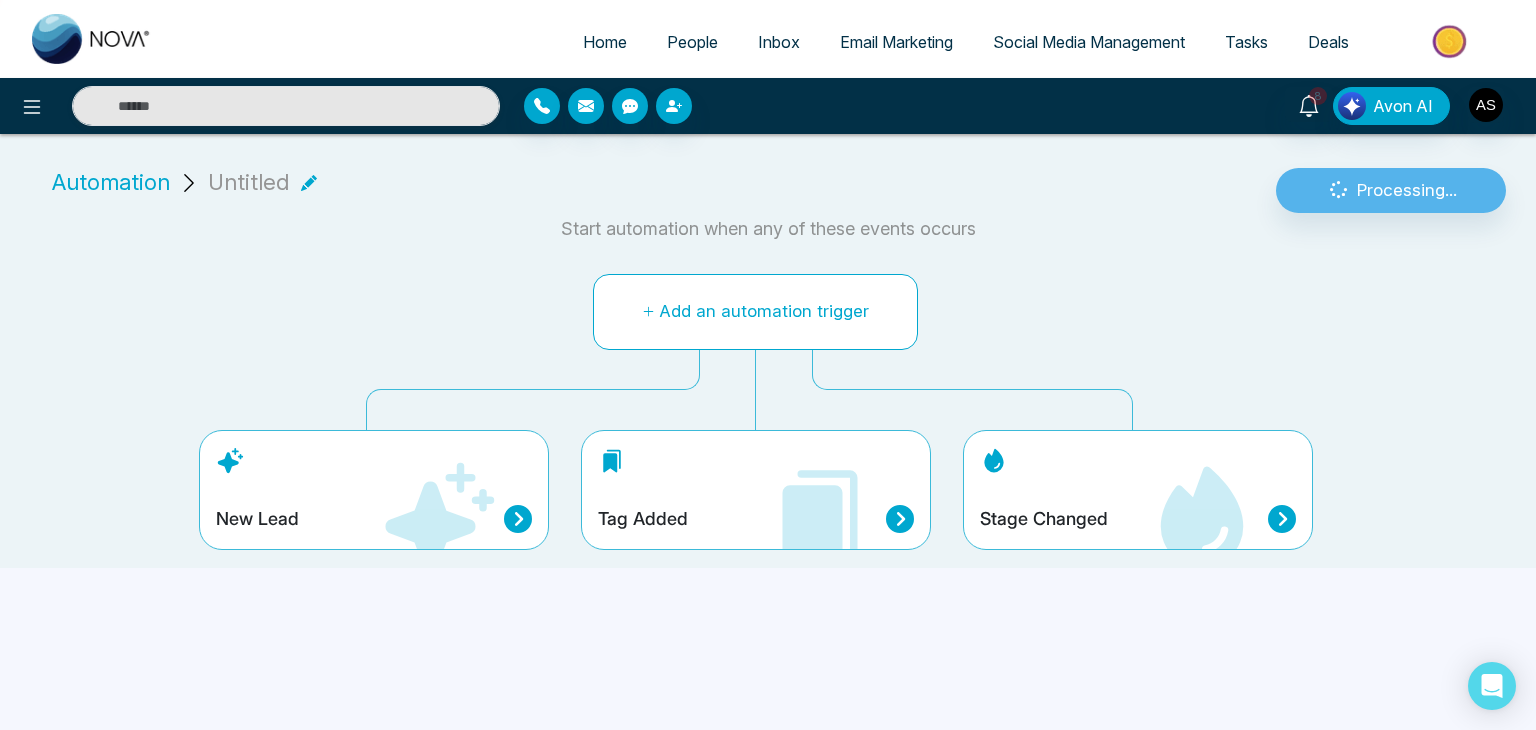 click on "Add an automation trigger" at bounding box center [755, 312] 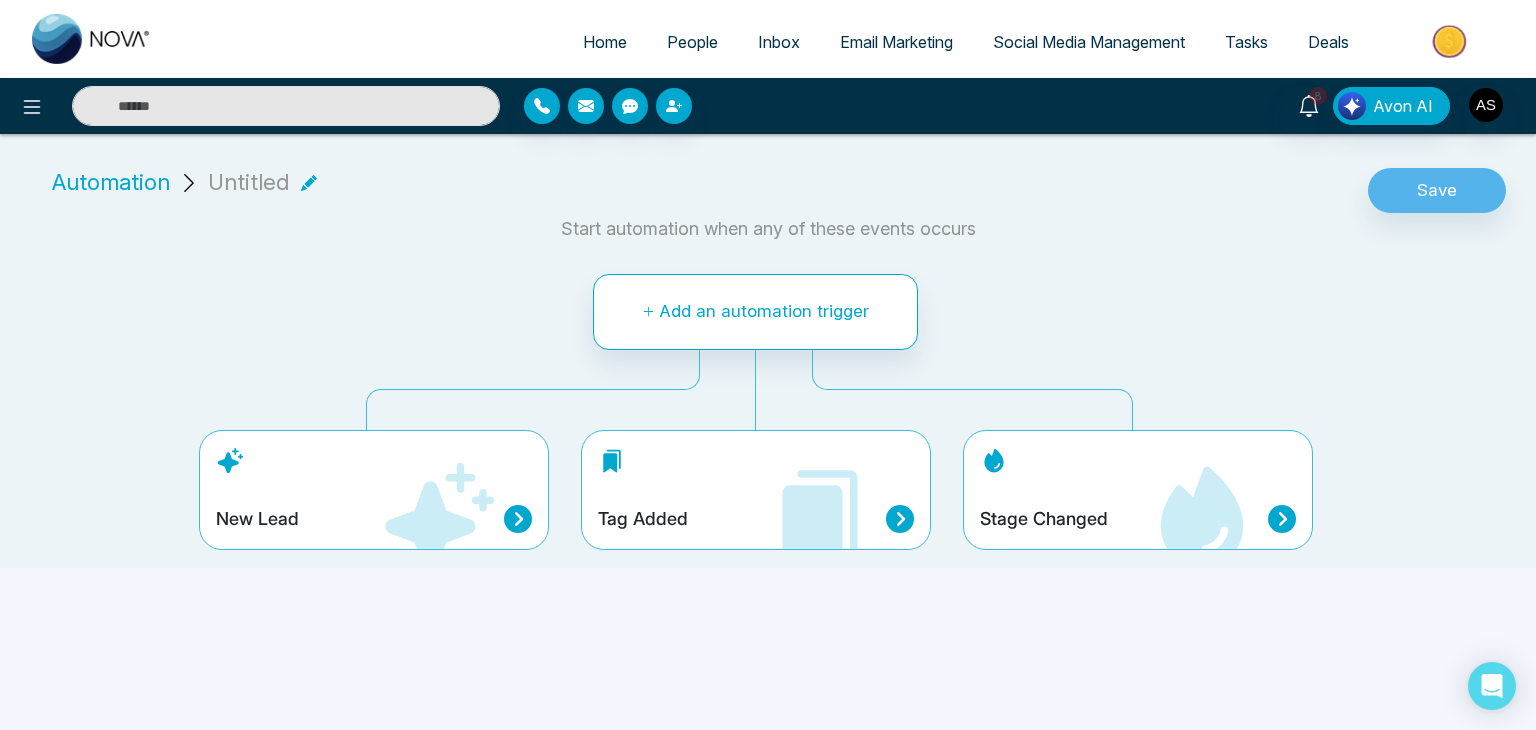 click 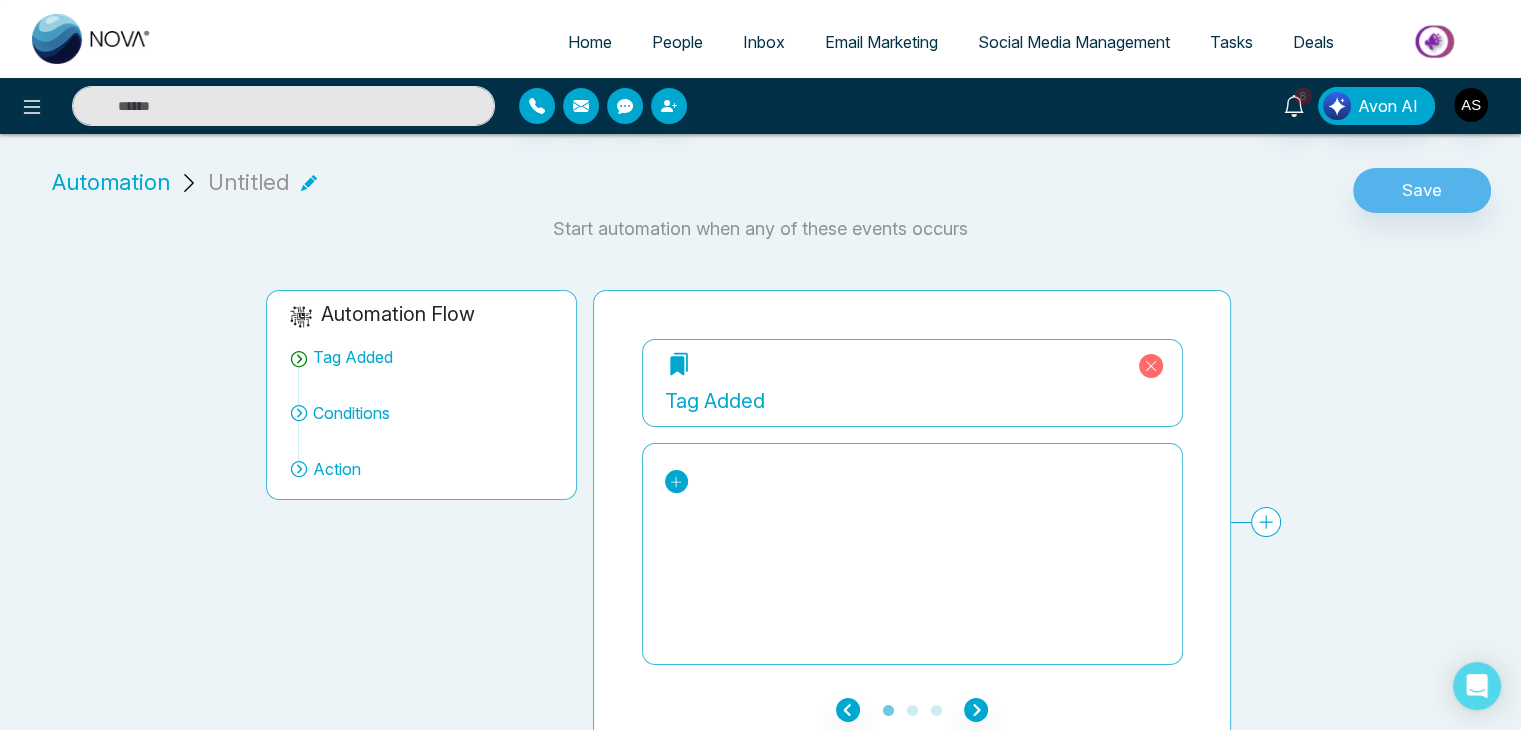 click 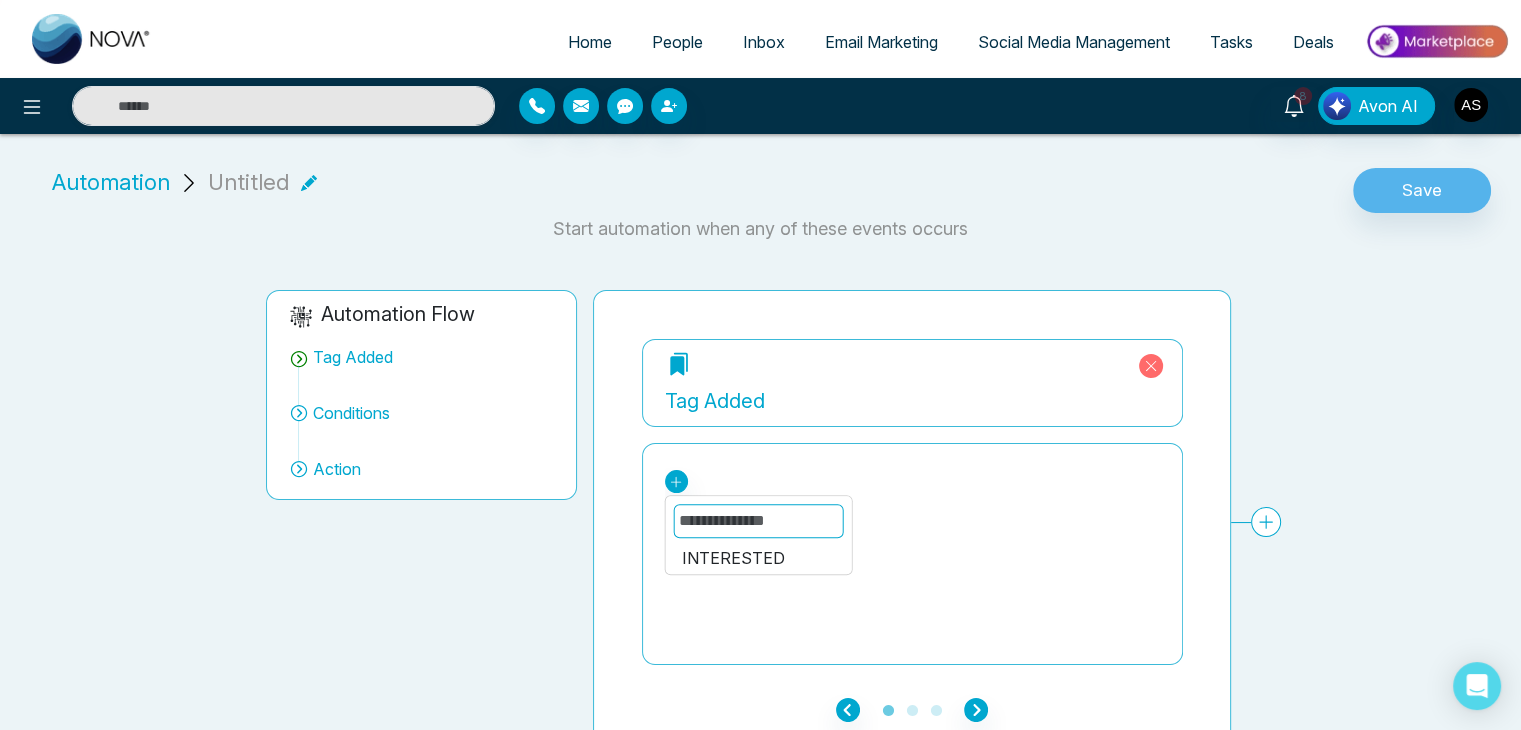 click on "INTERESTED" at bounding box center (758, 558) 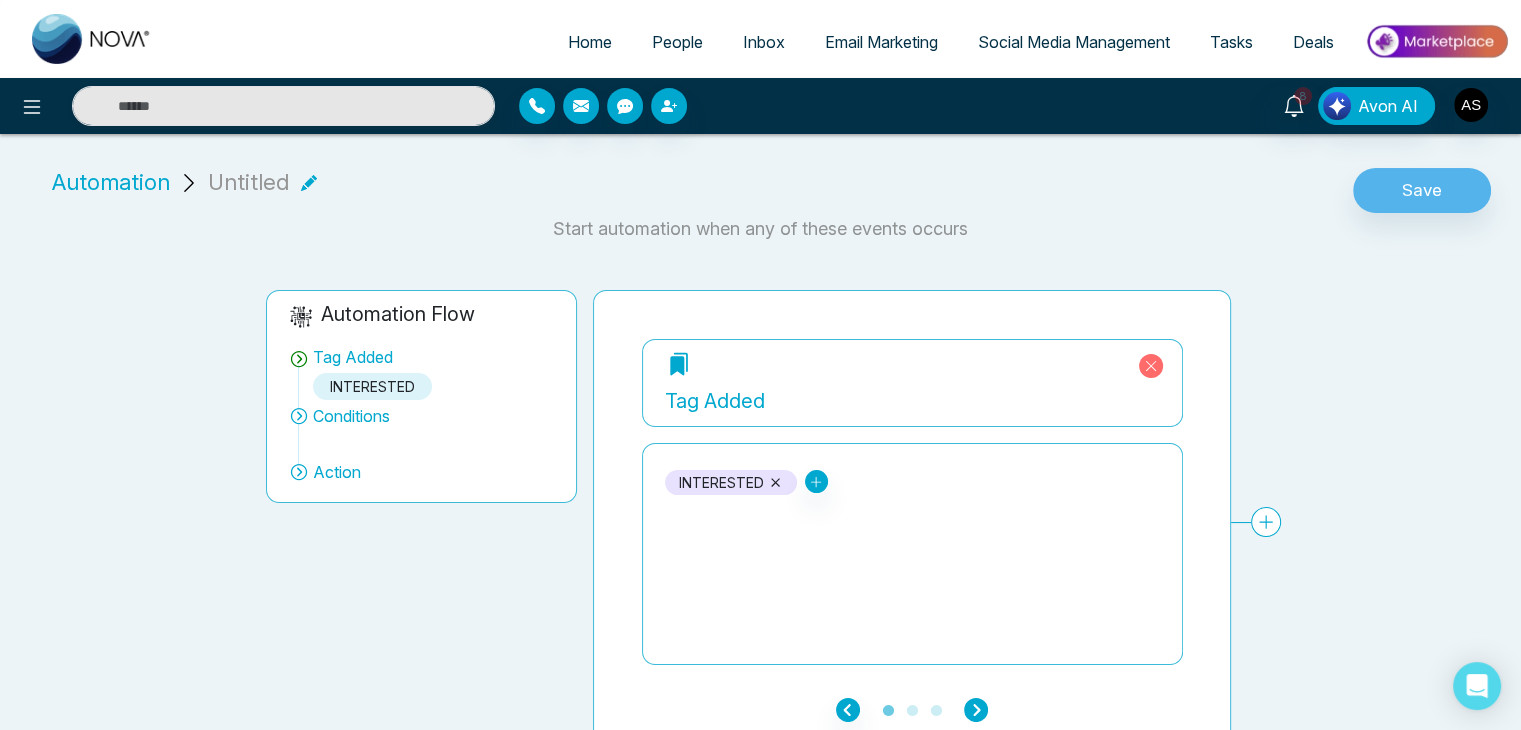 click 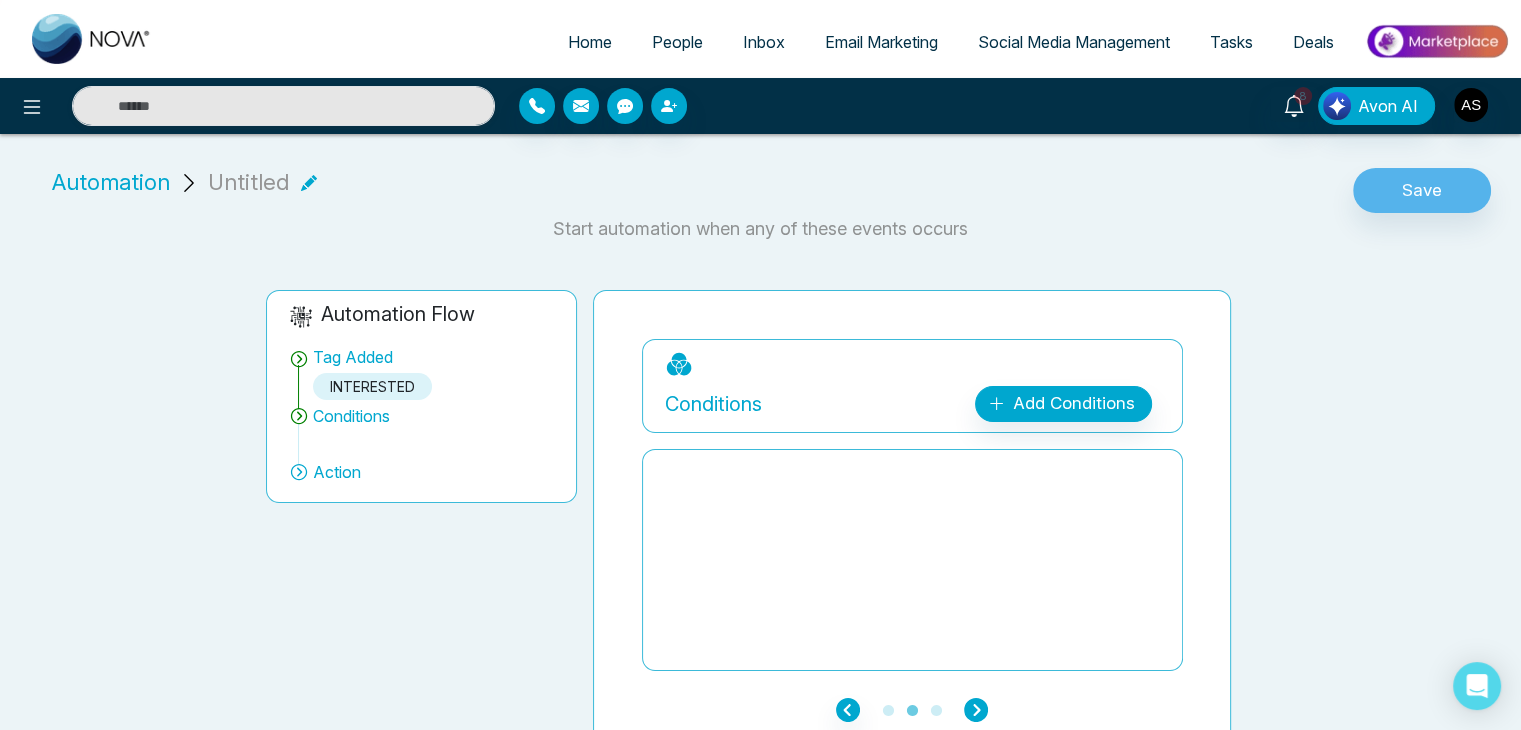 click 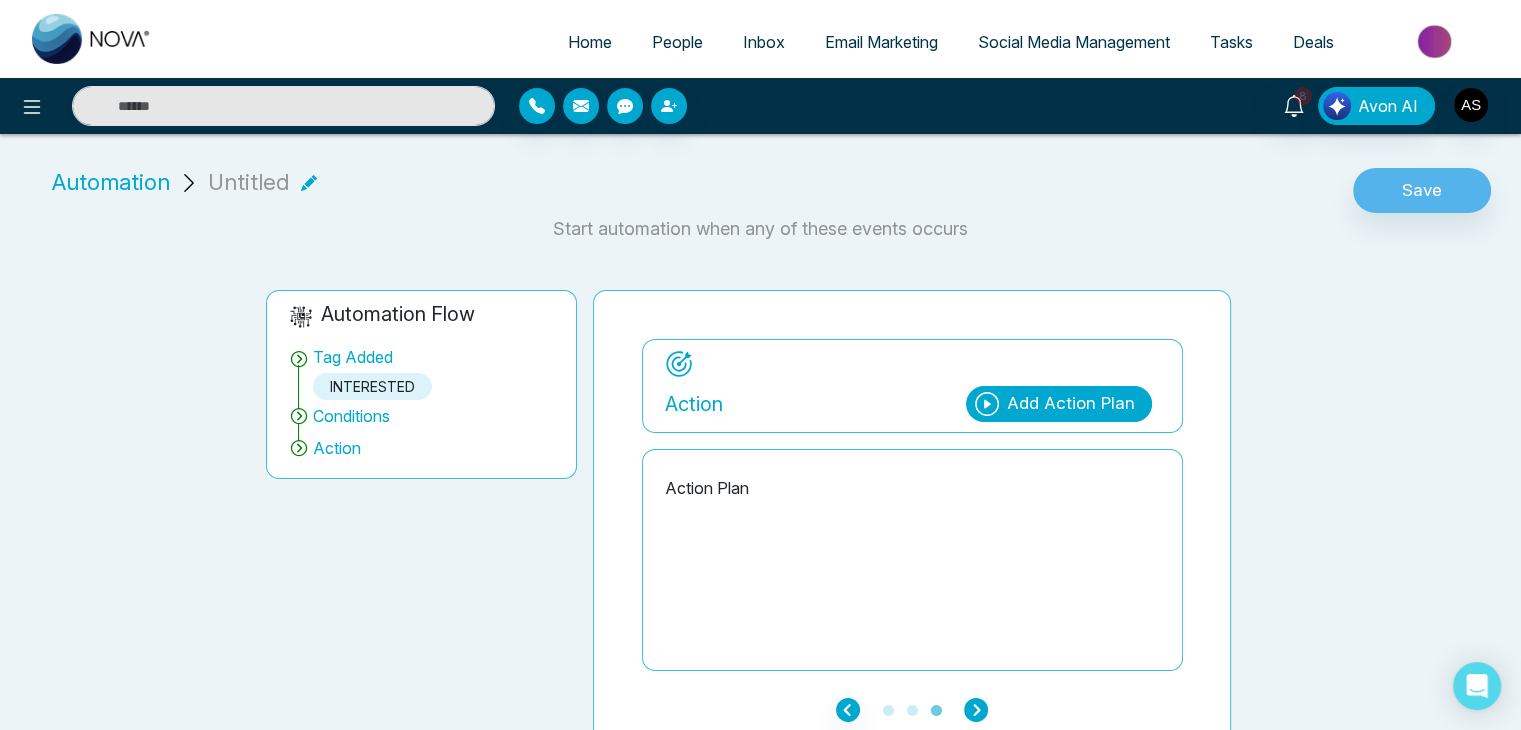 click 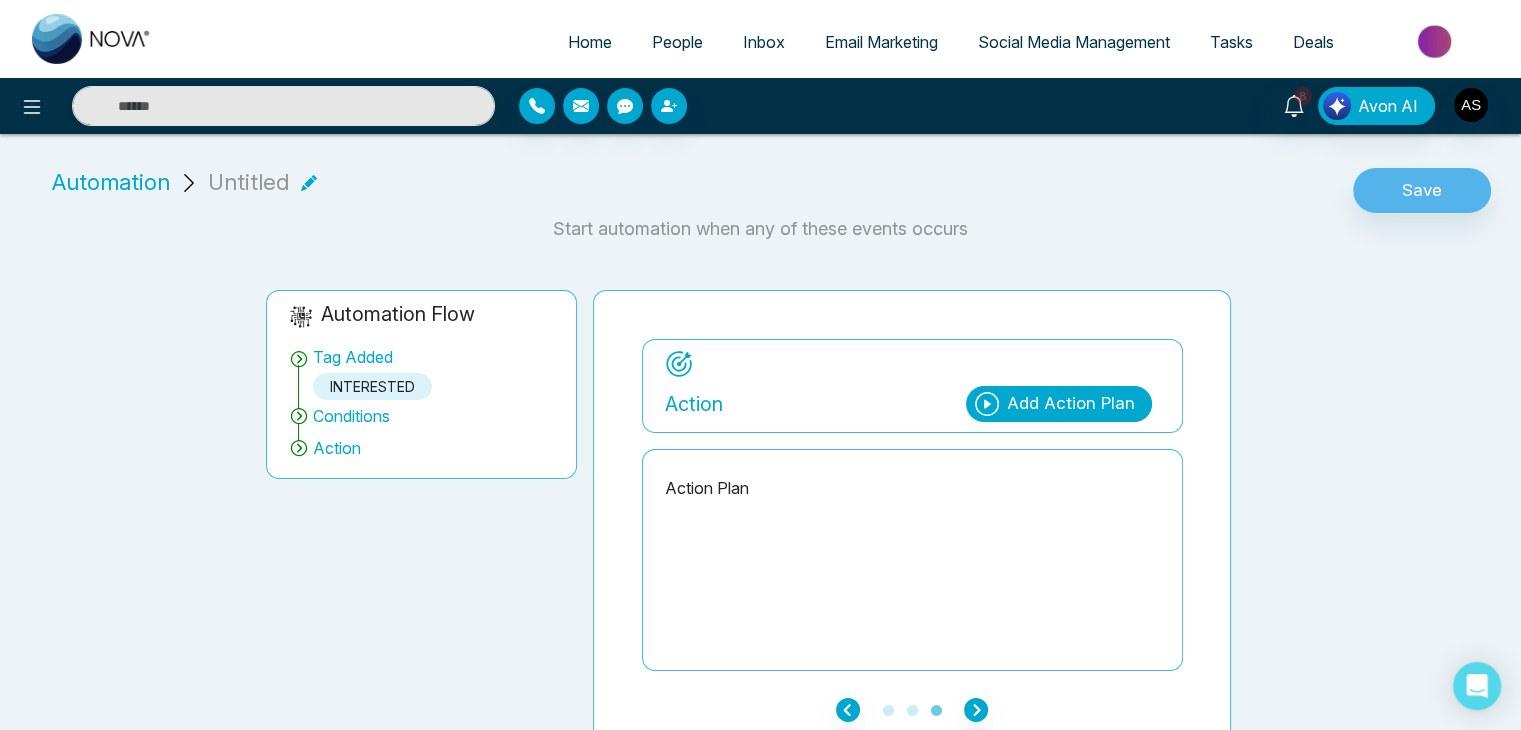 click on "Add Action Plan" at bounding box center (1071, 404) 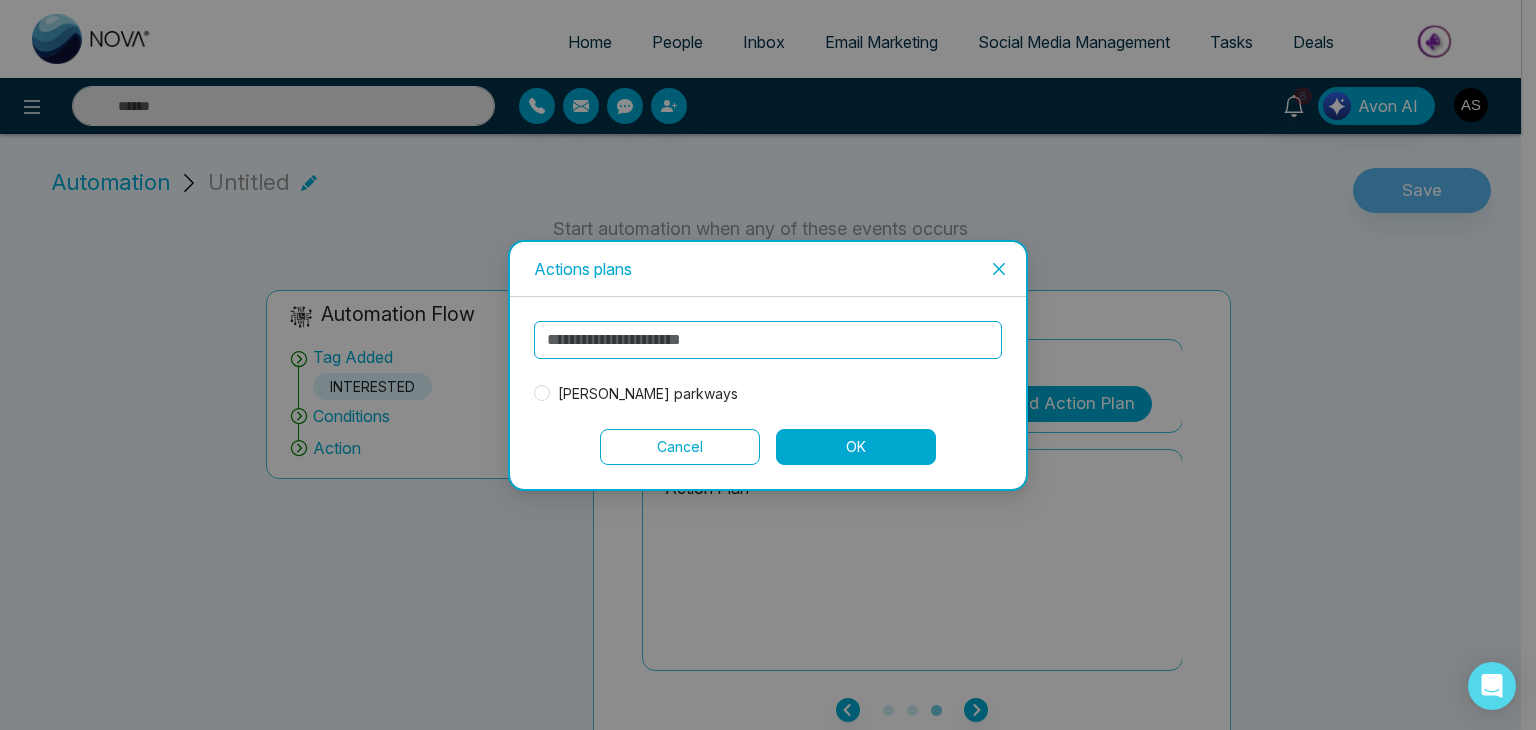 click on "[PERSON_NAME] parkways" at bounding box center [648, 394] 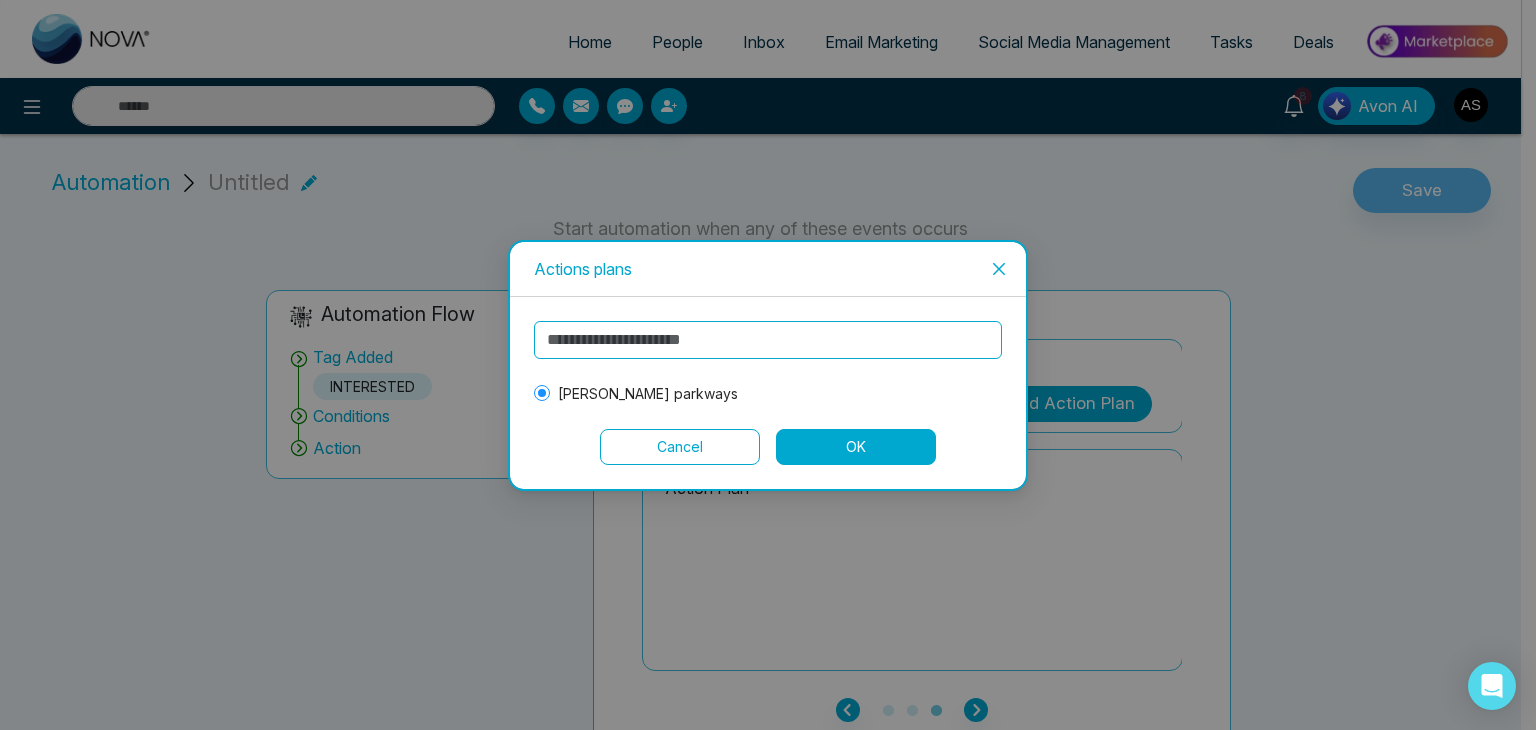 click on "OK" at bounding box center (856, 447) 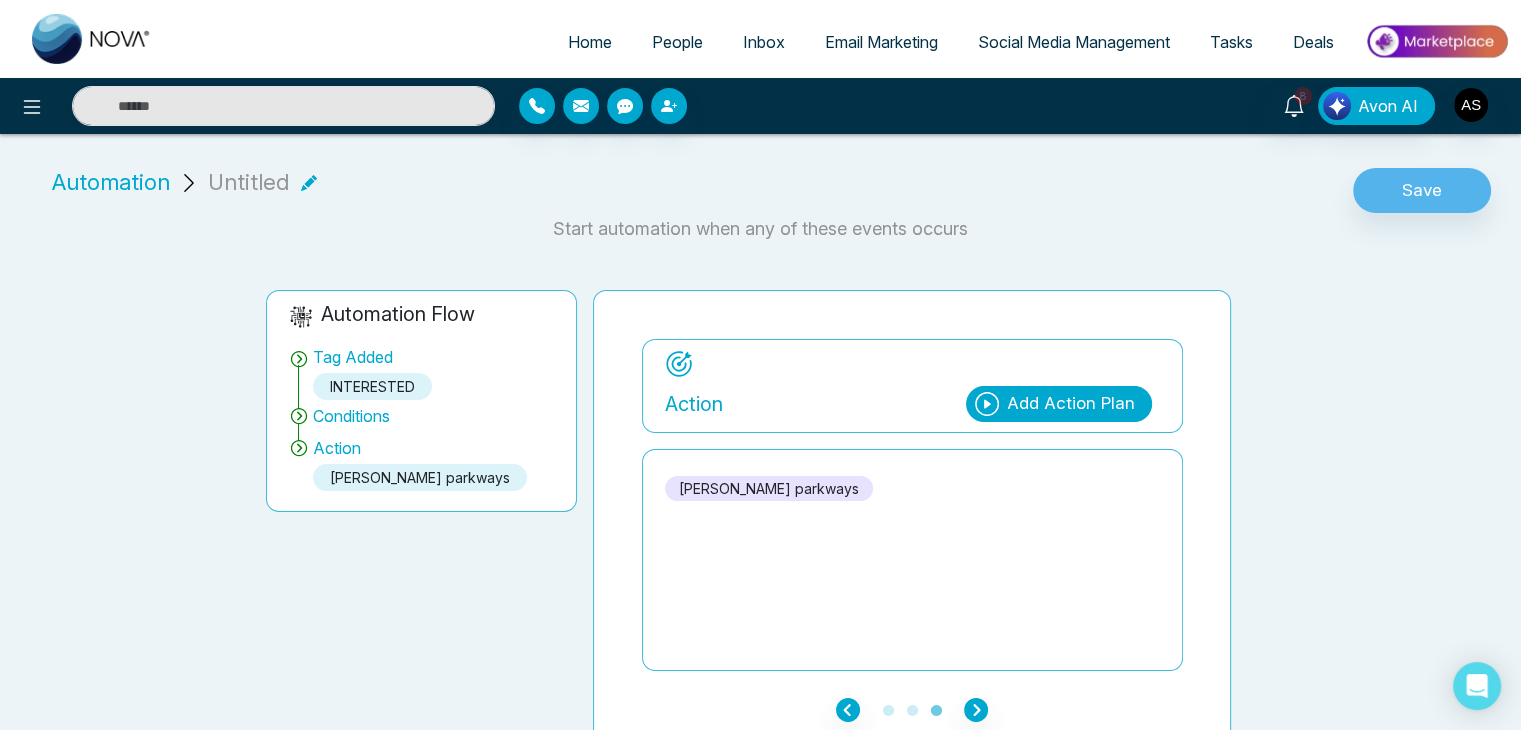 scroll, scrollTop: 23, scrollLeft: 0, axis: vertical 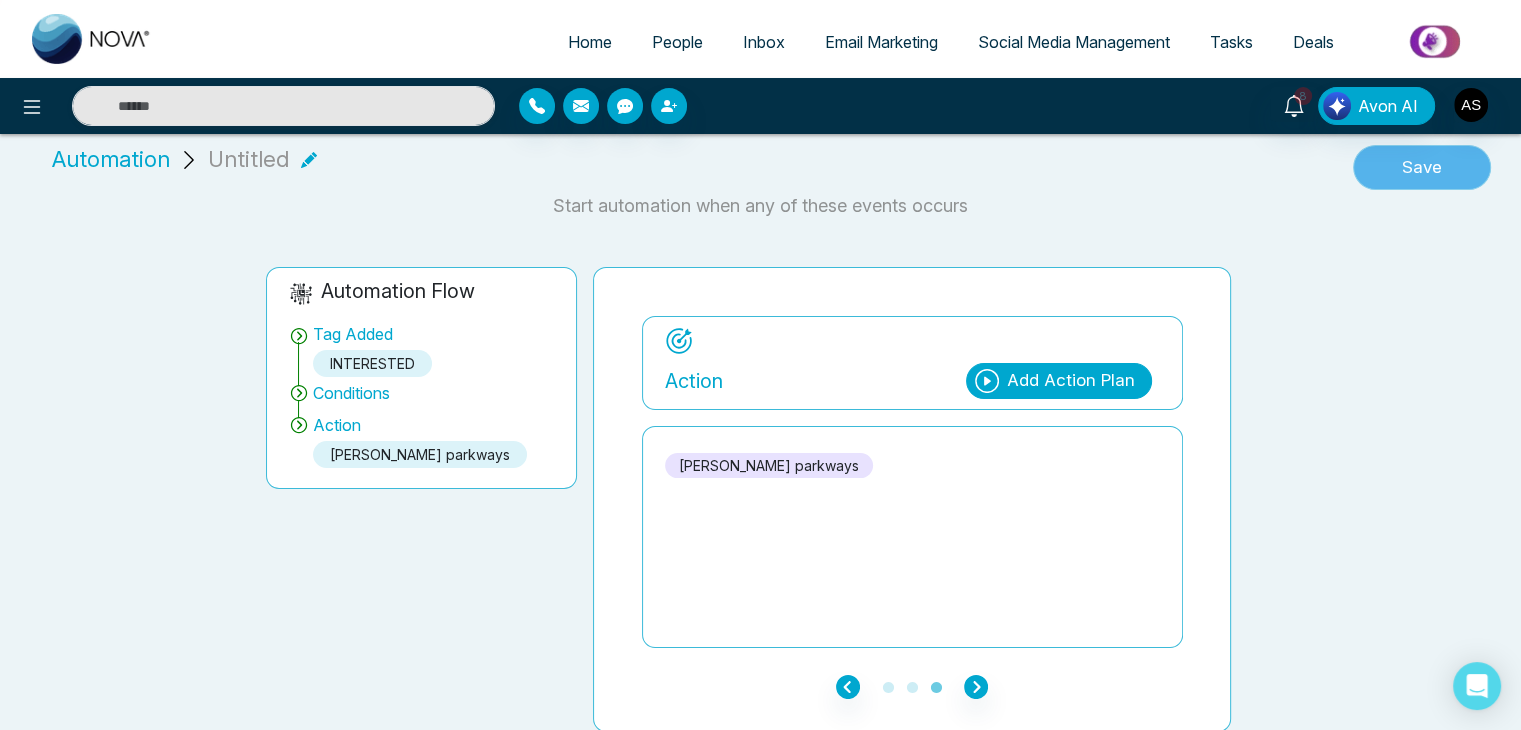 click on "Save" at bounding box center [1422, 168] 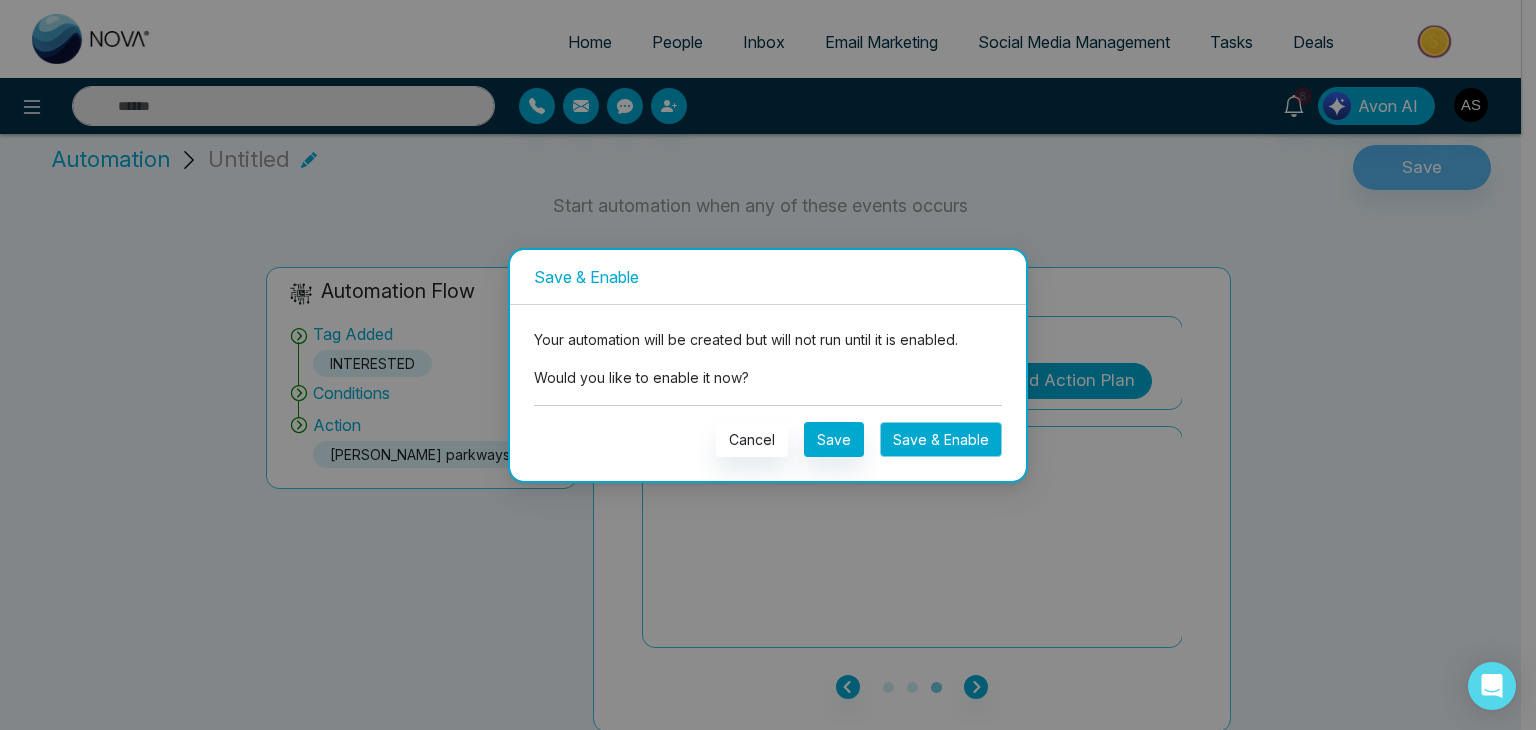 click on "Save & Enable" at bounding box center [941, 439] 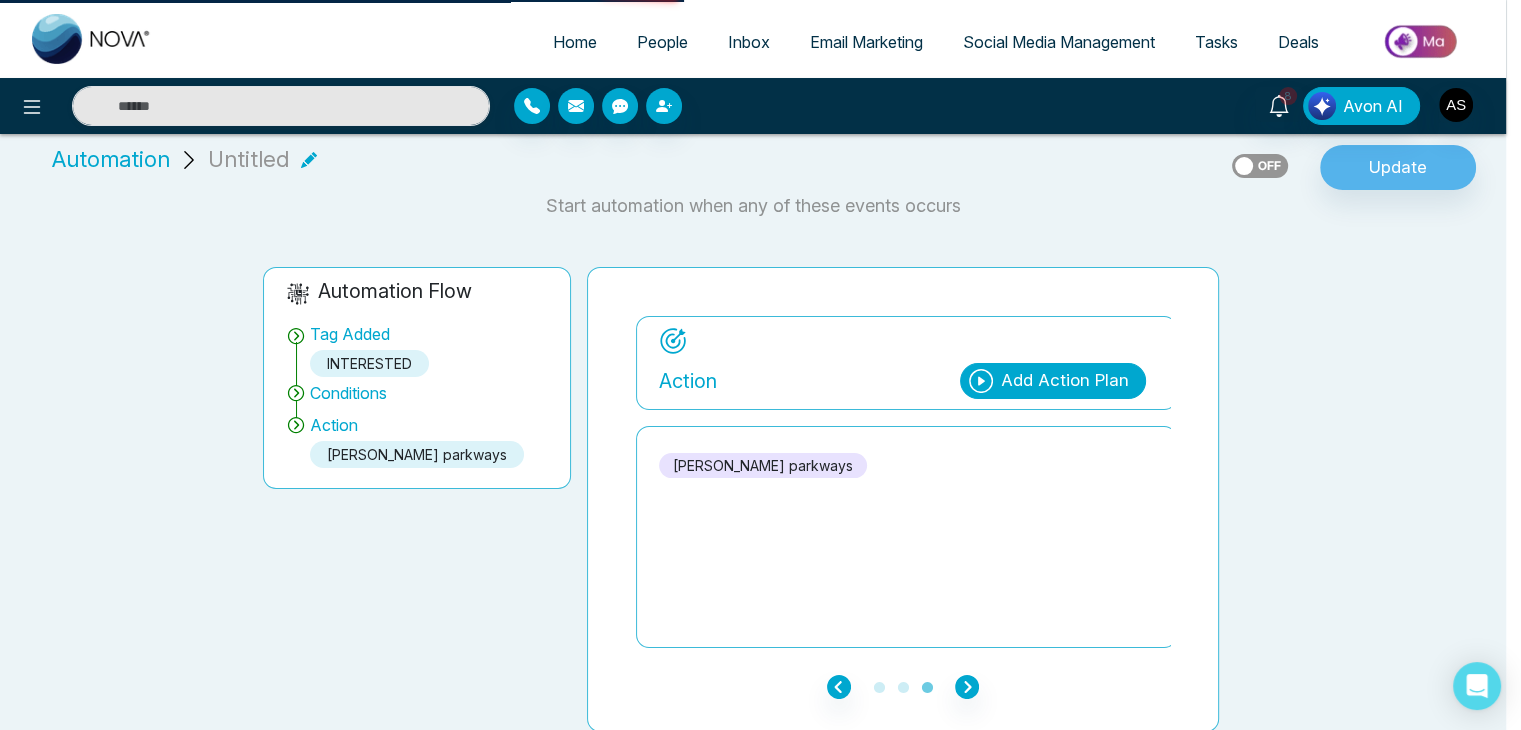 scroll, scrollTop: 0, scrollLeft: 0, axis: both 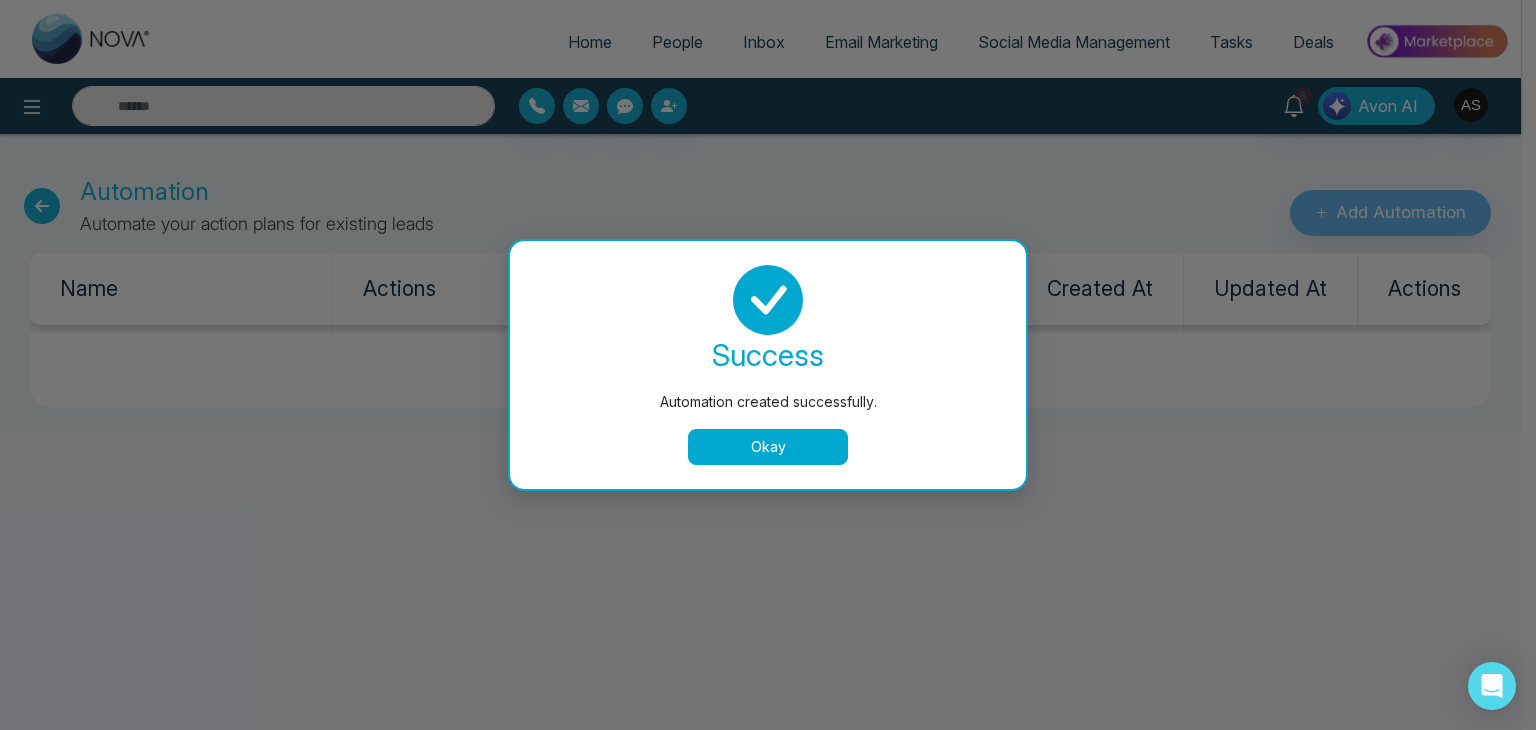 click on "Okay" at bounding box center [768, 447] 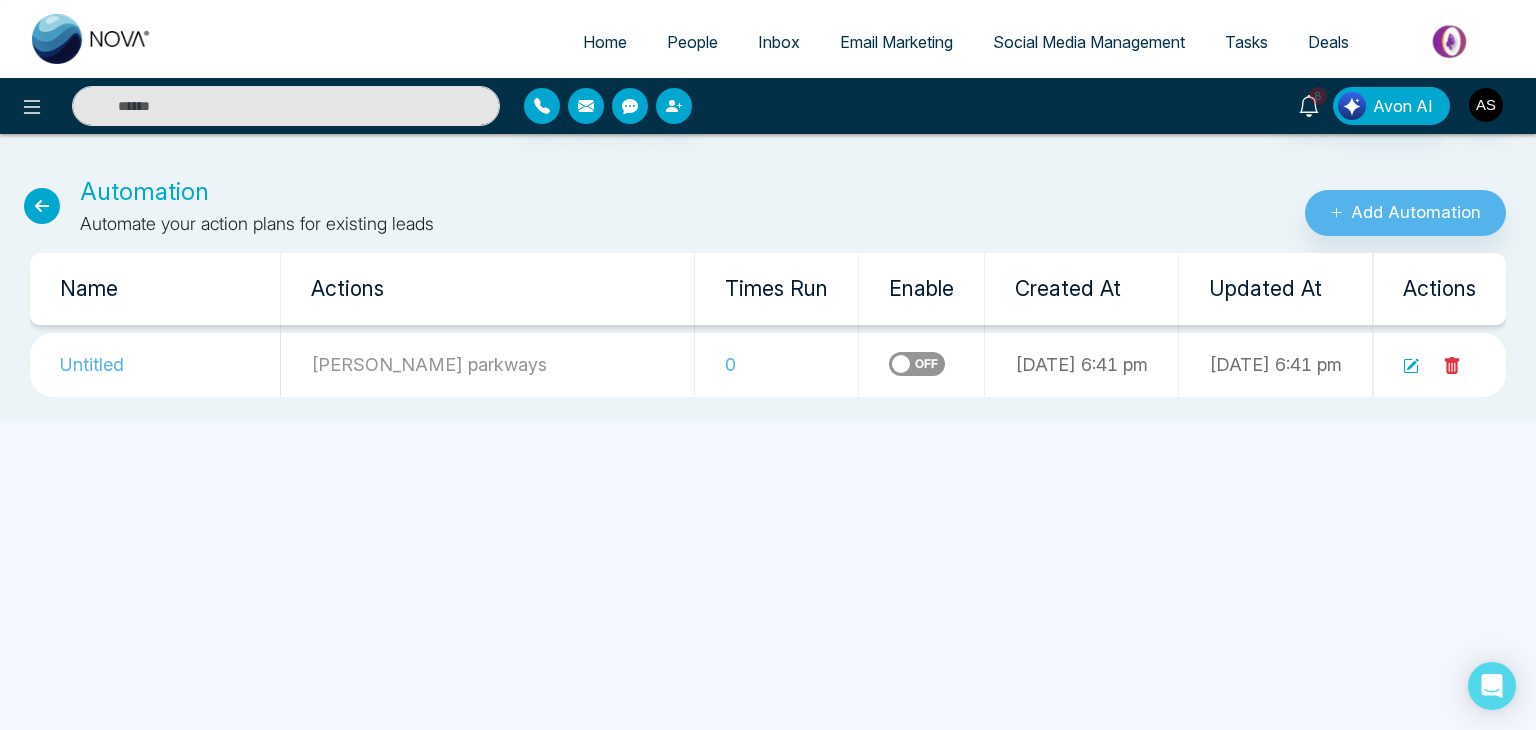 click on "People" at bounding box center [692, 42] 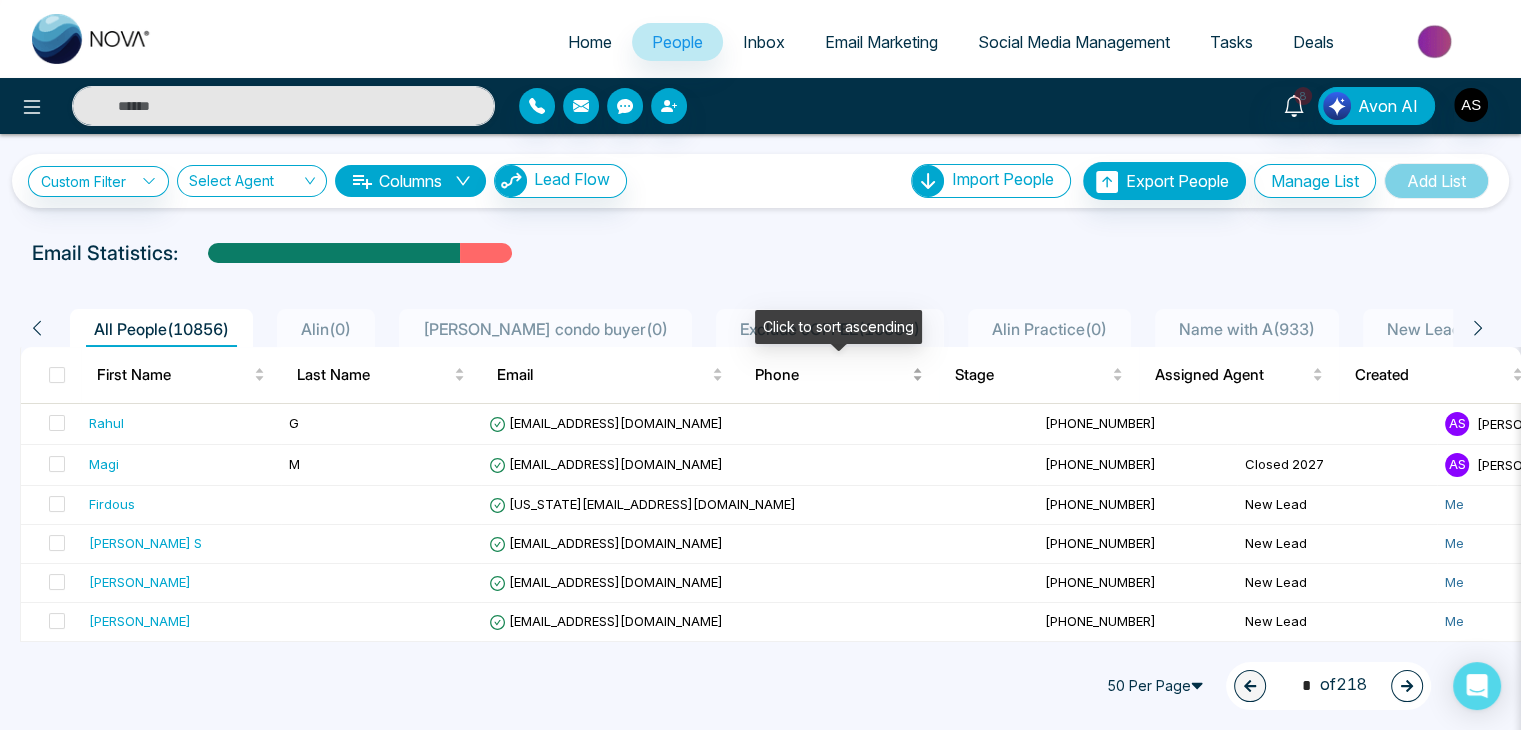 scroll, scrollTop: 0, scrollLeft: 271, axis: horizontal 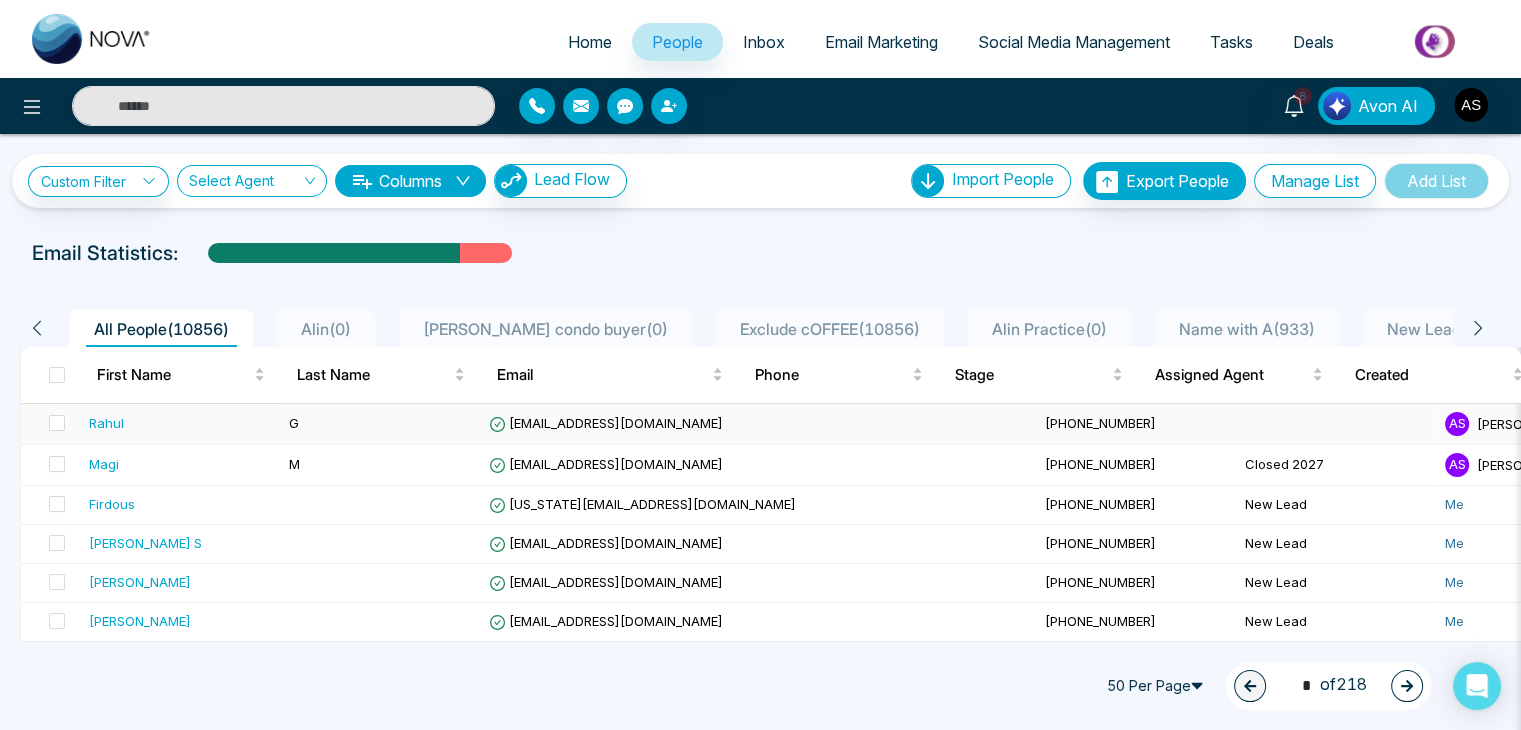 click on "Rahul" at bounding box center (181, 423) 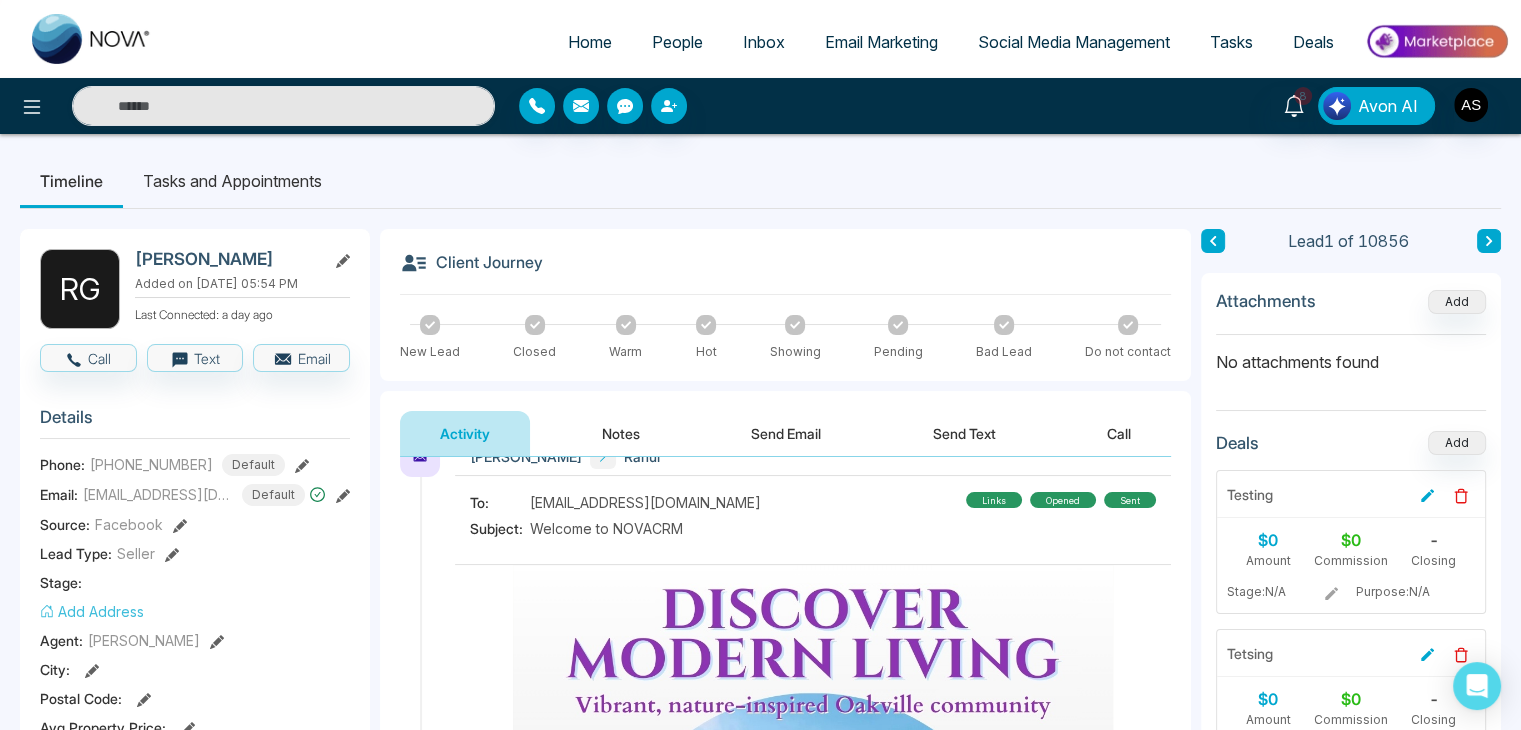 scroll, scrollTop: 0, scrollLeft: 0, axis: both 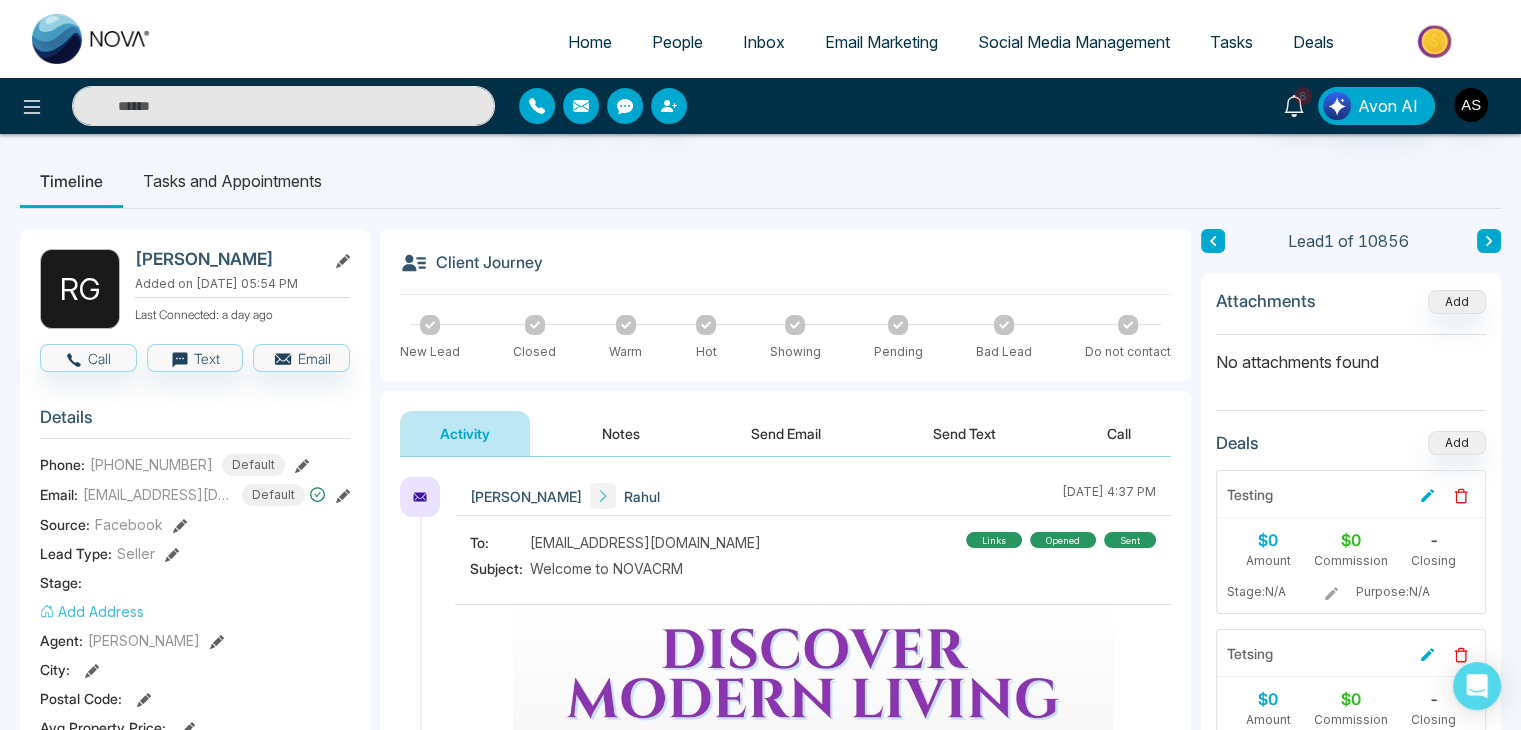click on "Home" at bounding box center [590, 42] 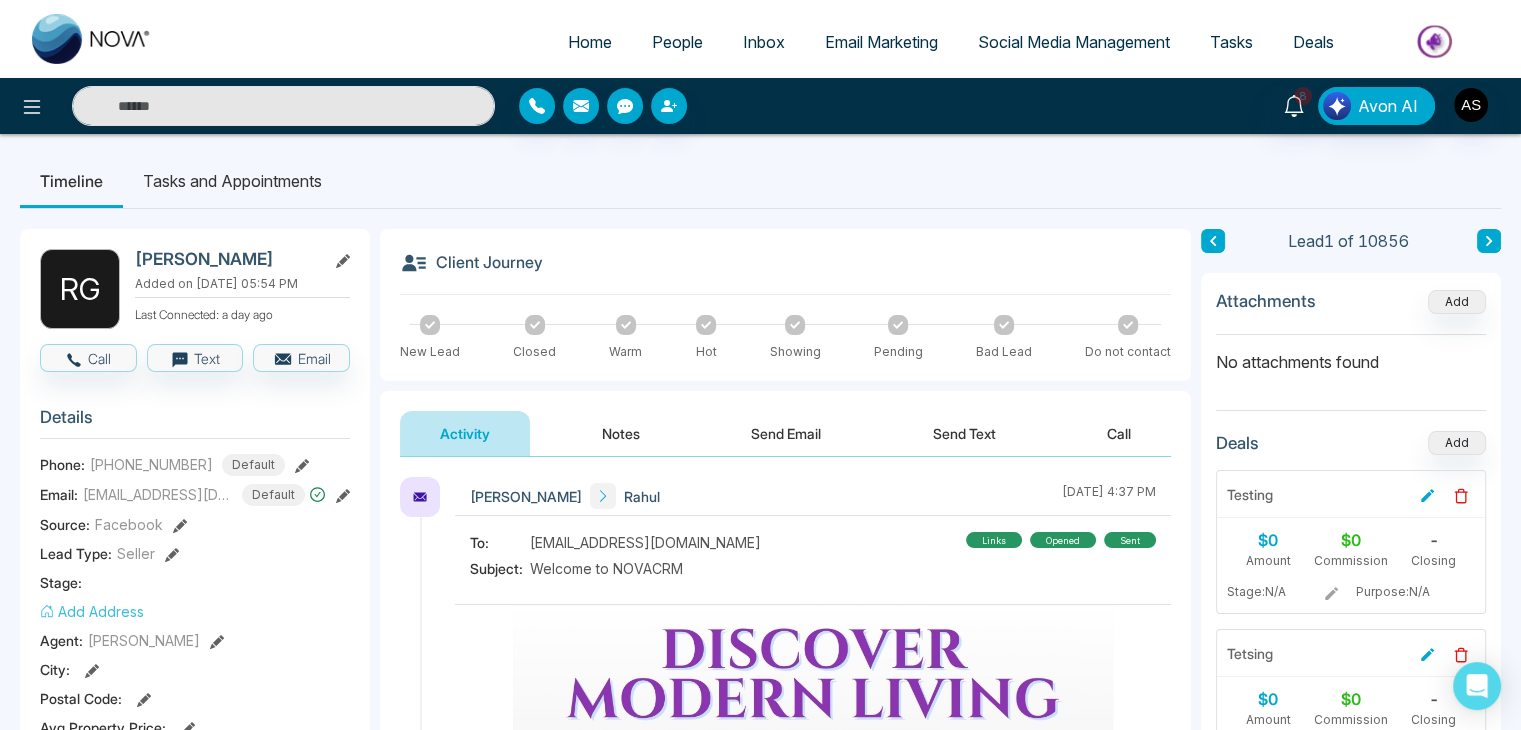 select on "*" 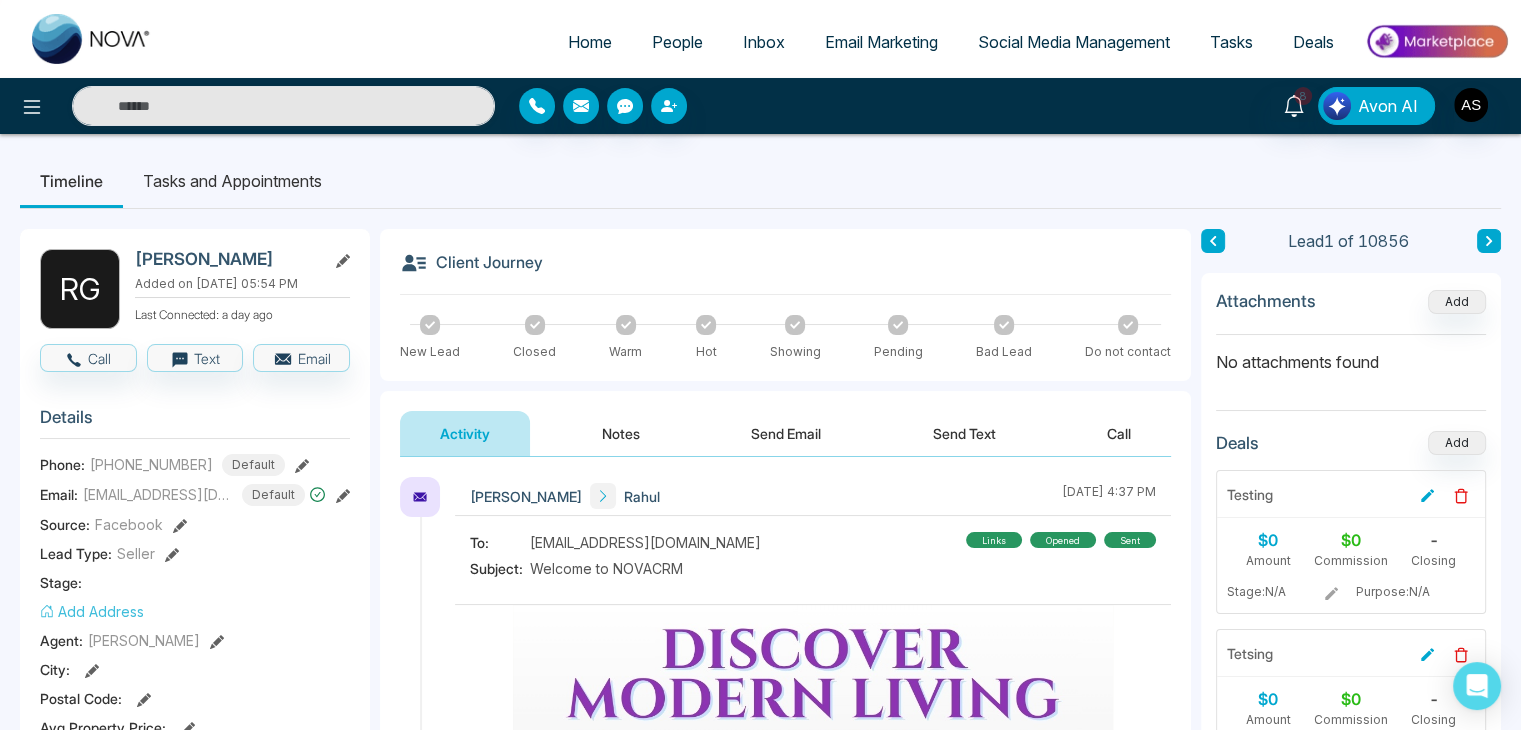 select on "*" 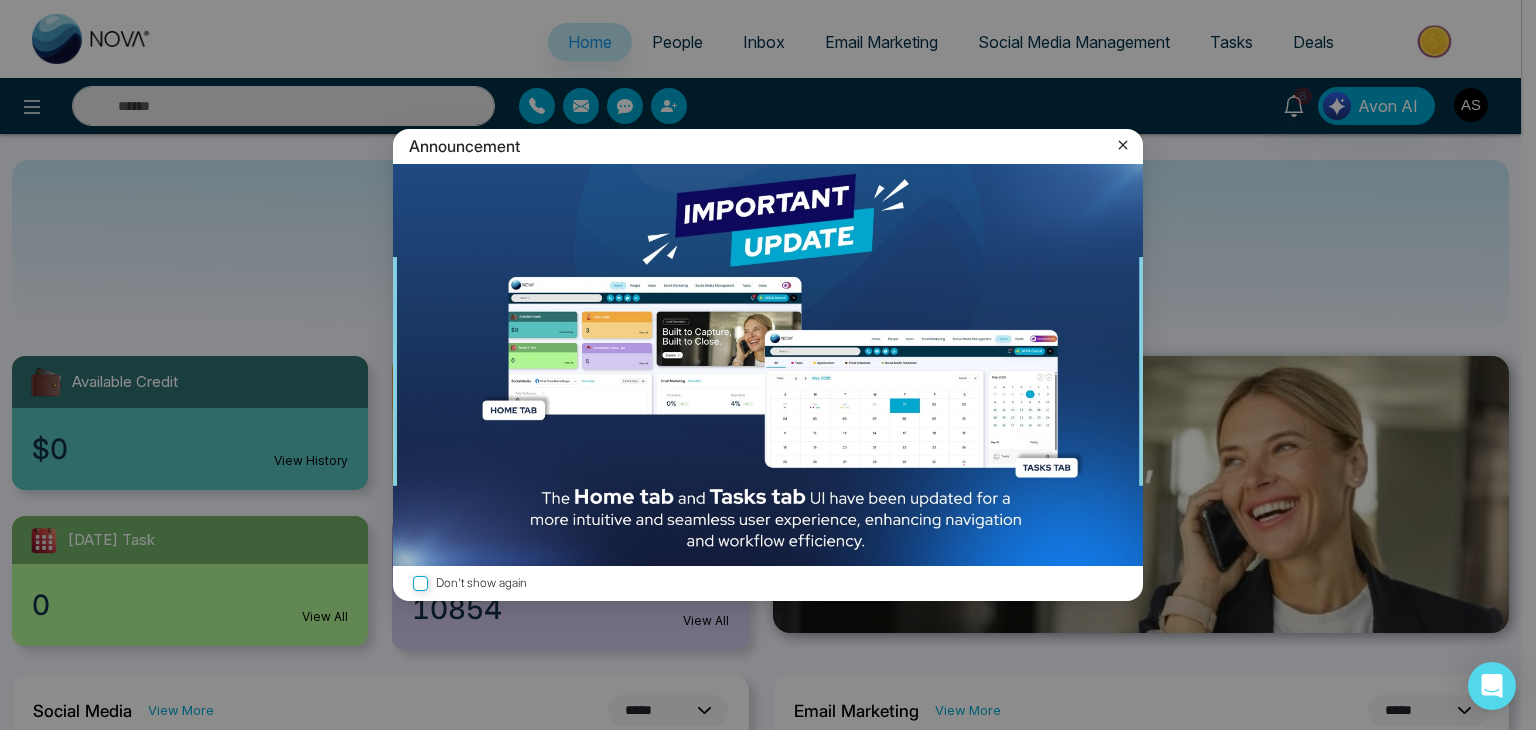 click 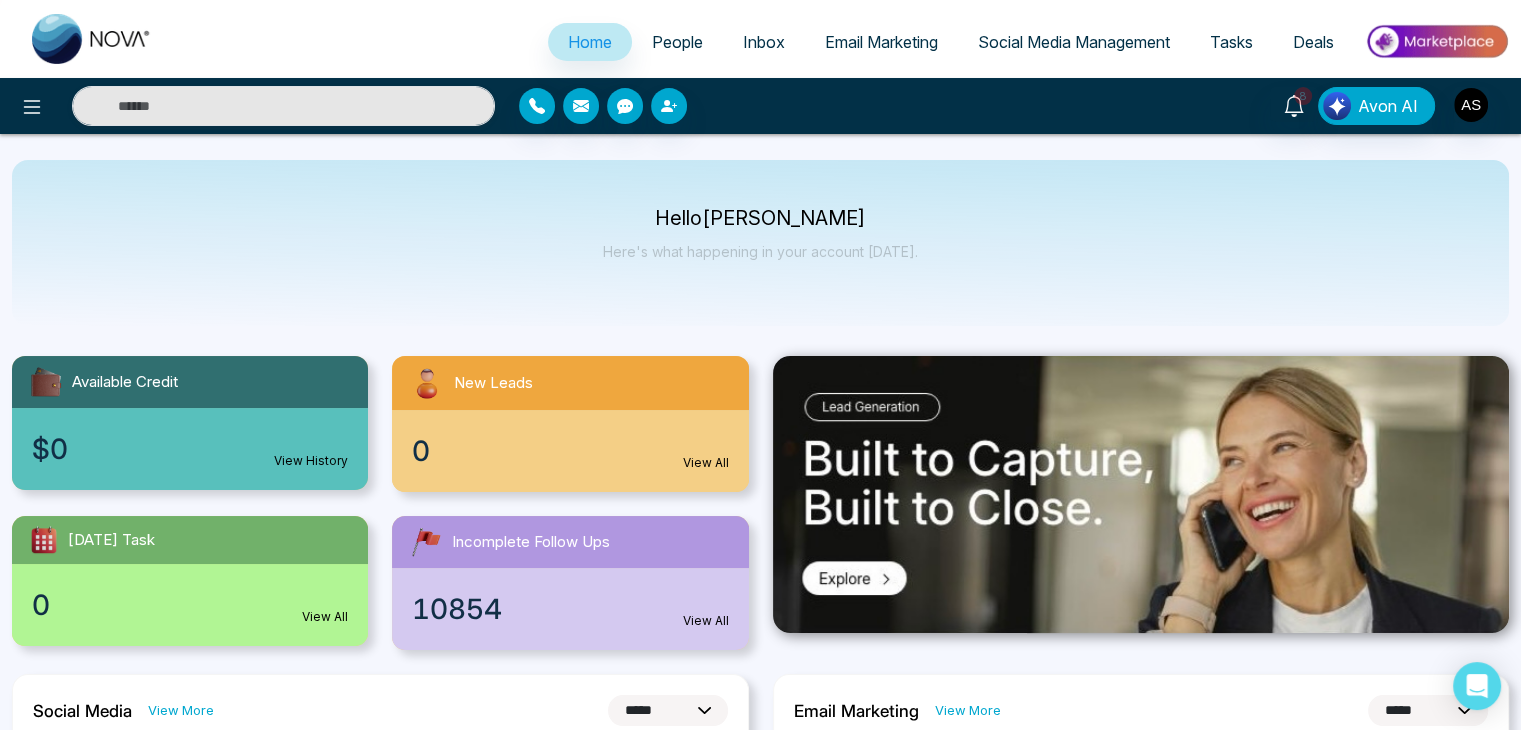 click on "People" at bounding box center (677, 42) 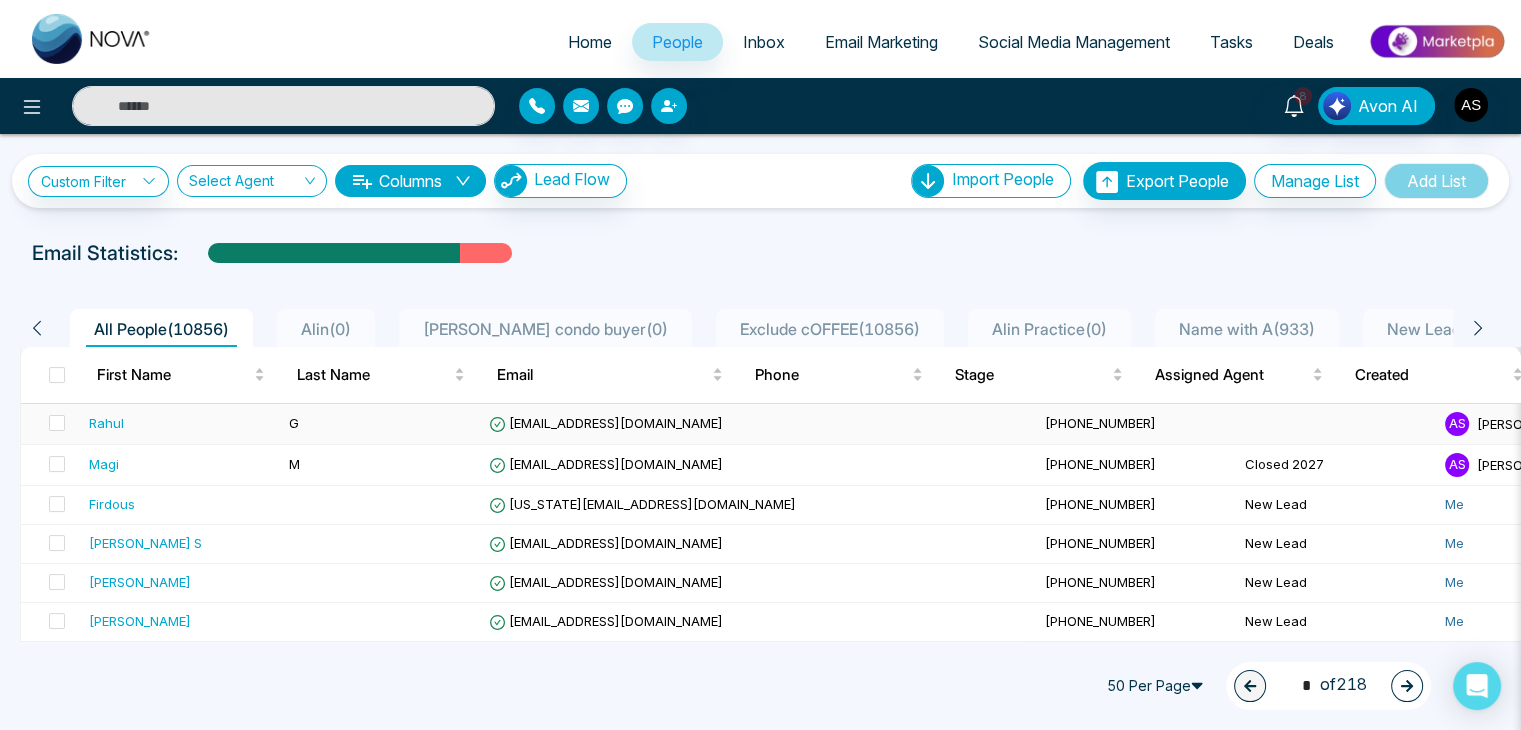 click on "Rahul" at bounding box center (181, 423) 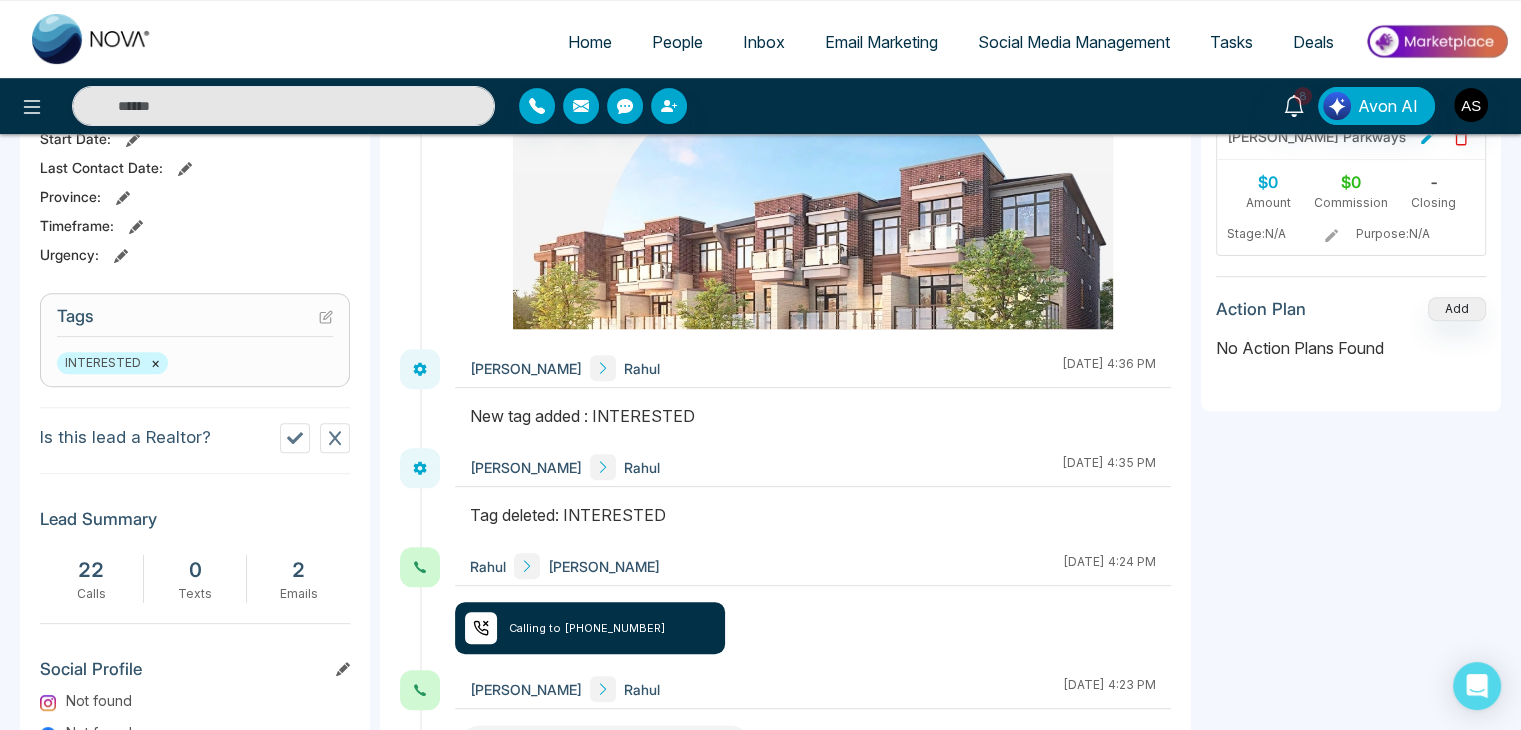 scroll, scrollTop: 676, scrollLeft: 0, axis: vertical 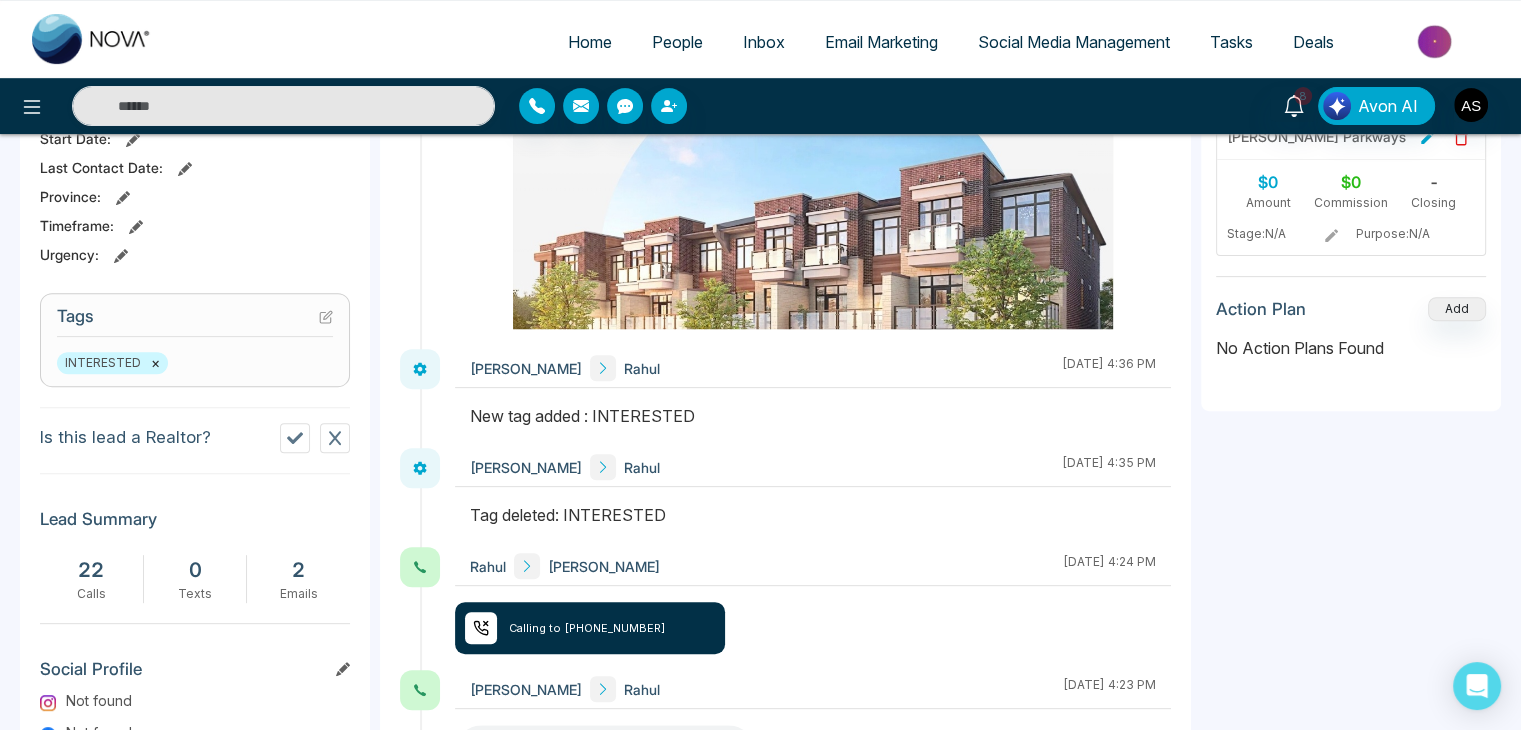 click on "×" at bounding box center (155, 363) 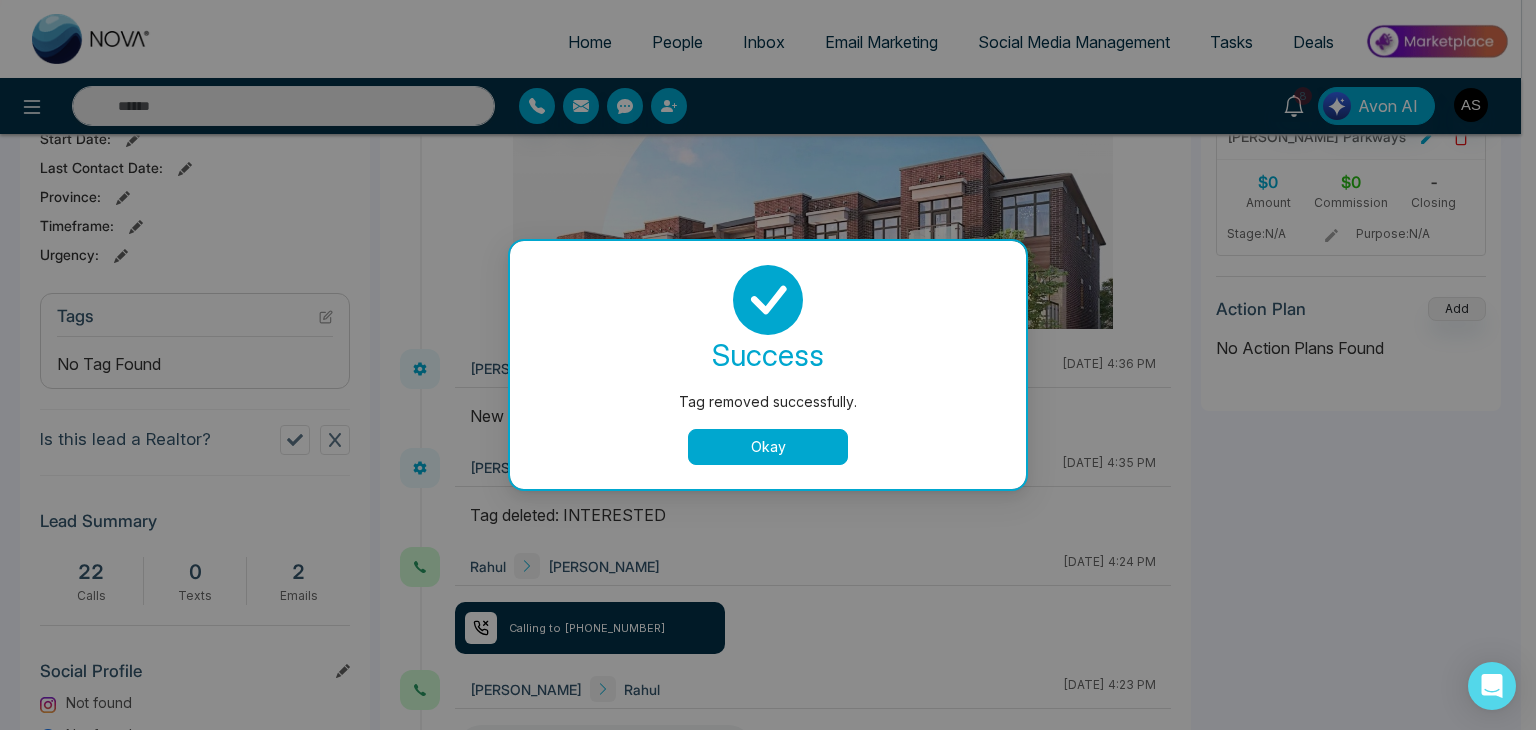 click on "Okay" at bounding box center (768, 447) 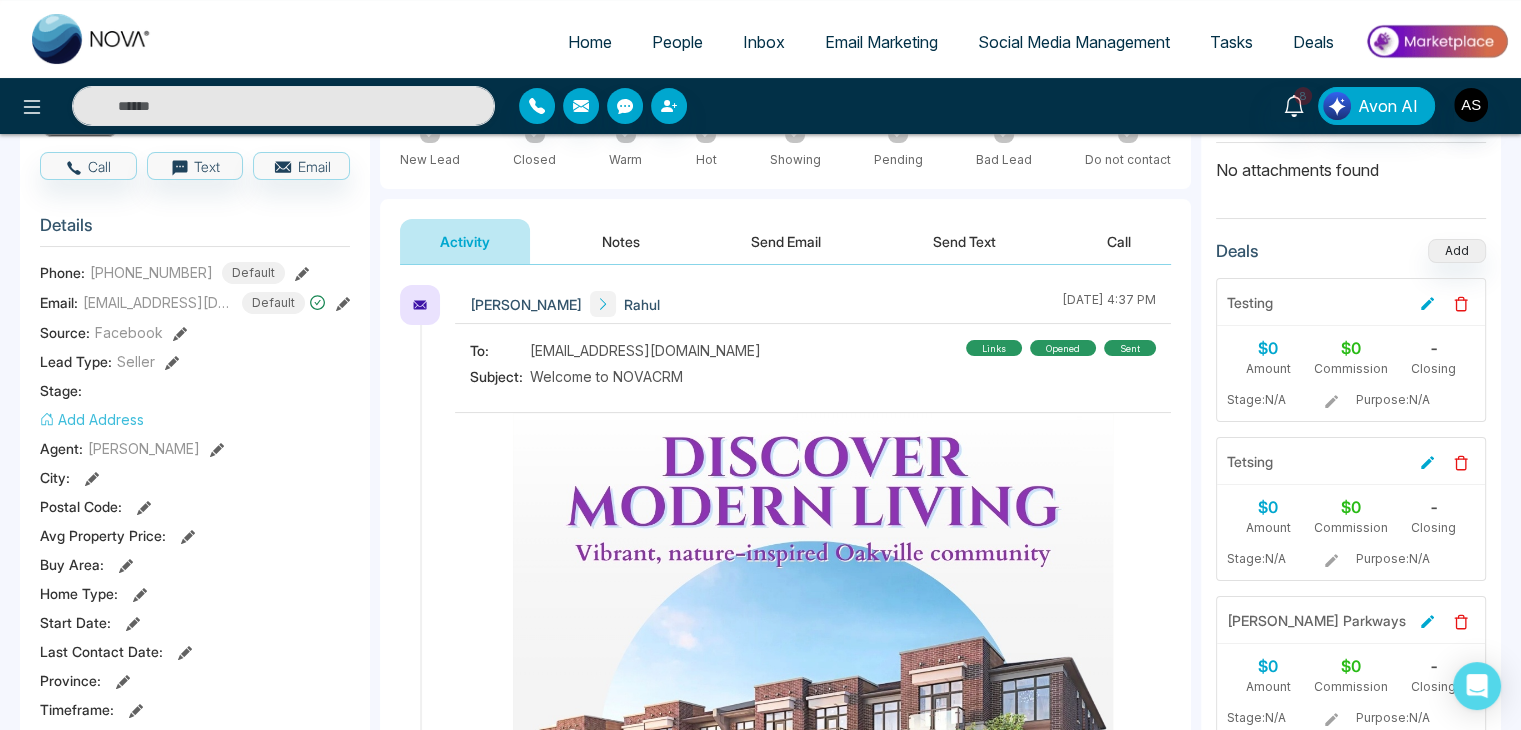 scroll, scrollTop: 120, scrollLeft: 0, axis: vertical 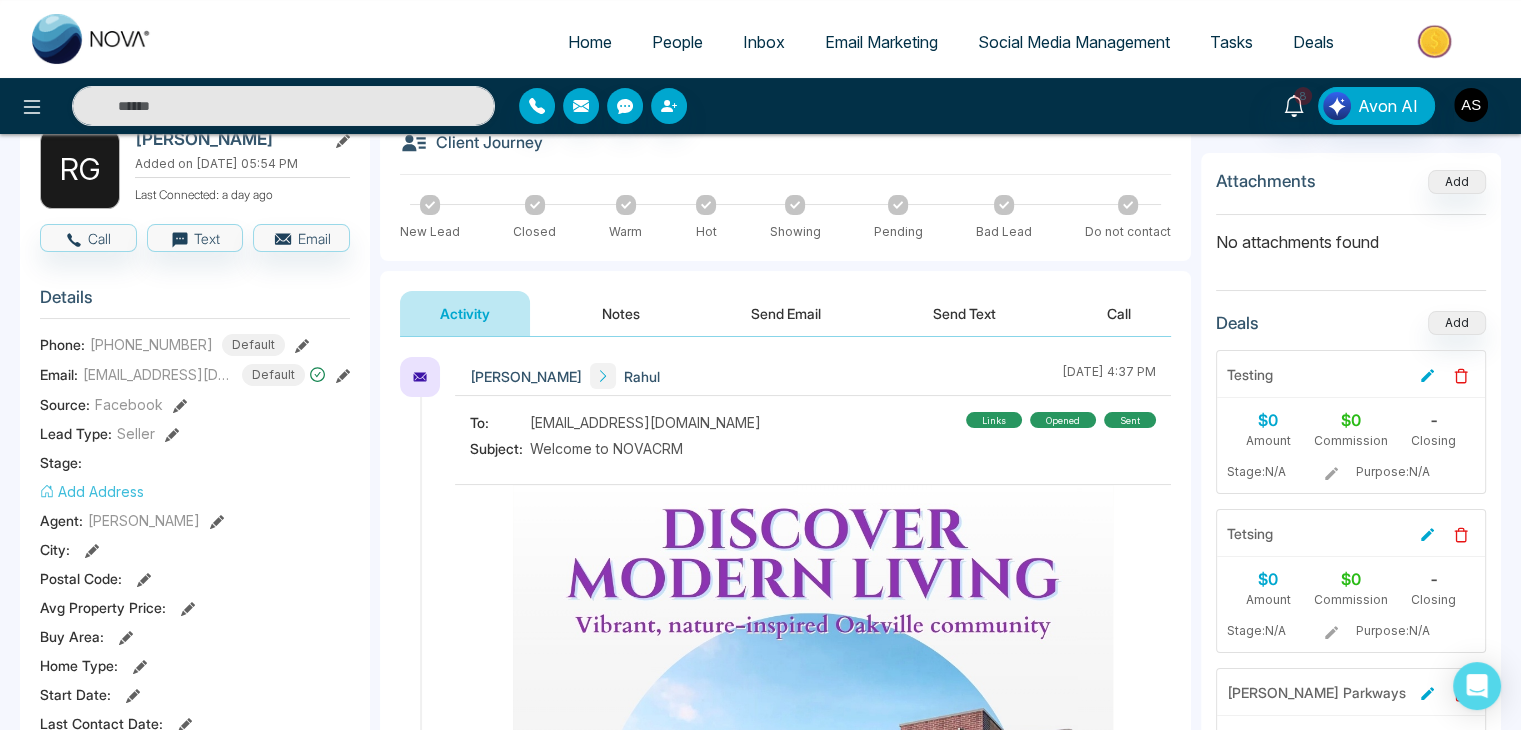 click on "Home" at bounding box center [590, 42] 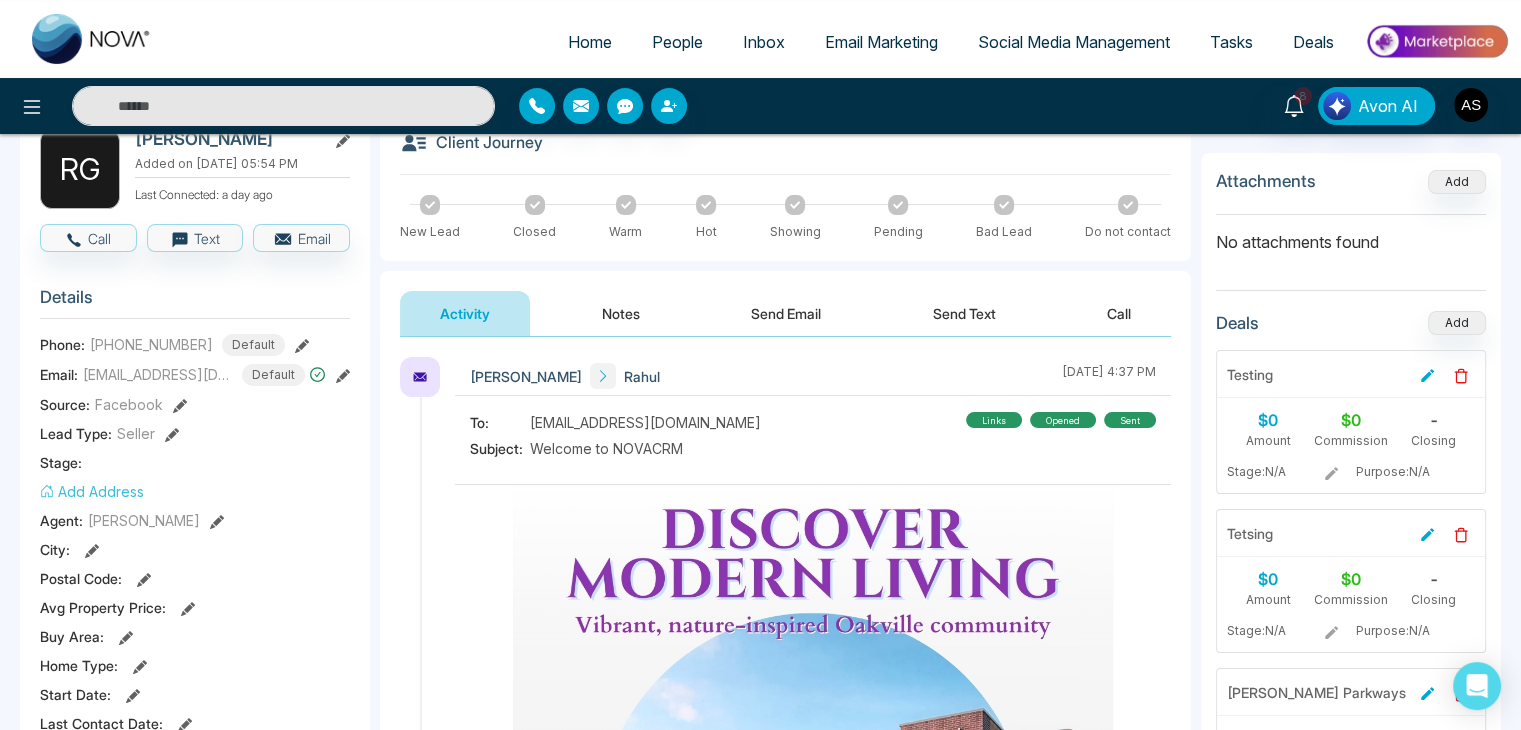 select on "*" 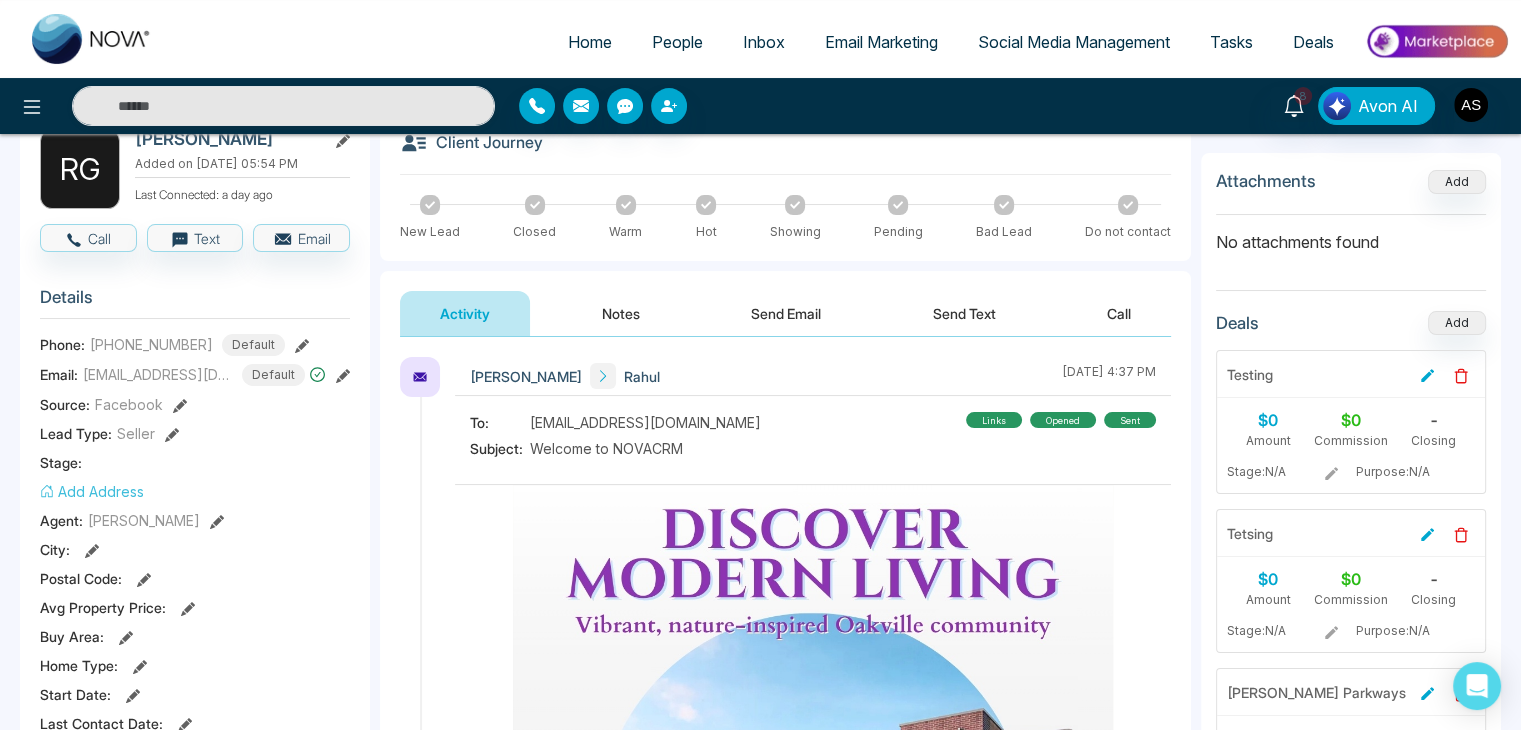 select on "*" 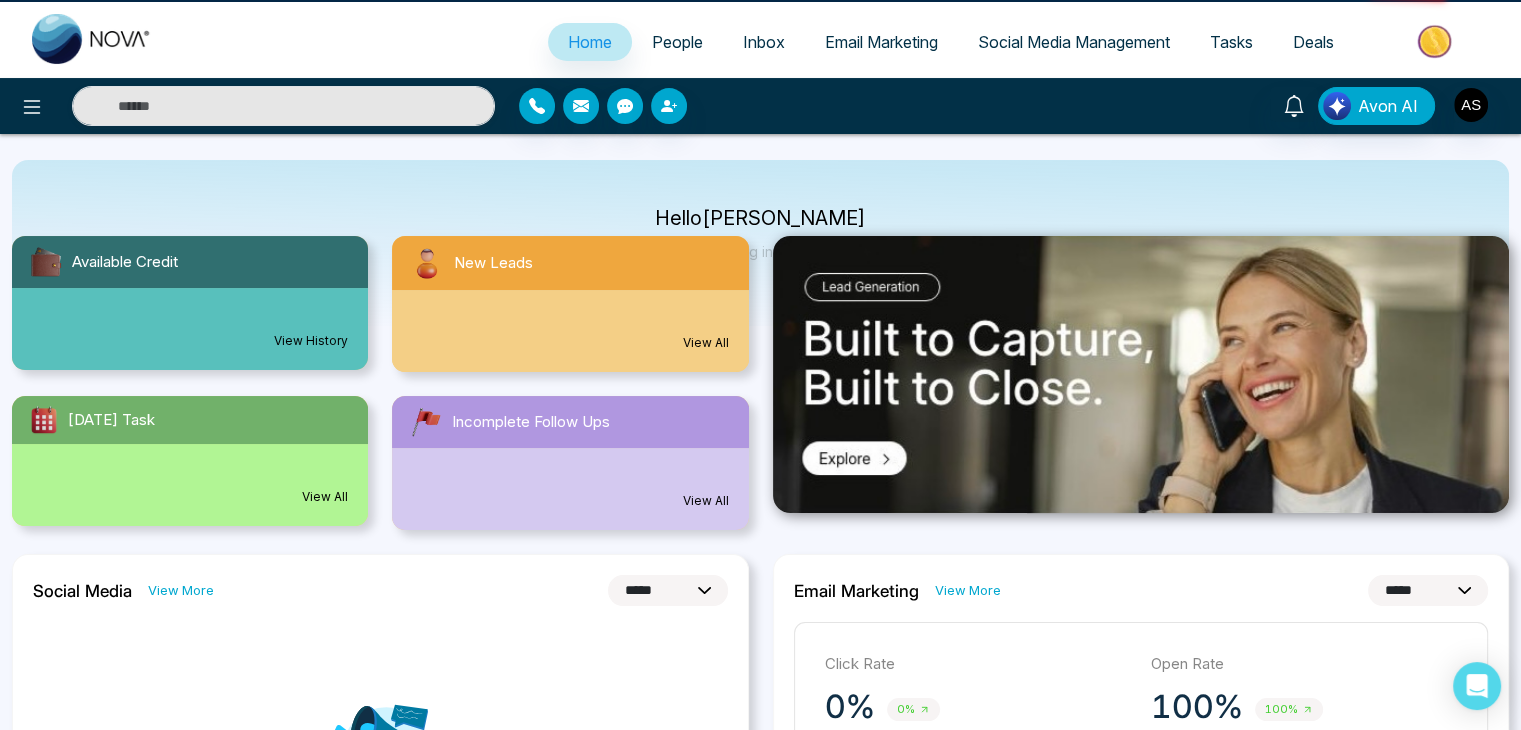 scroll, scrollTop: 0, scrollLeft: 0, axis: both 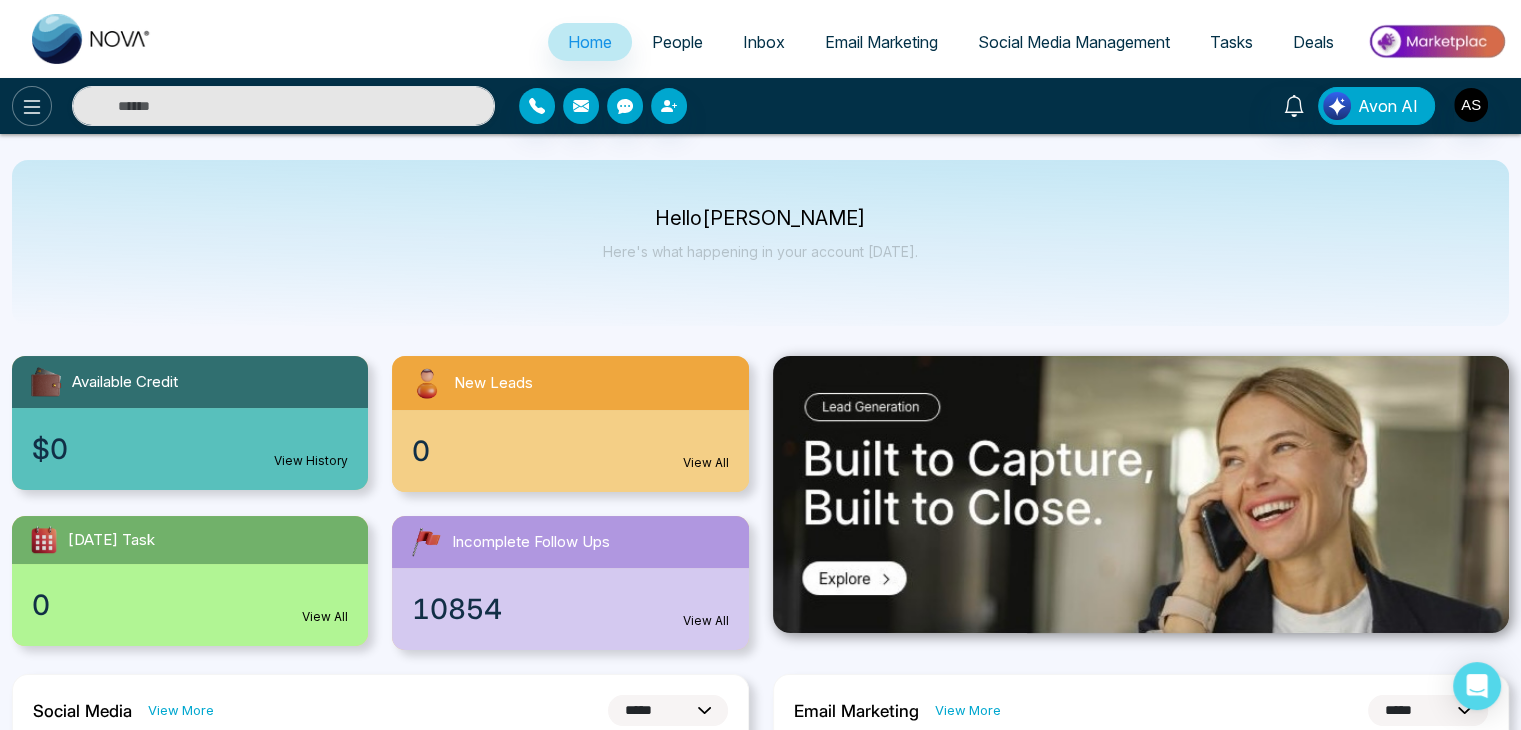 click at bounding box center [32, 106] 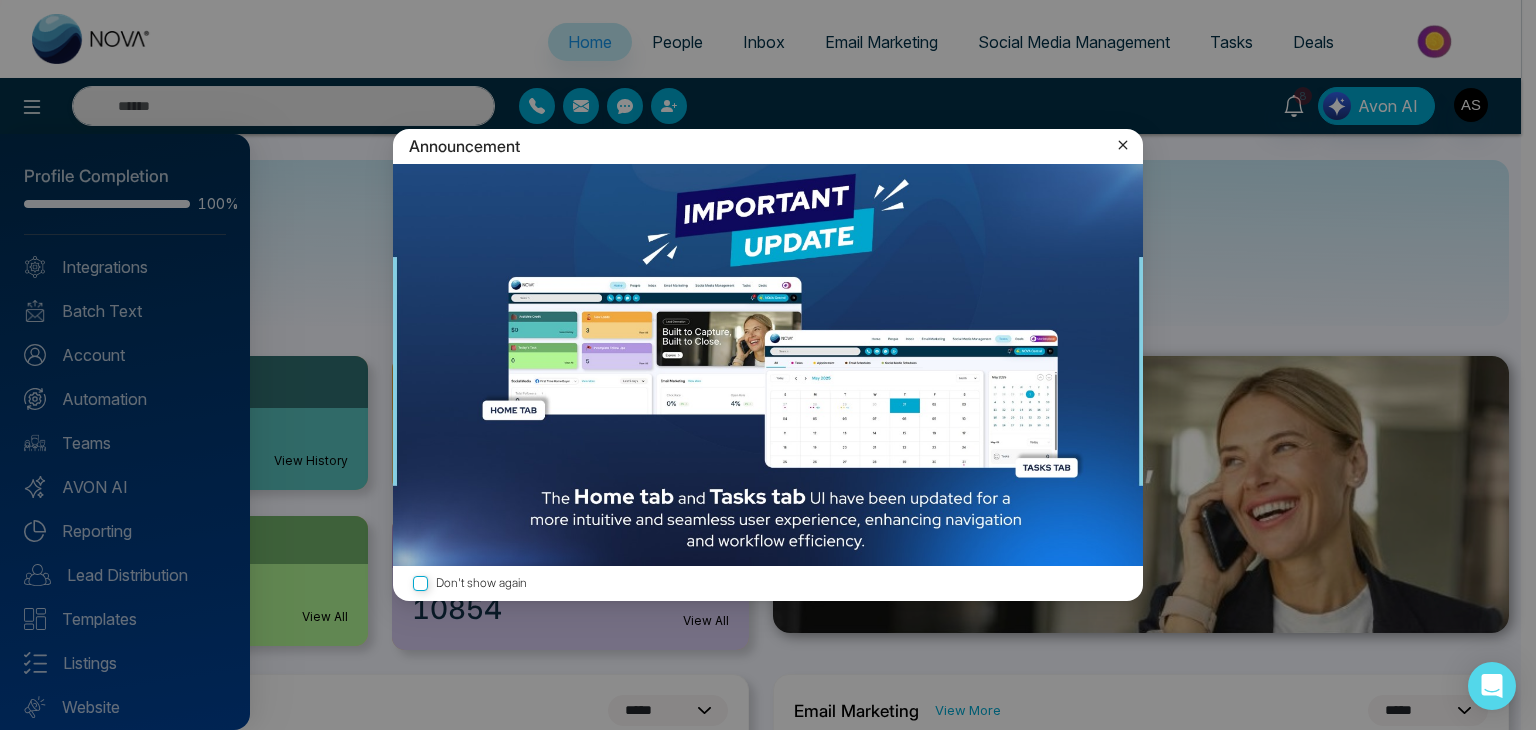 click 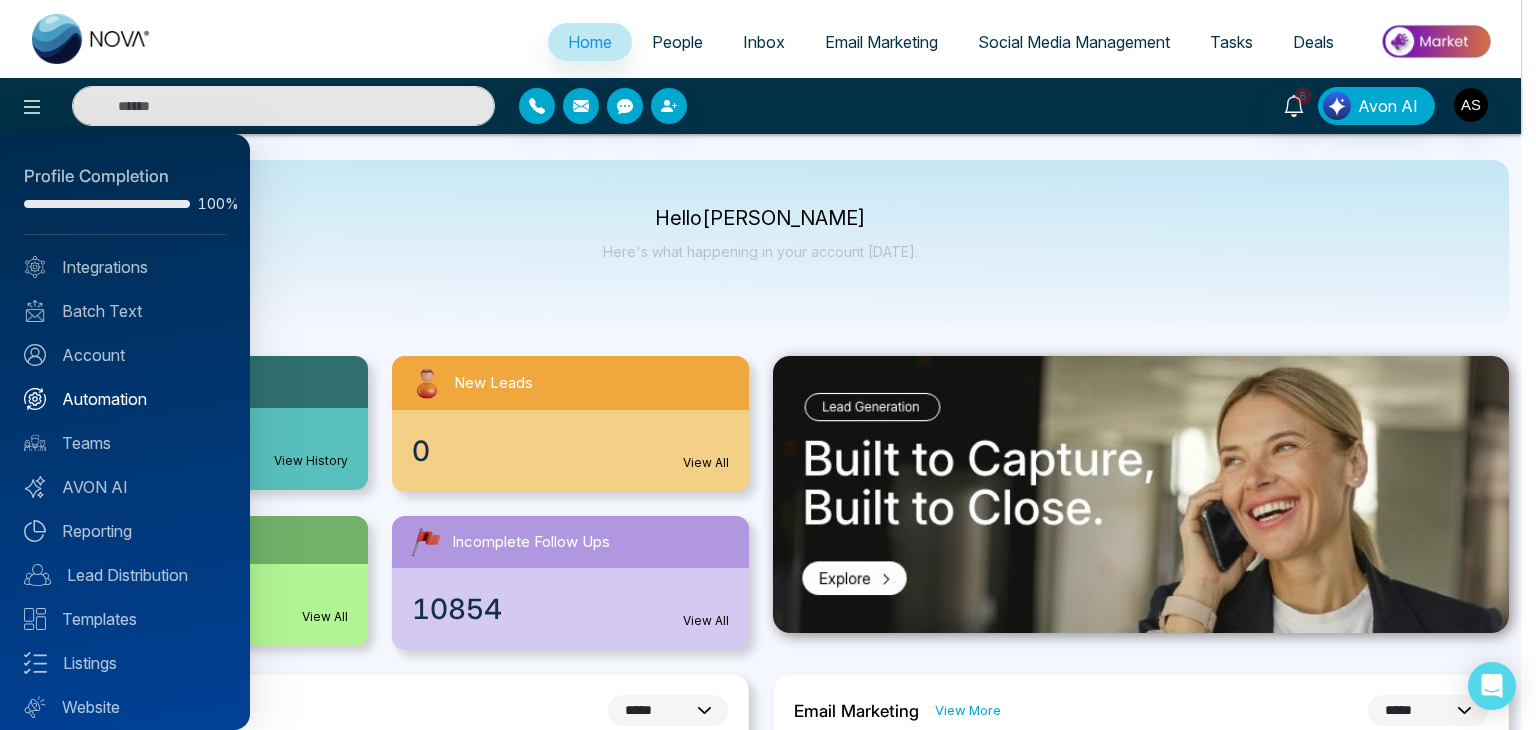 click on "Automation" at bounding box center (125, 399) 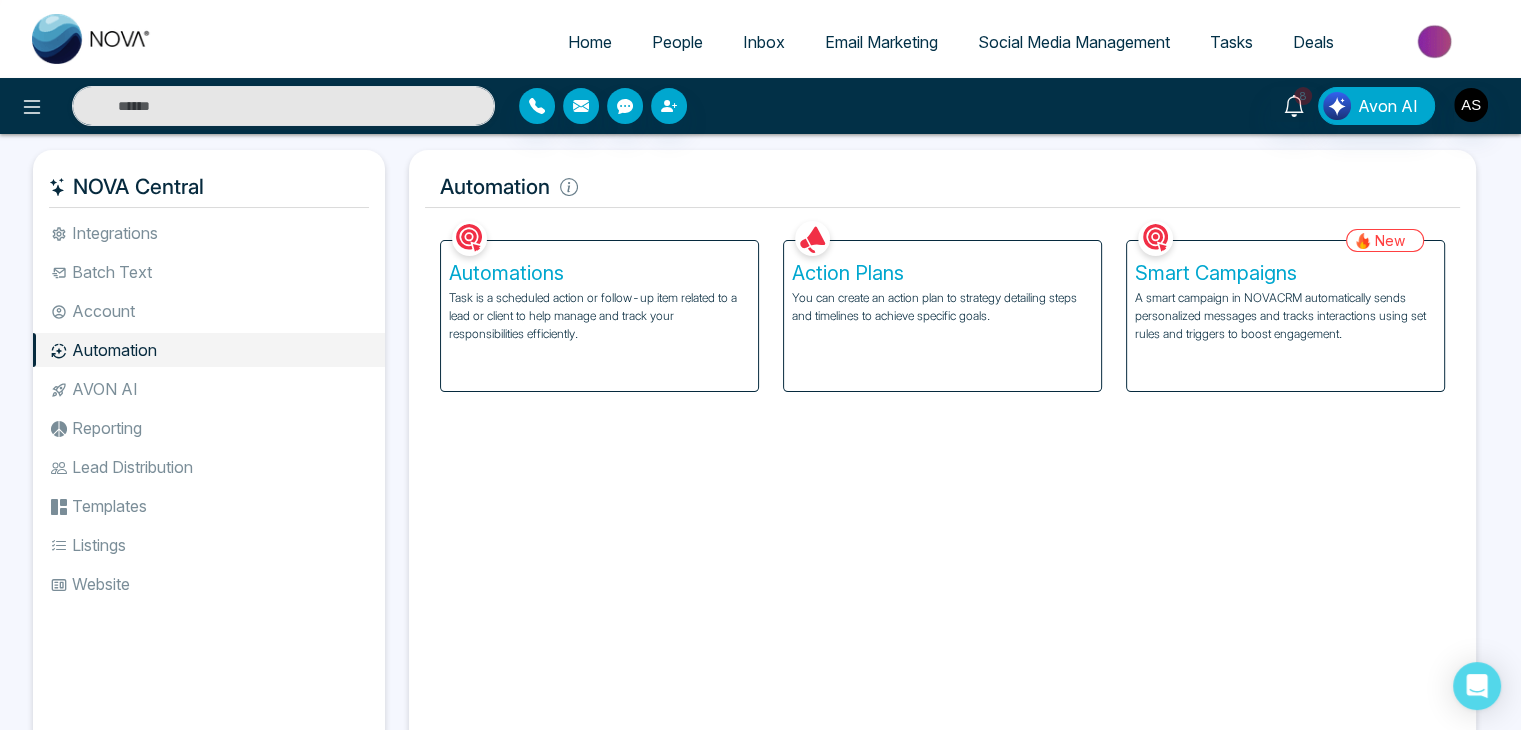 click on "Task is a scheduled action or follow-up item related to a lead or client to help manage and track your responsibilities efficiently." at bounding box center (599, 316) 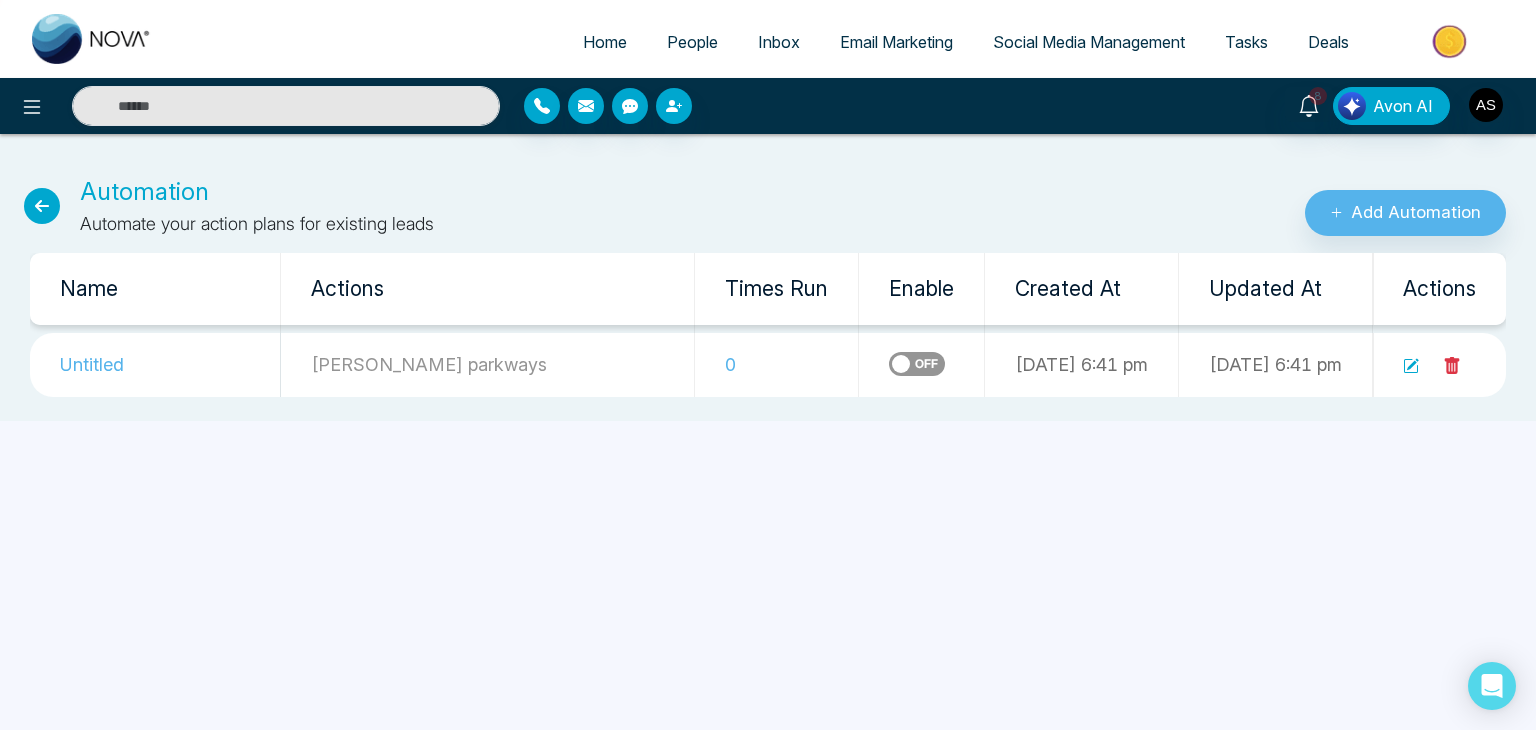 click on "Automation Automate your action plans for existing leads" at bounding box center [512, 205] 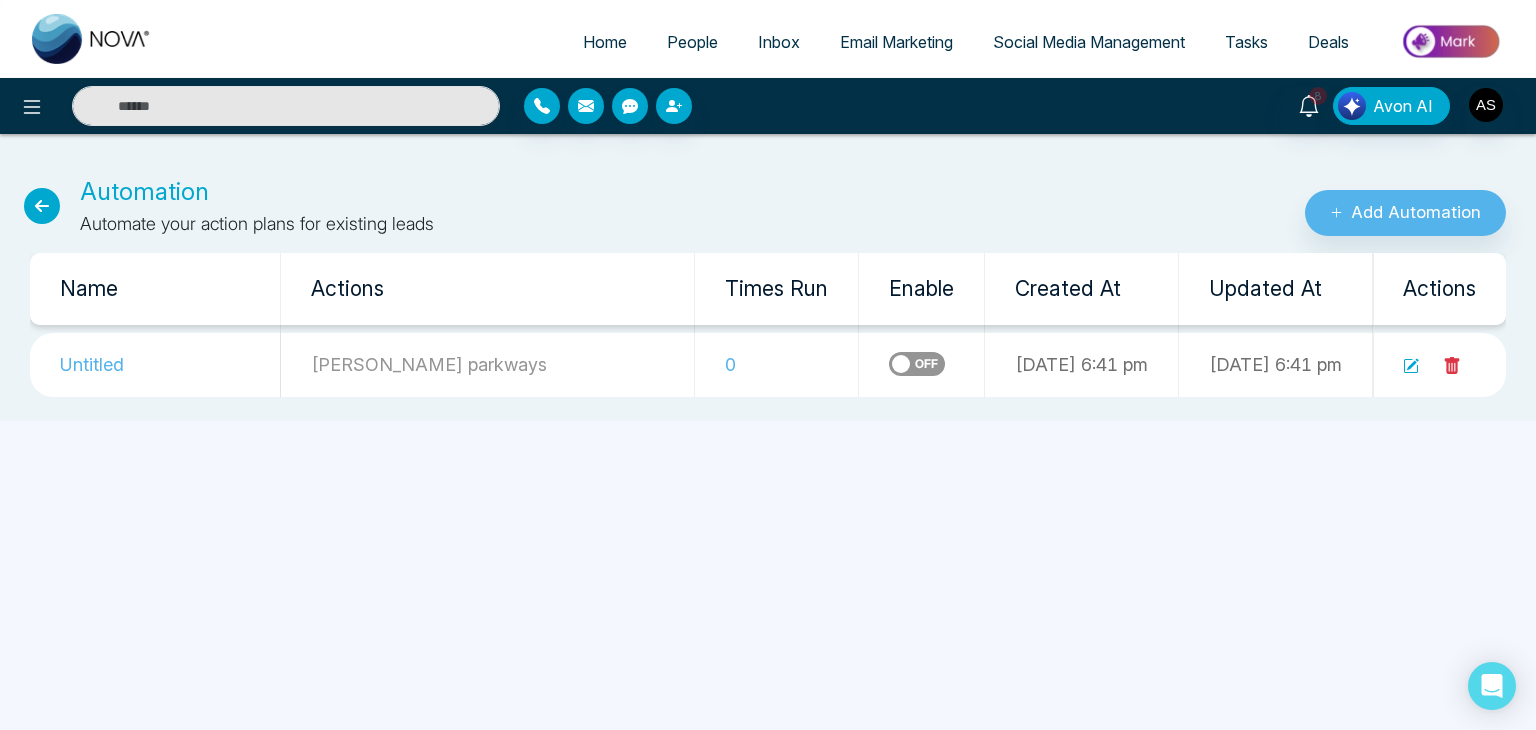 click at bounding box center [42, 206] 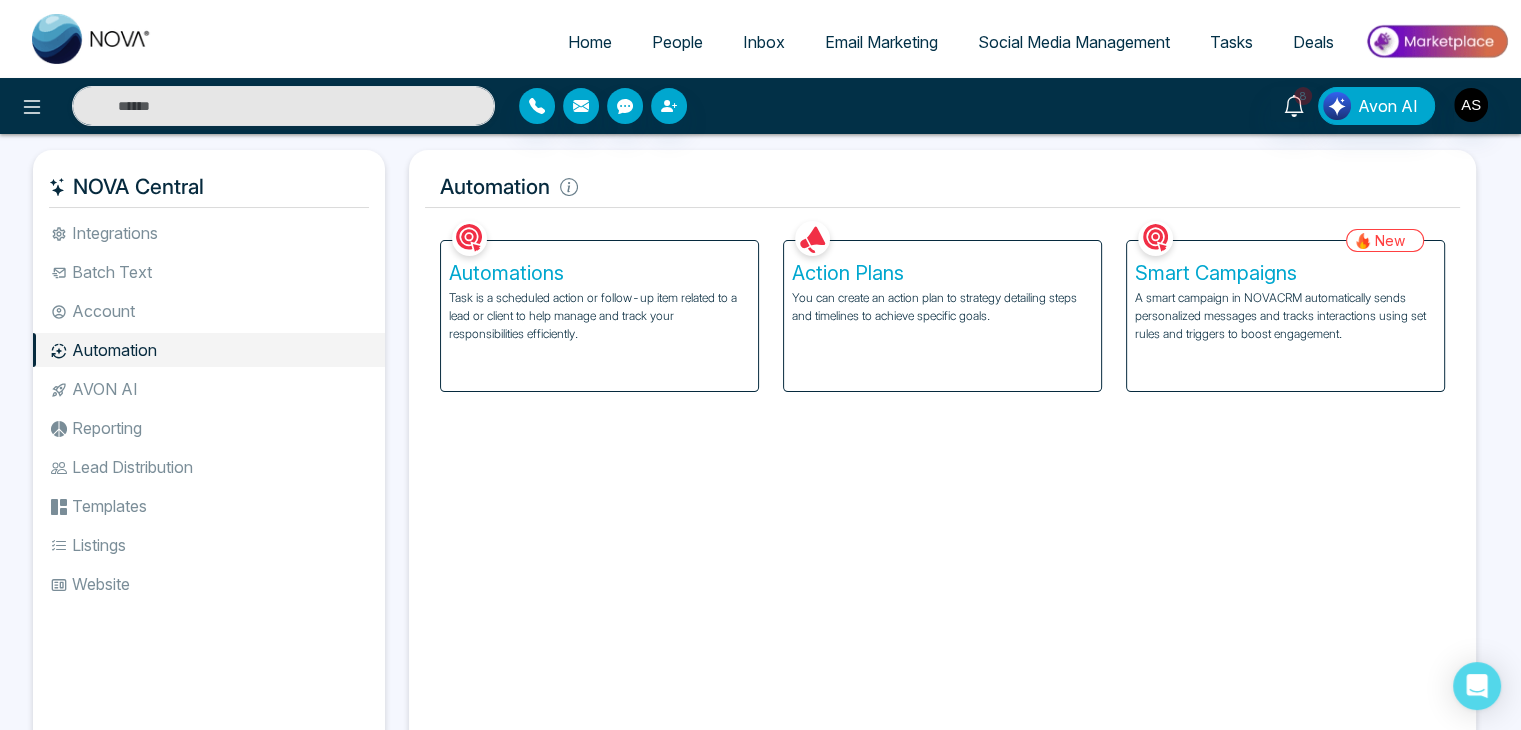 click on "You can create an action plan to strategy detailing steps and timelines to achieve specific goals." at bounding box center (942, 307) 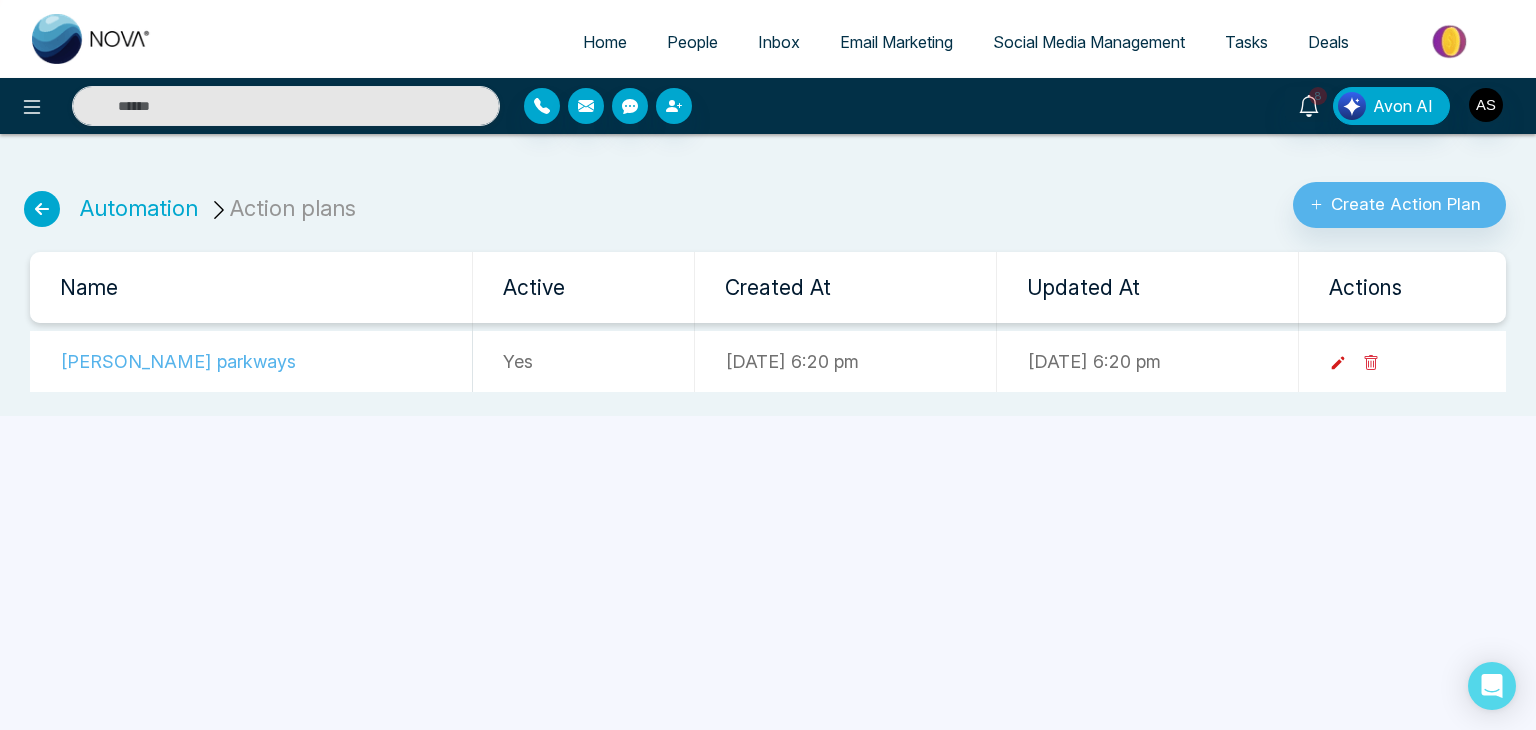 click 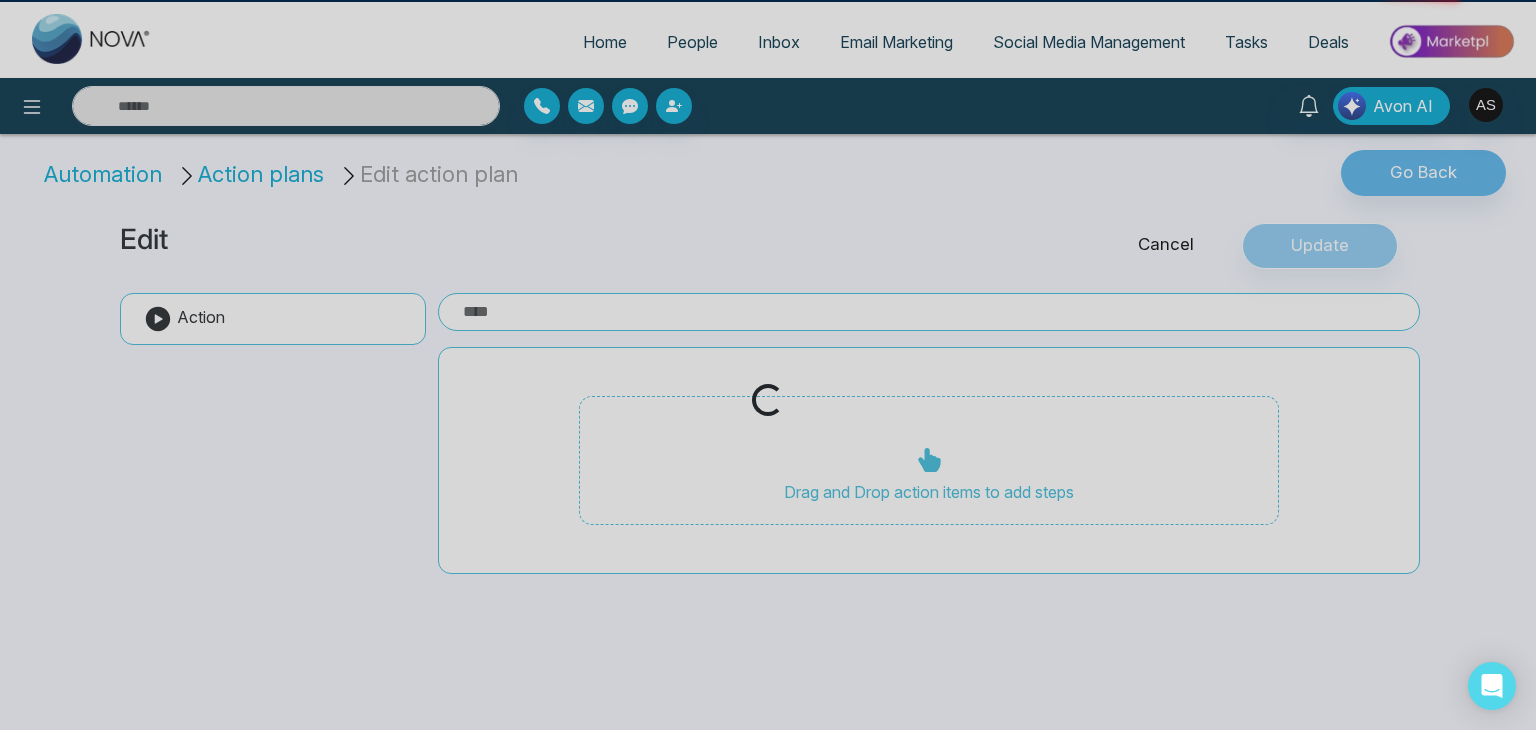 type on "**********" 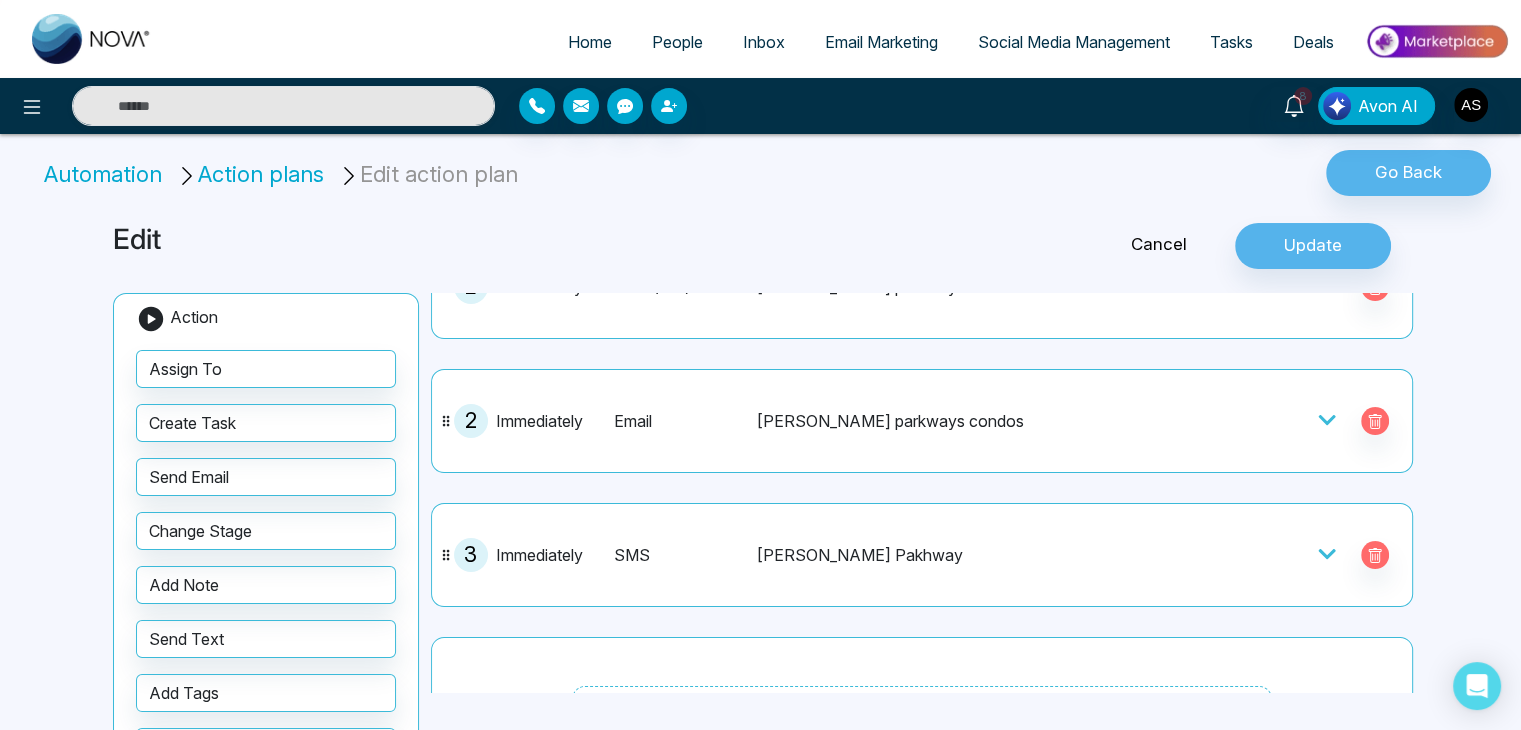 scroll, scrollTop: 172, scrollLeft: 0, axis: vertical 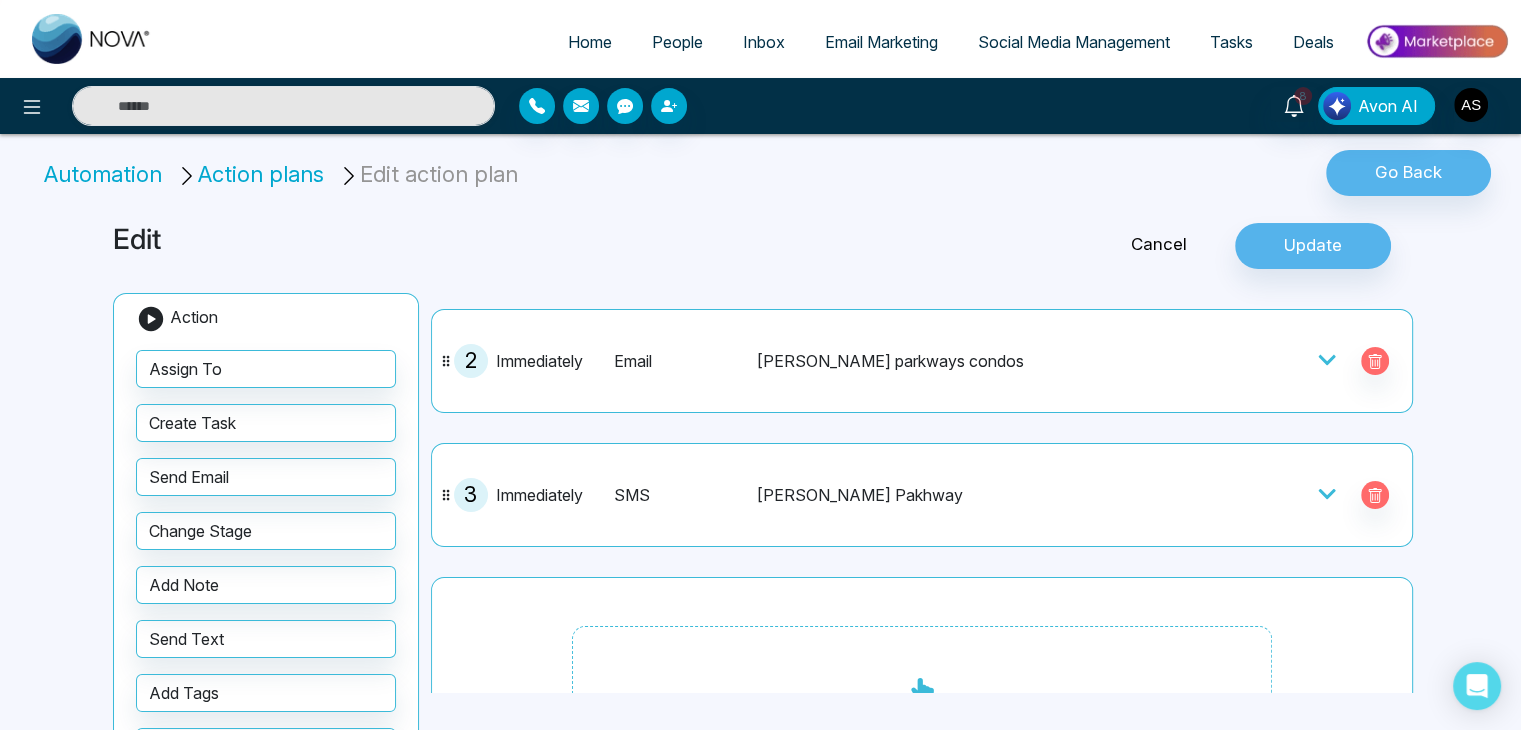 click on "[PERSON_NAME] Pakhway" at bounding box center [956, 495] 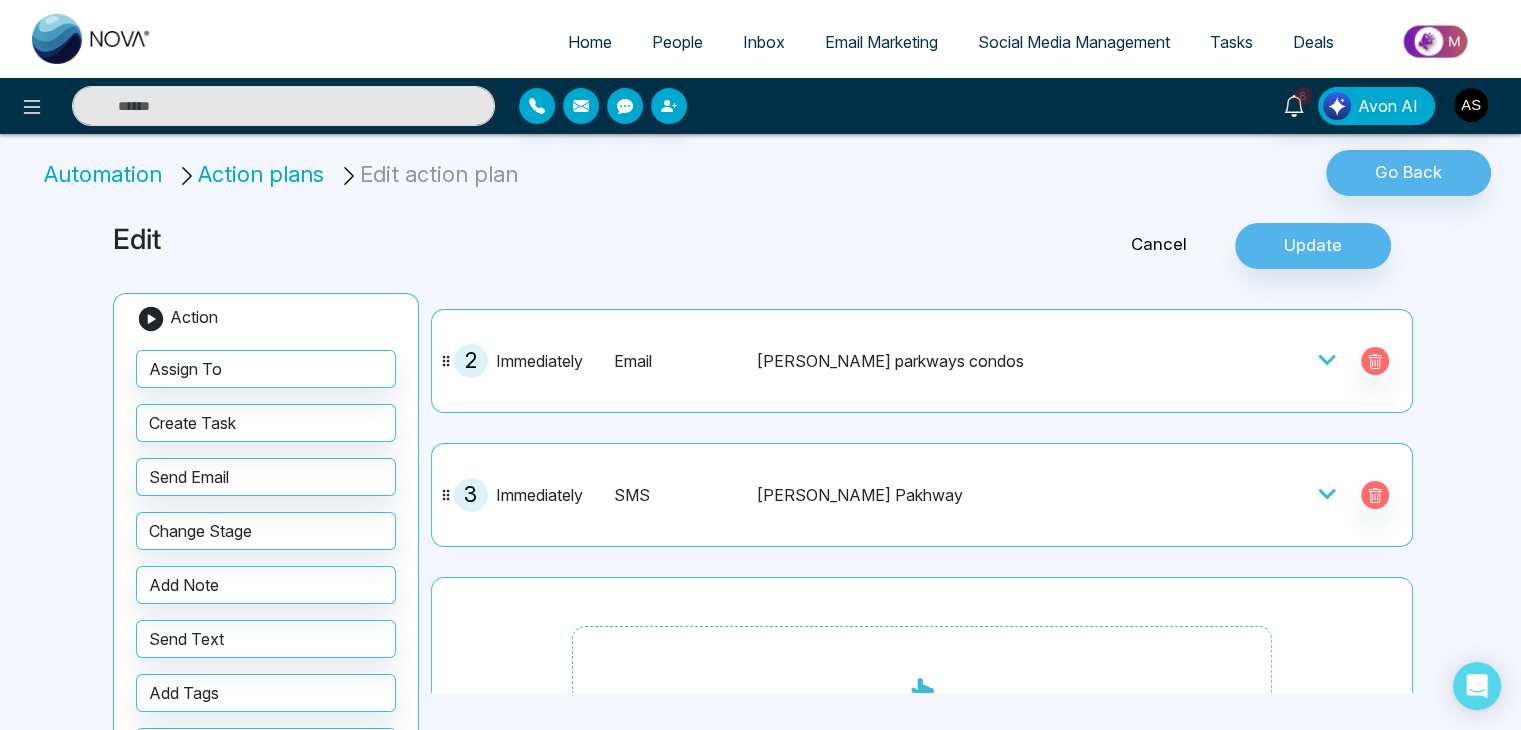 click on "3 Immediately SMS [PERSON_NAME] Pakhway" at bounding box center [922, 495] 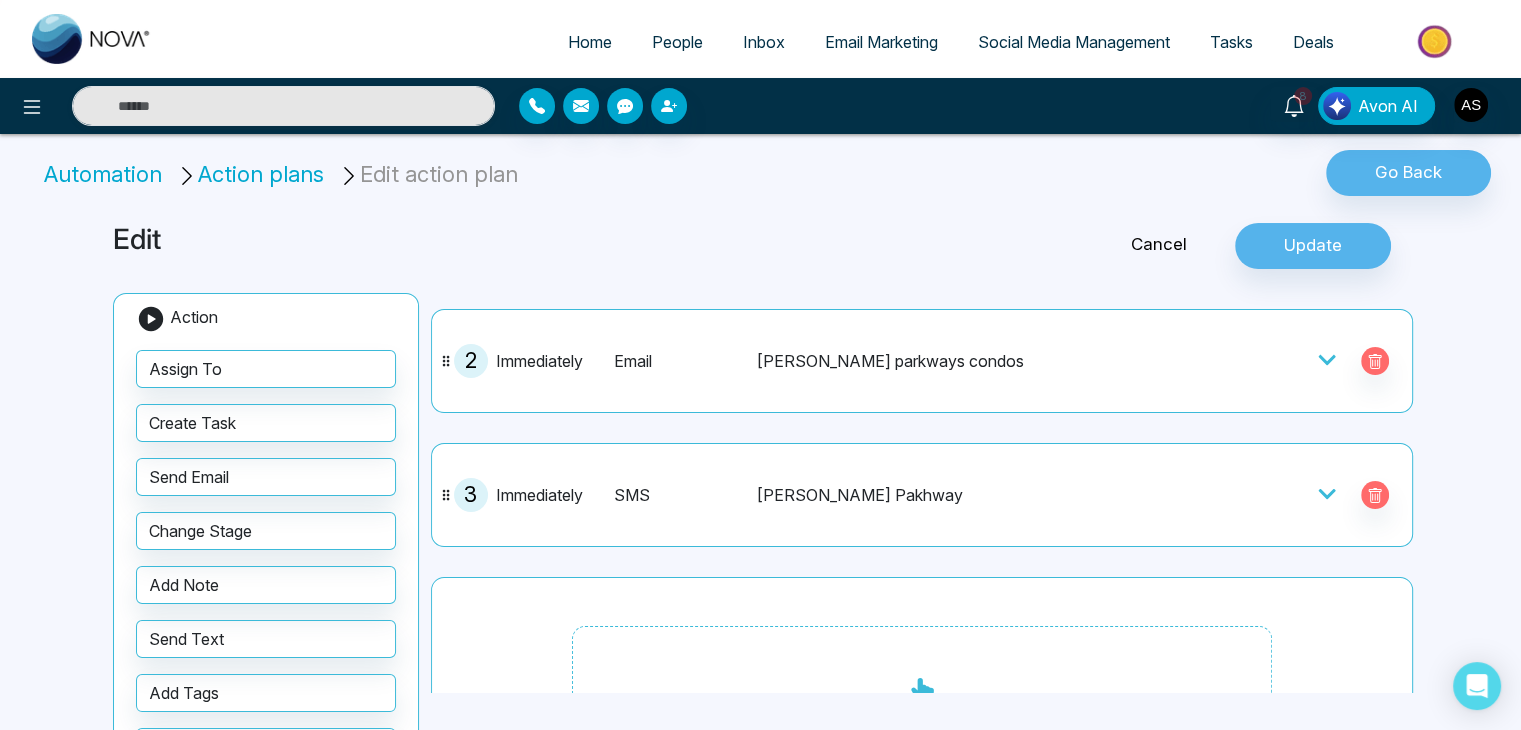 click 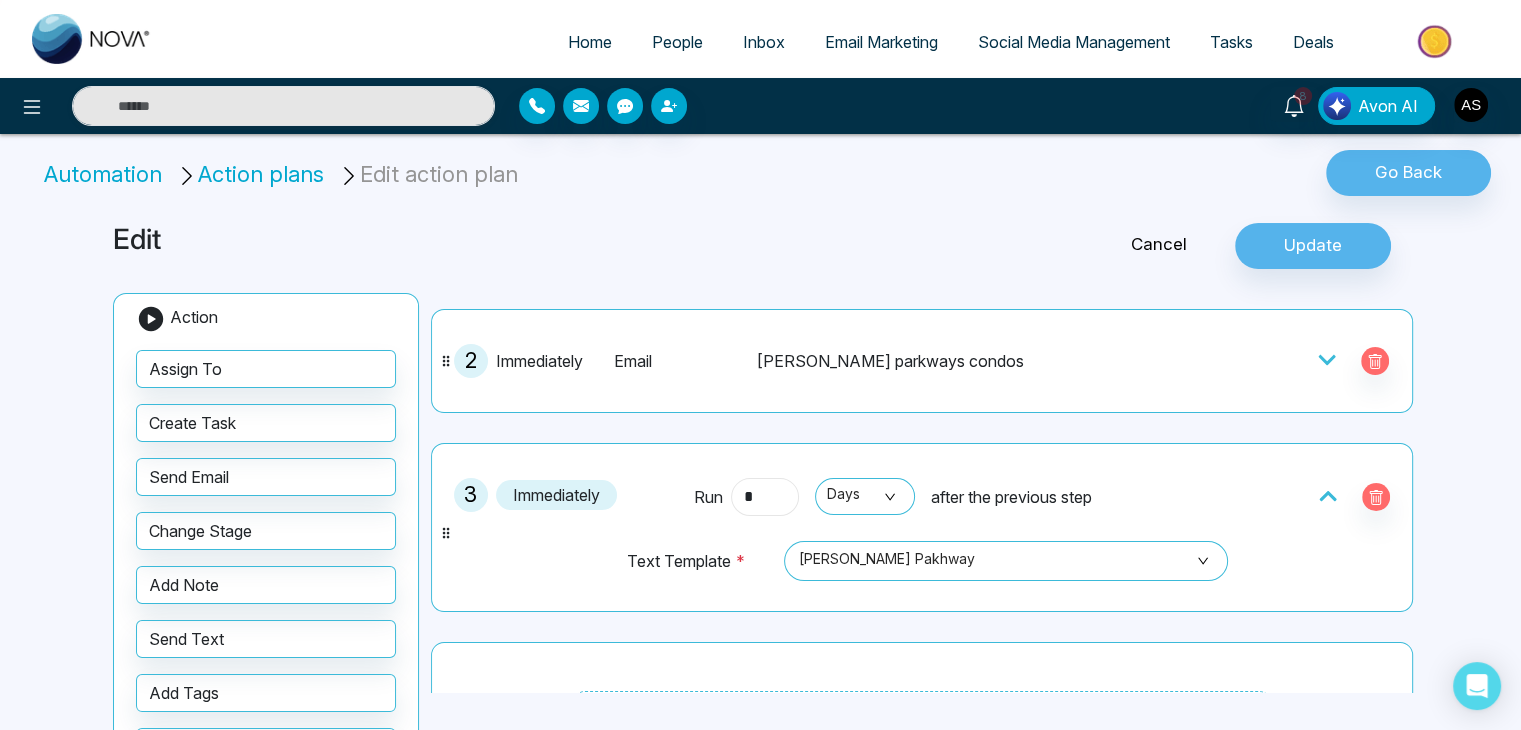 click on "*" at bounding box center (765, 497) 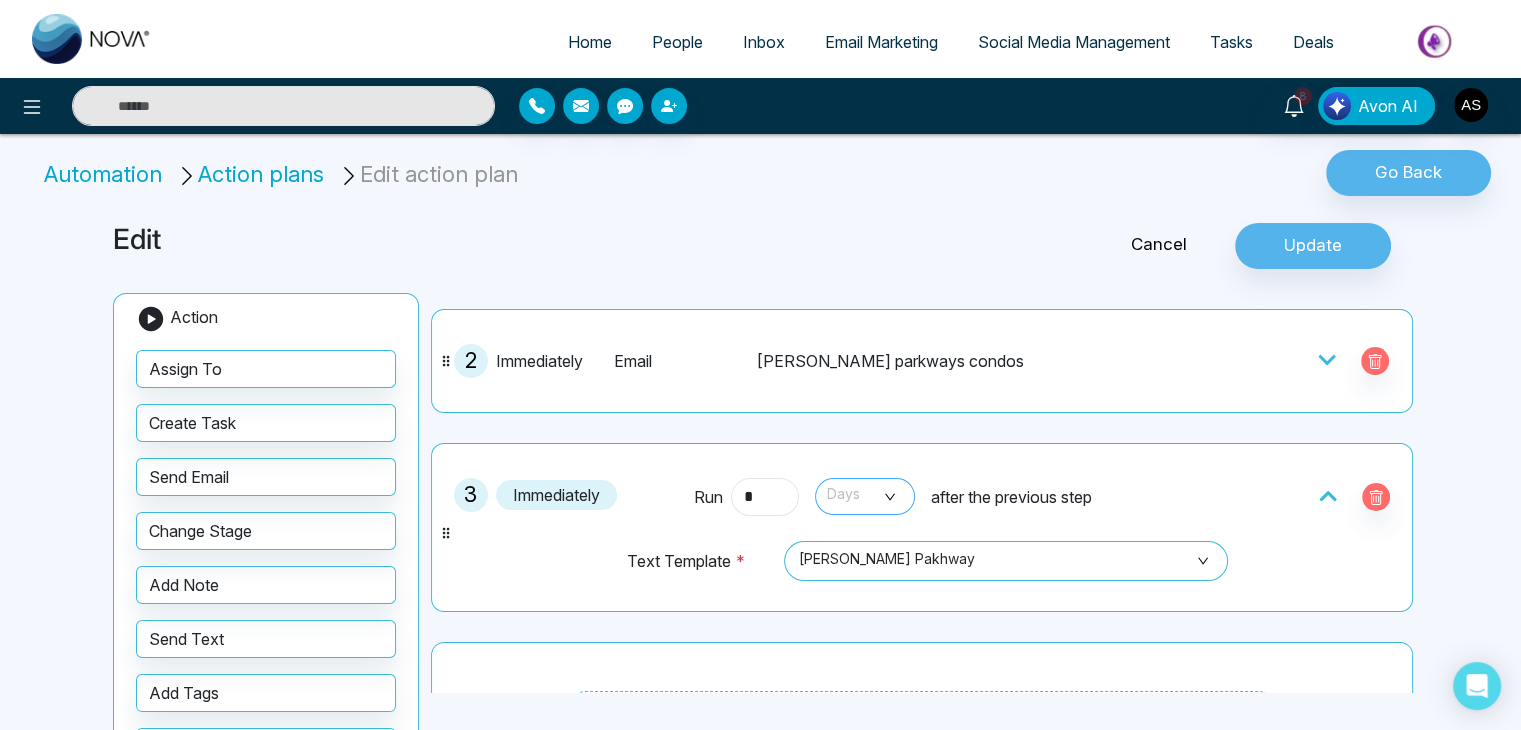 click on "Days" at bounding box center [865, 496] 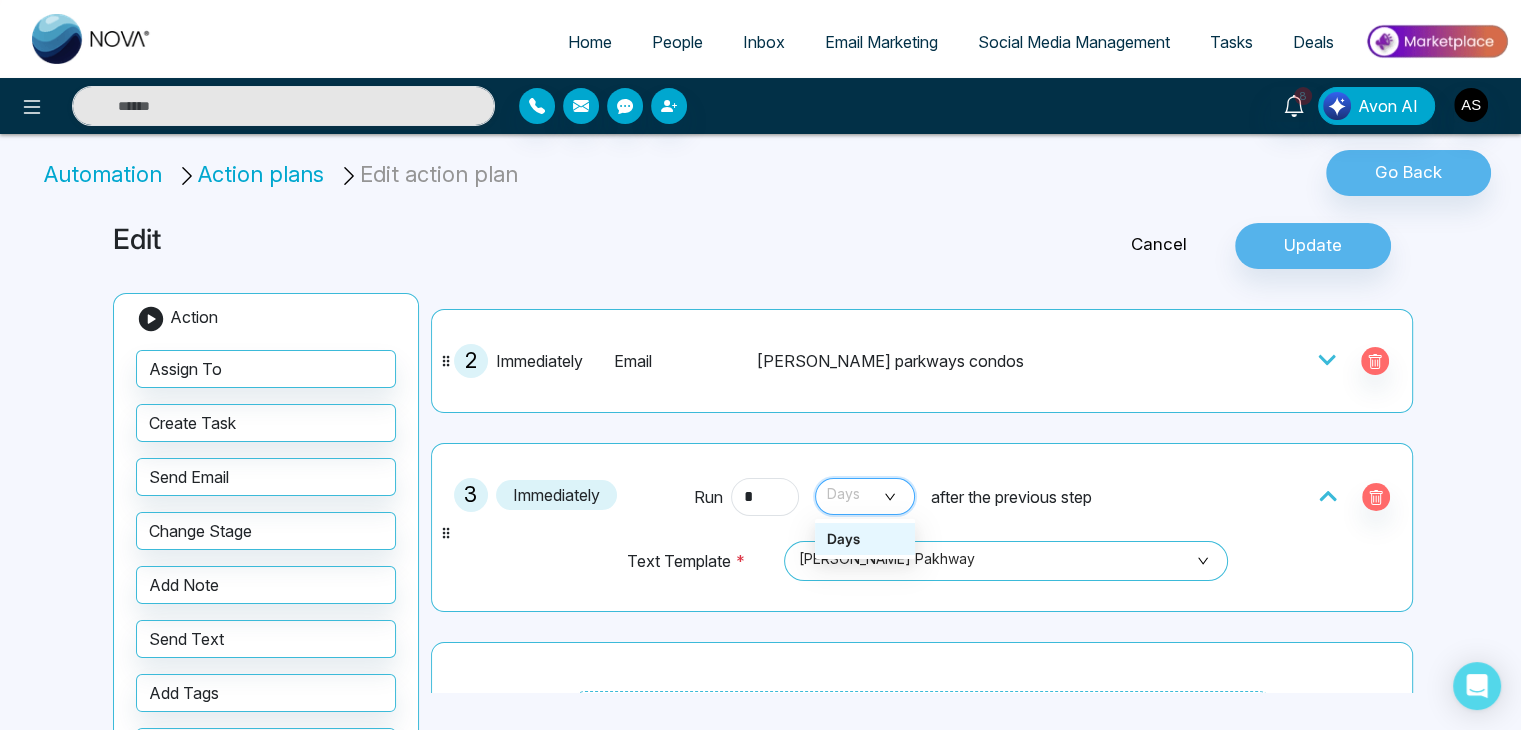 click on "Days" at bounding box center (865, 496) 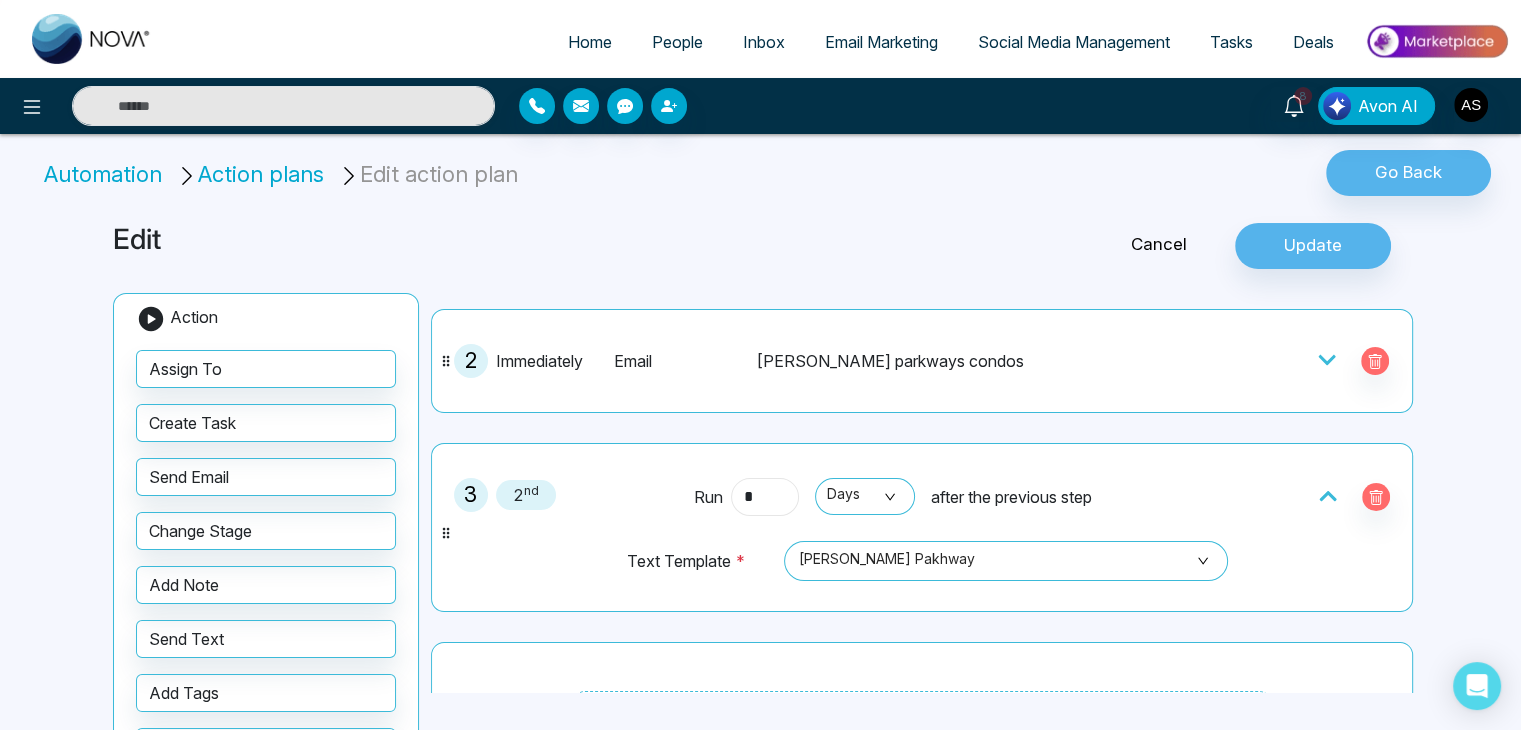 type on "*" 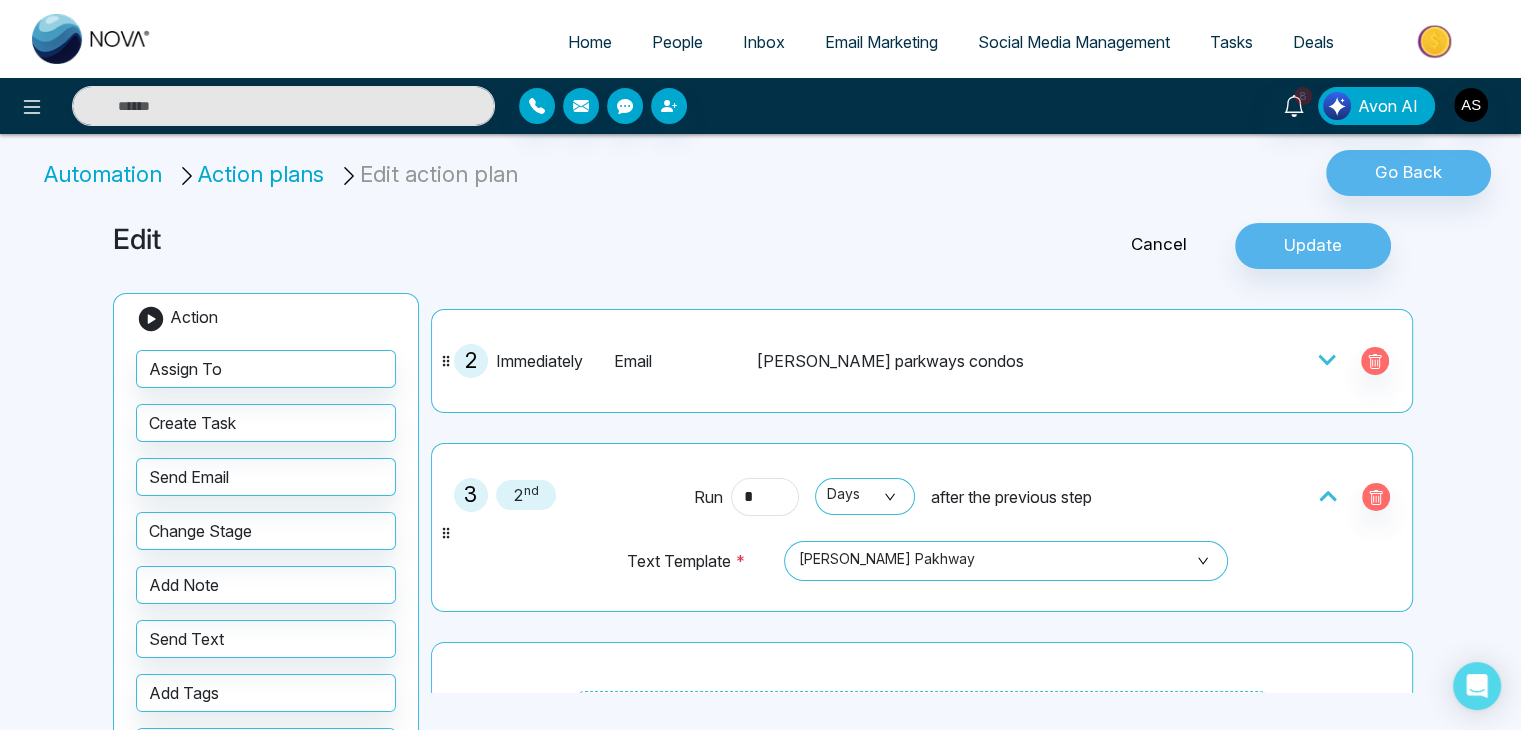 click on "3 2 nd Run * Days Days Days after the previous step Text Template   * [PERSON_NAME] Pakhway" at bounding box center [922, 527] 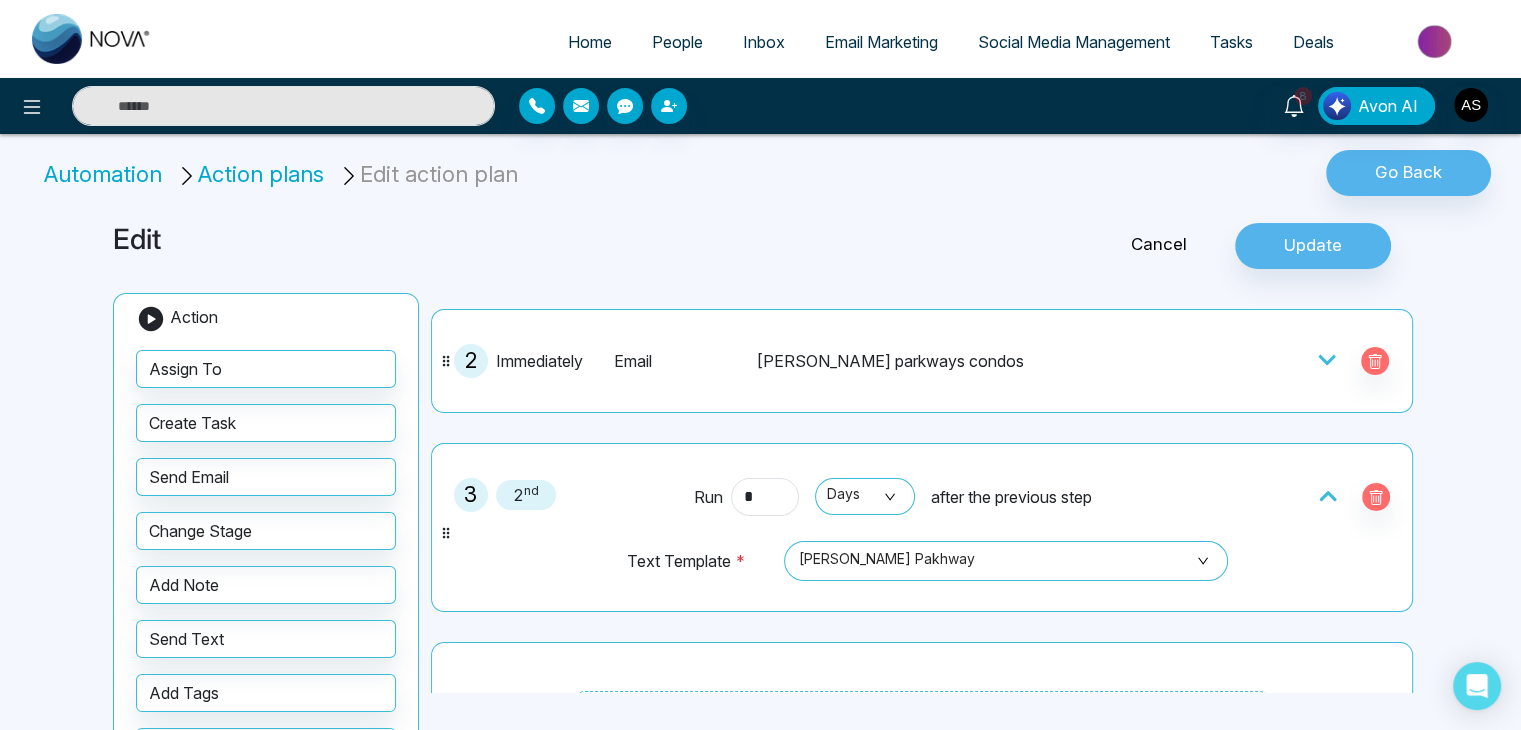 scroll, scrollTop: 0, scrollLeft: 0, axis: both 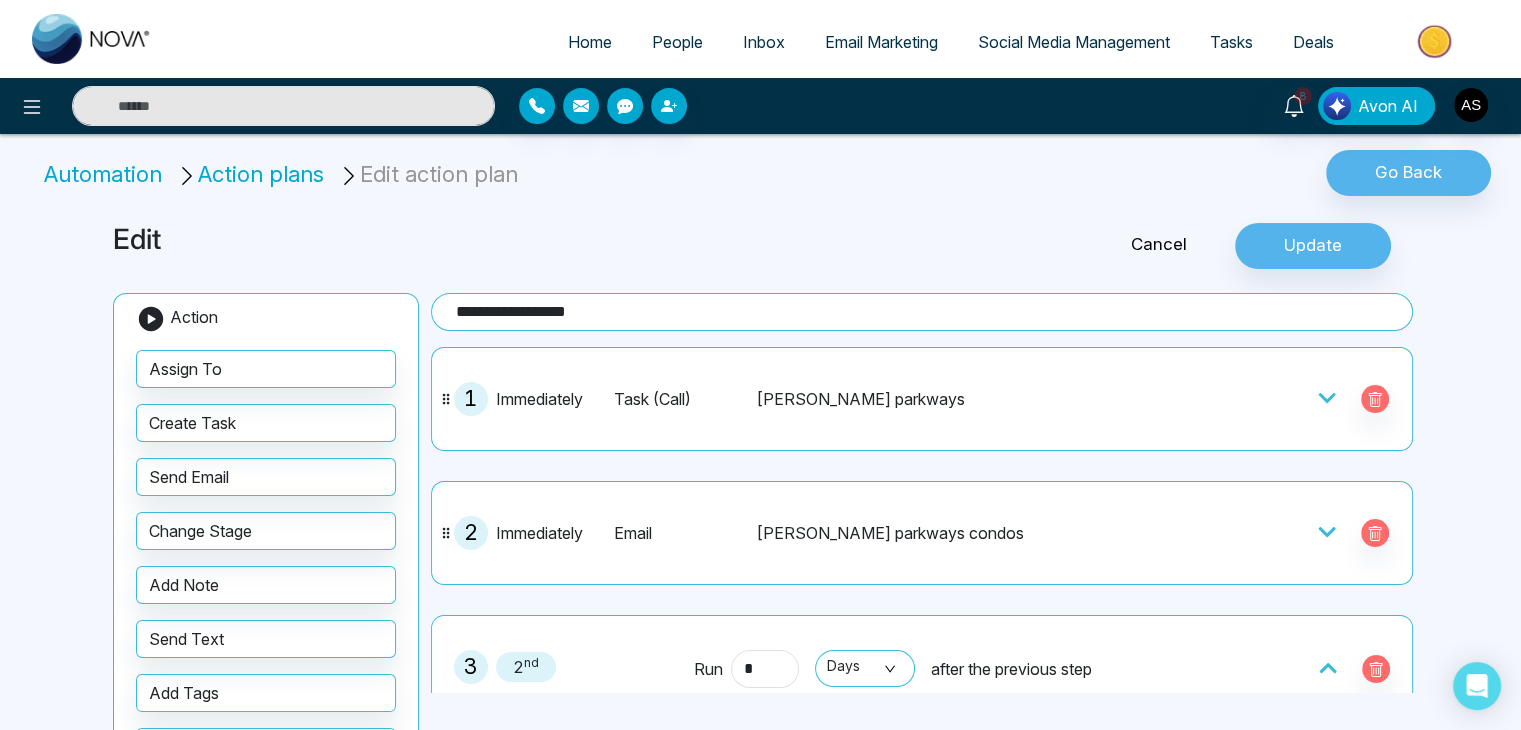 click on "Email [PERSON_NAME] parkways condos" at bounding box center [881, 533] 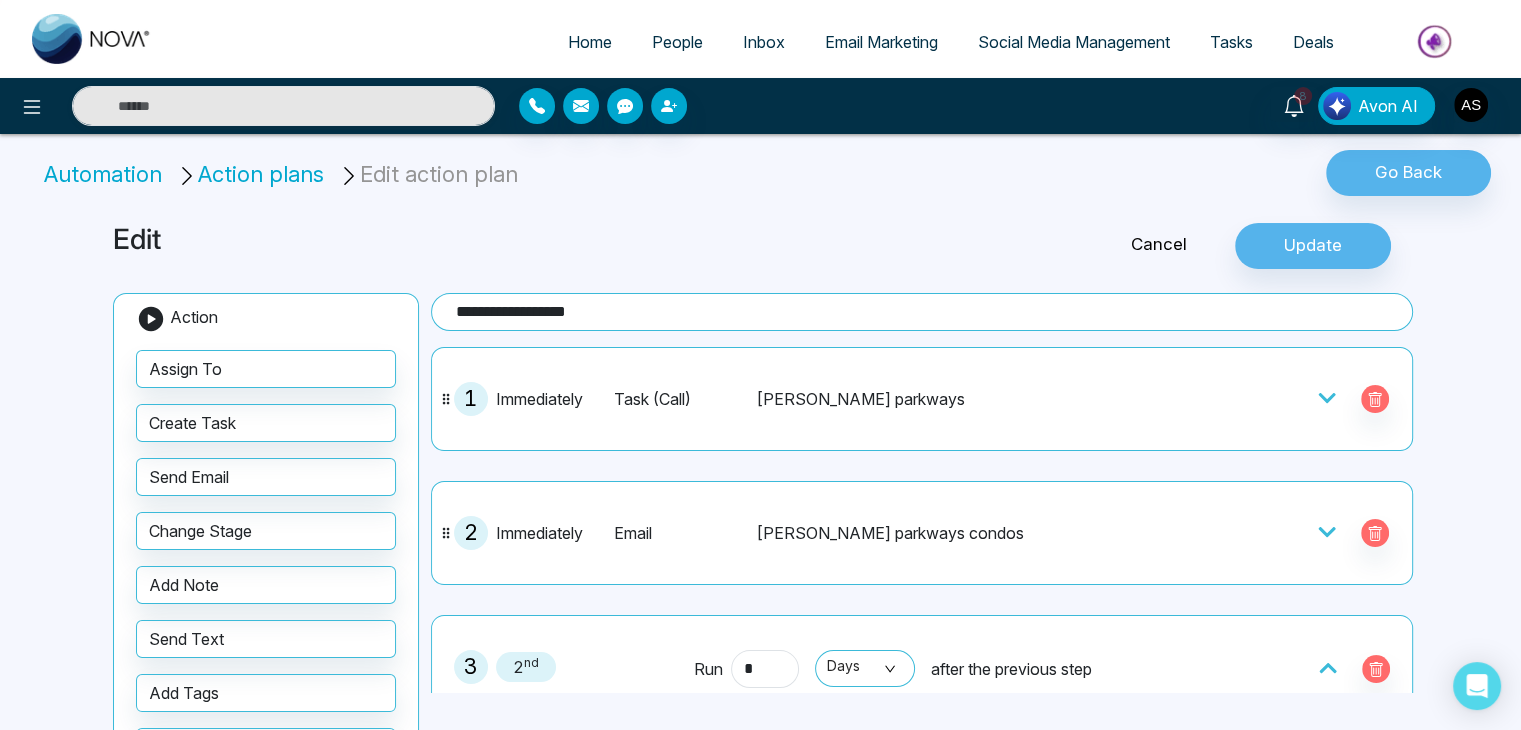 click 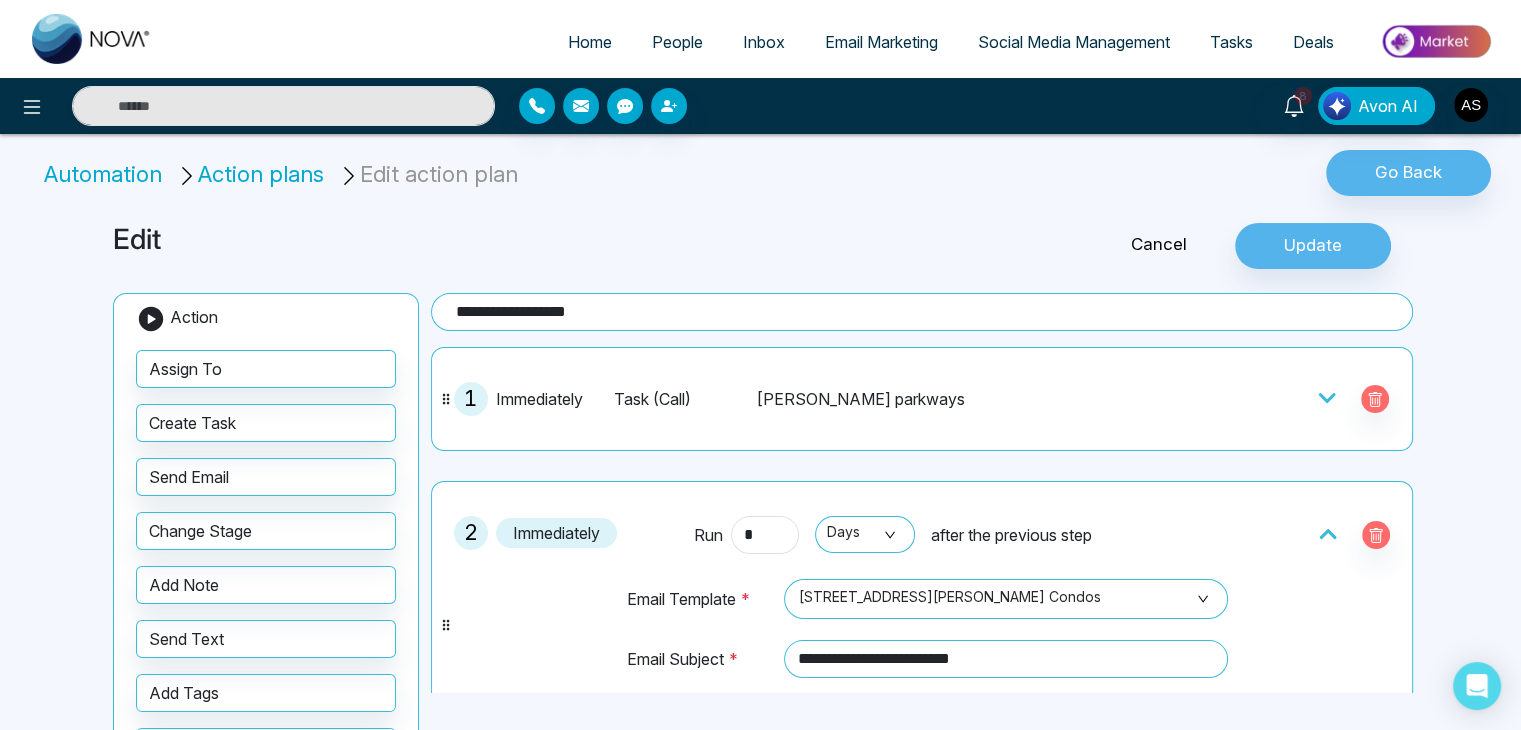click 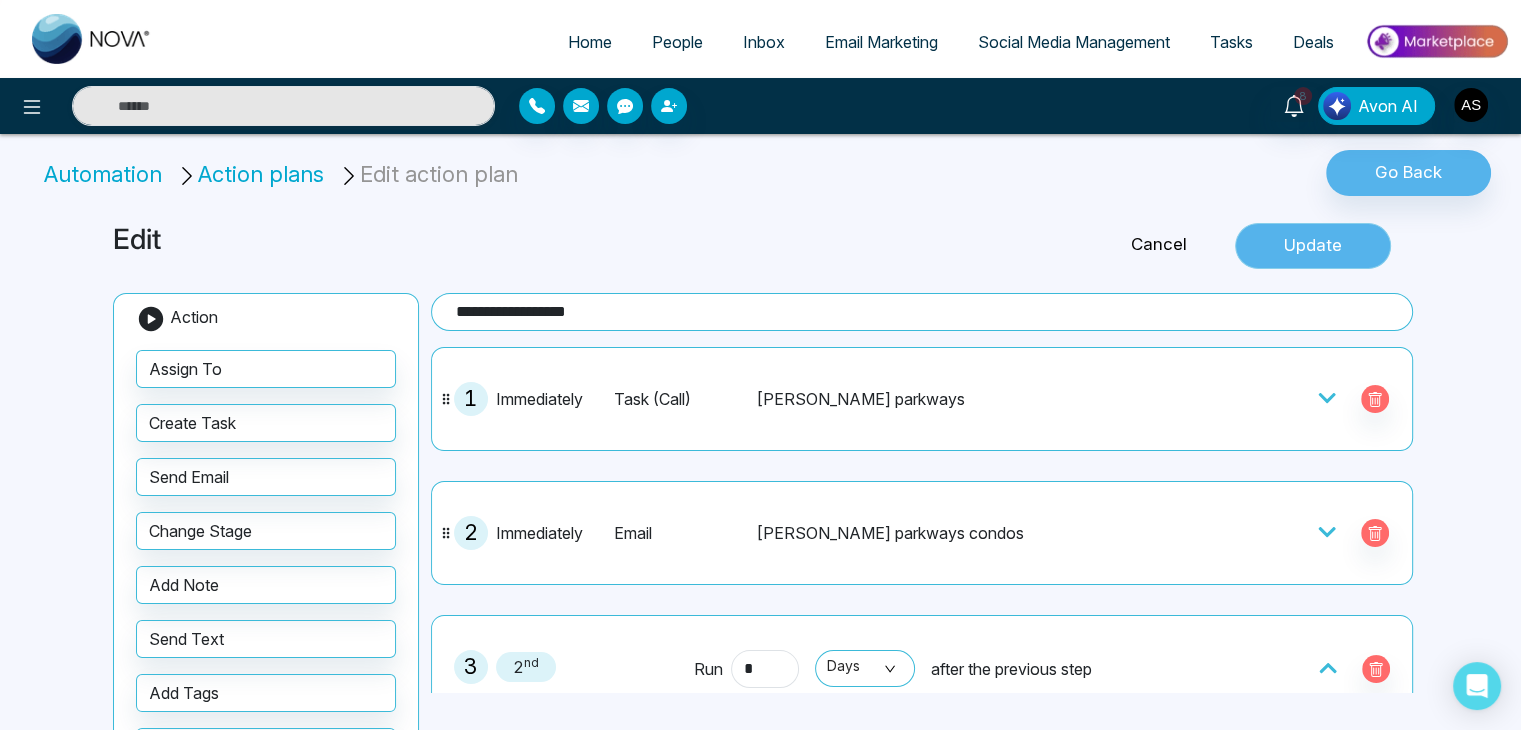 click on "Update" at bounding box center (1313, 246) 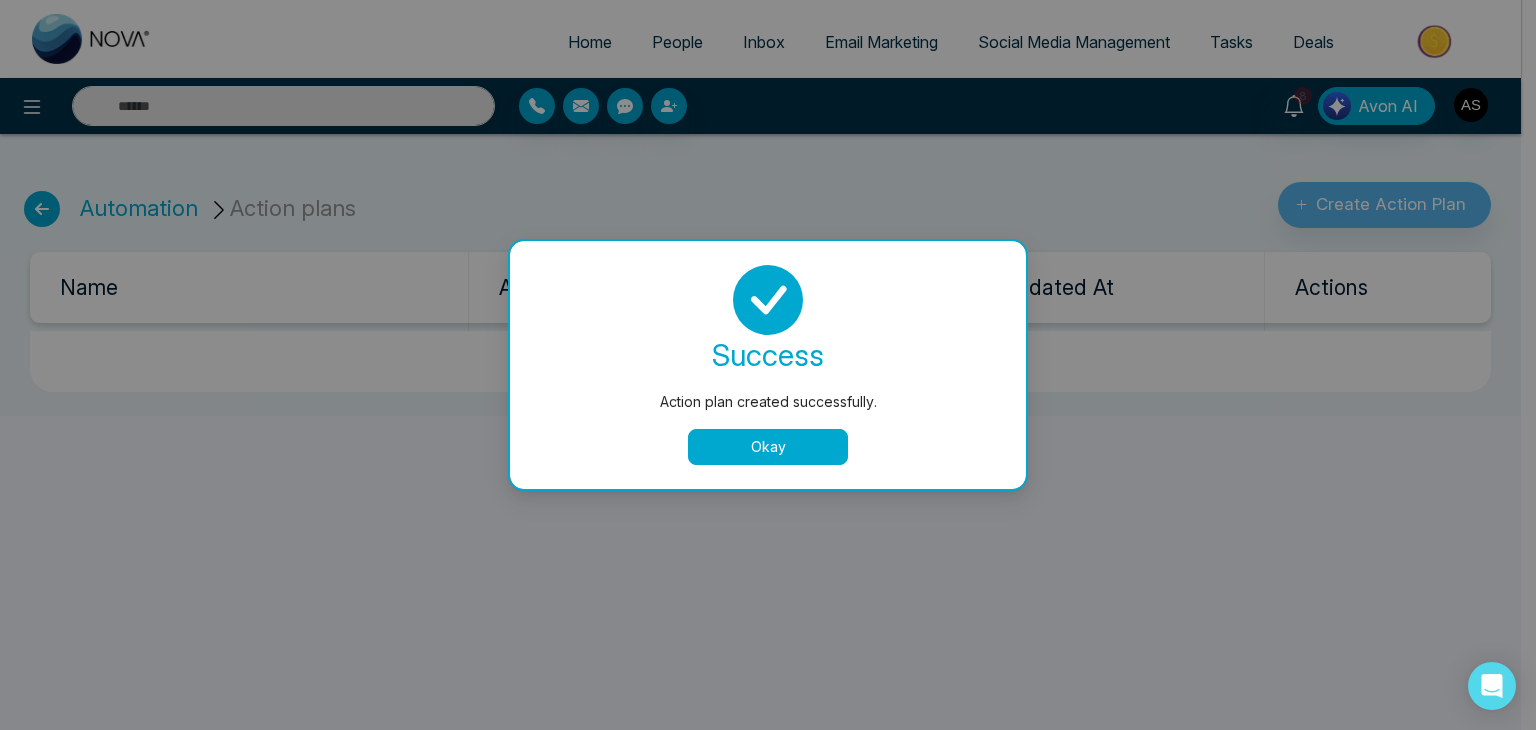 click on "Okay" at bounding box center [768, 447] 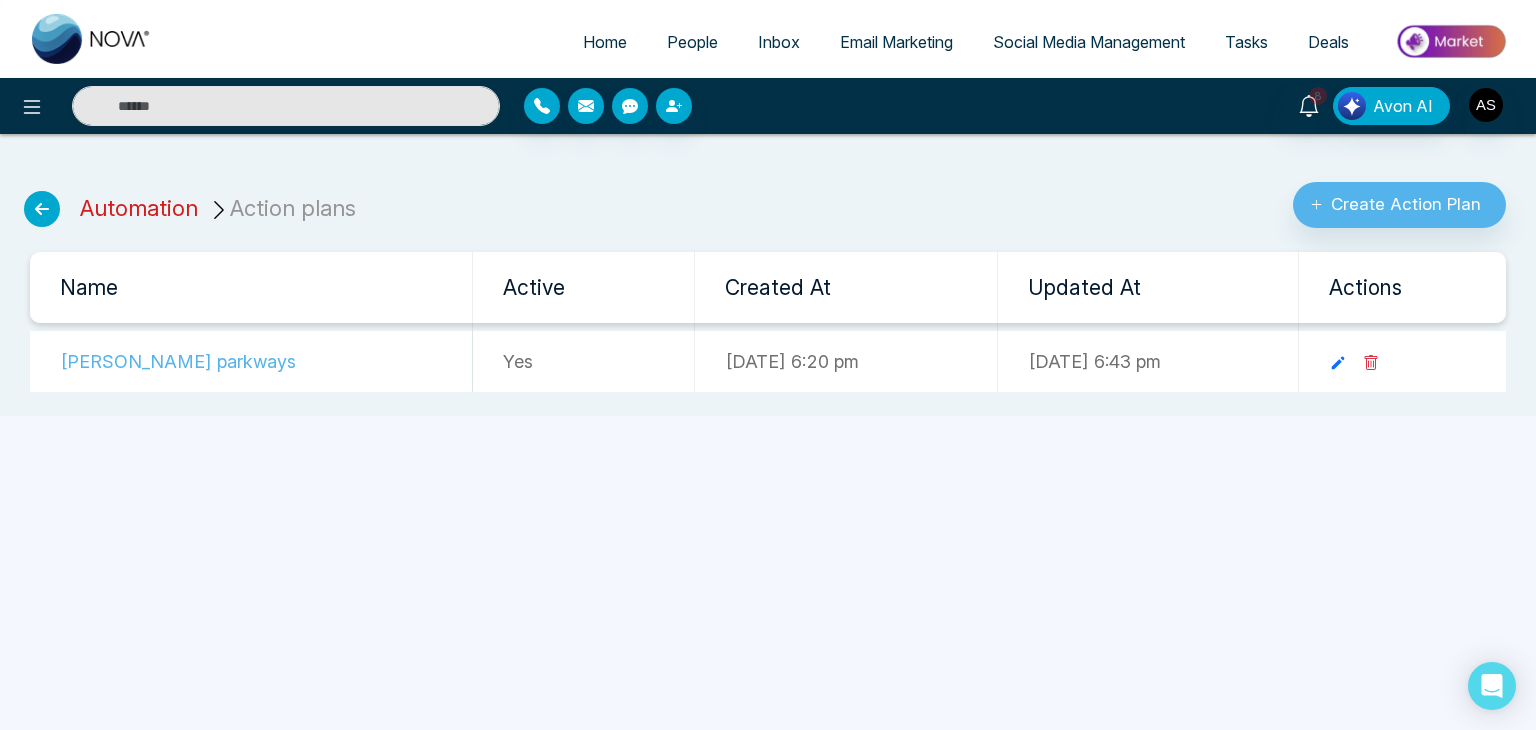 click on "Automation" at bounding box center (139, 208) 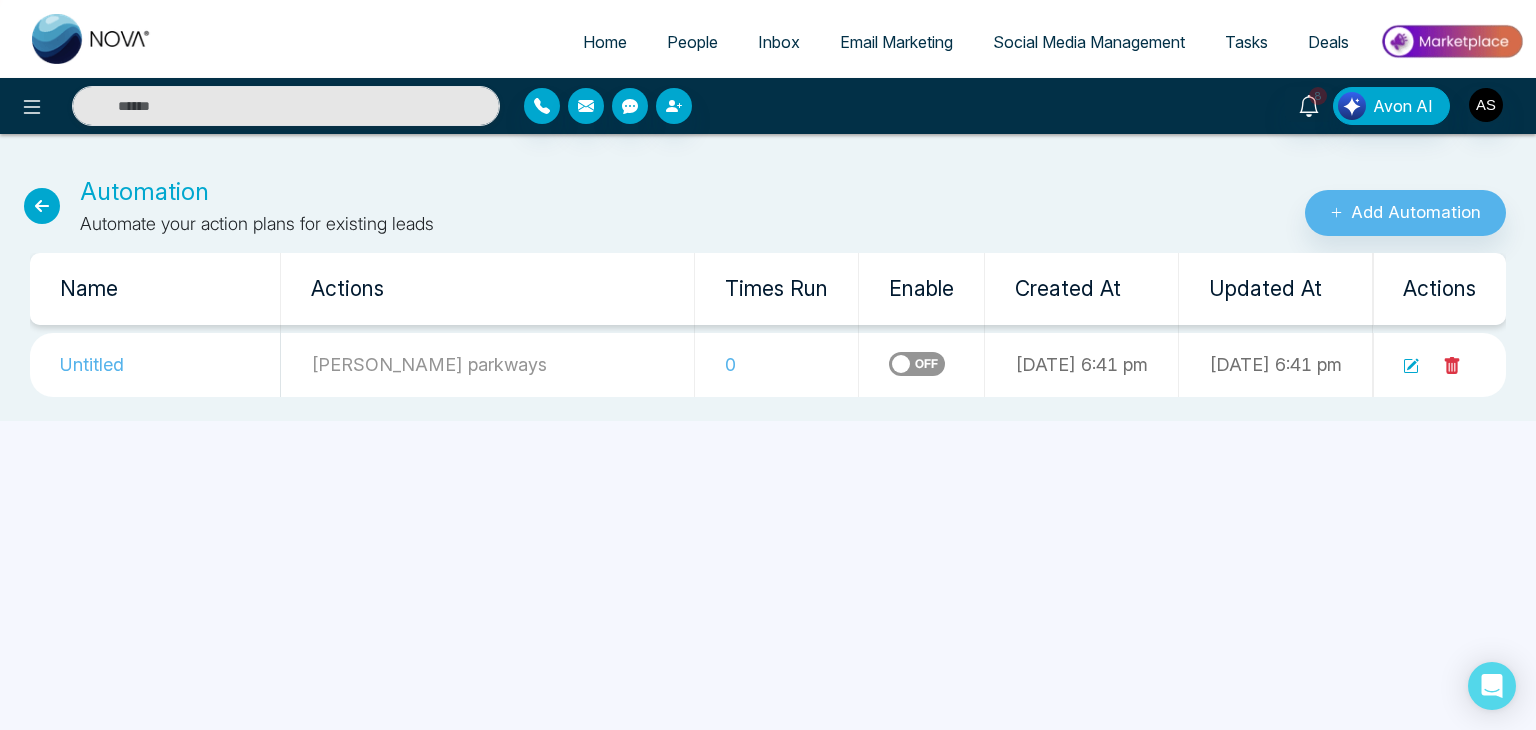 click on "Home" at bounding box center [605, 42] 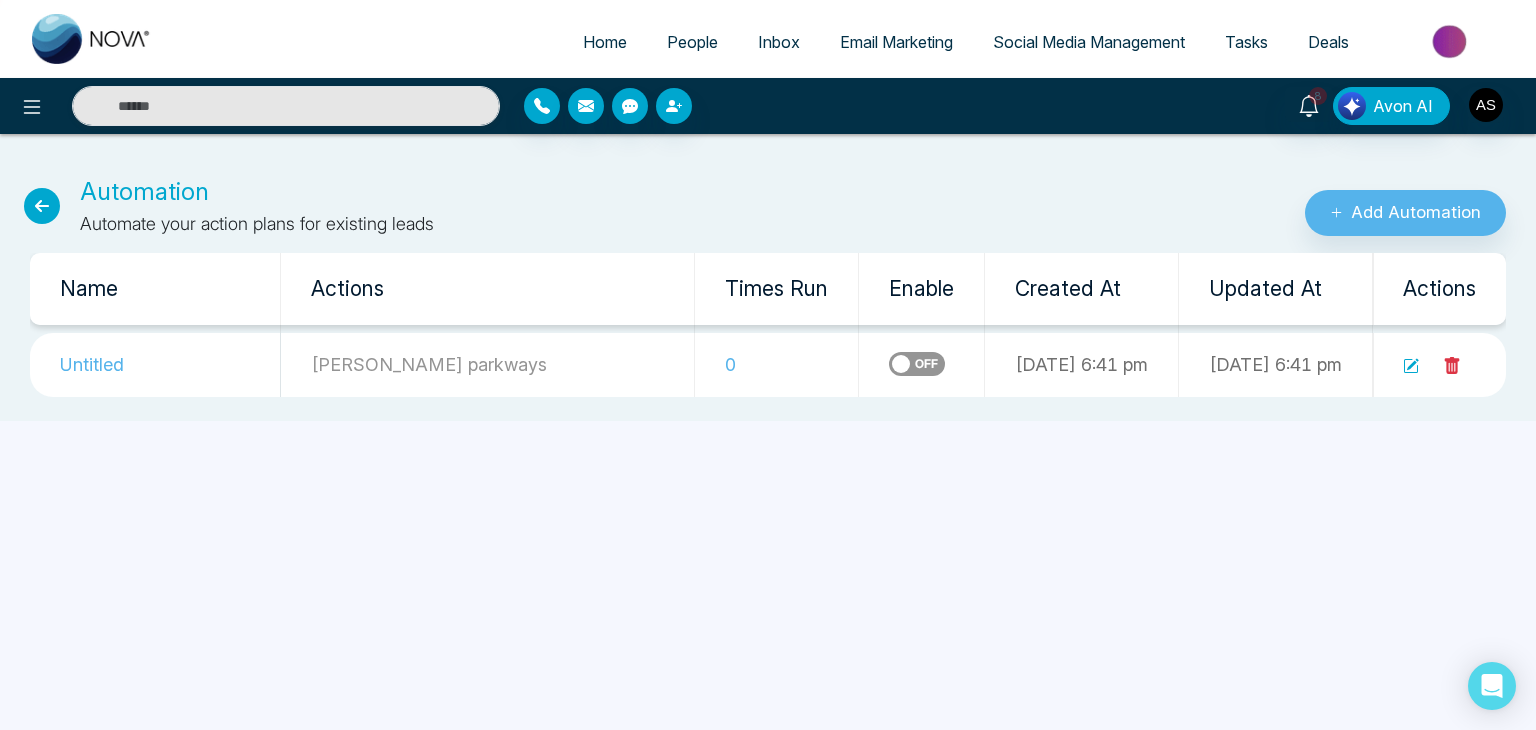 select on "*" 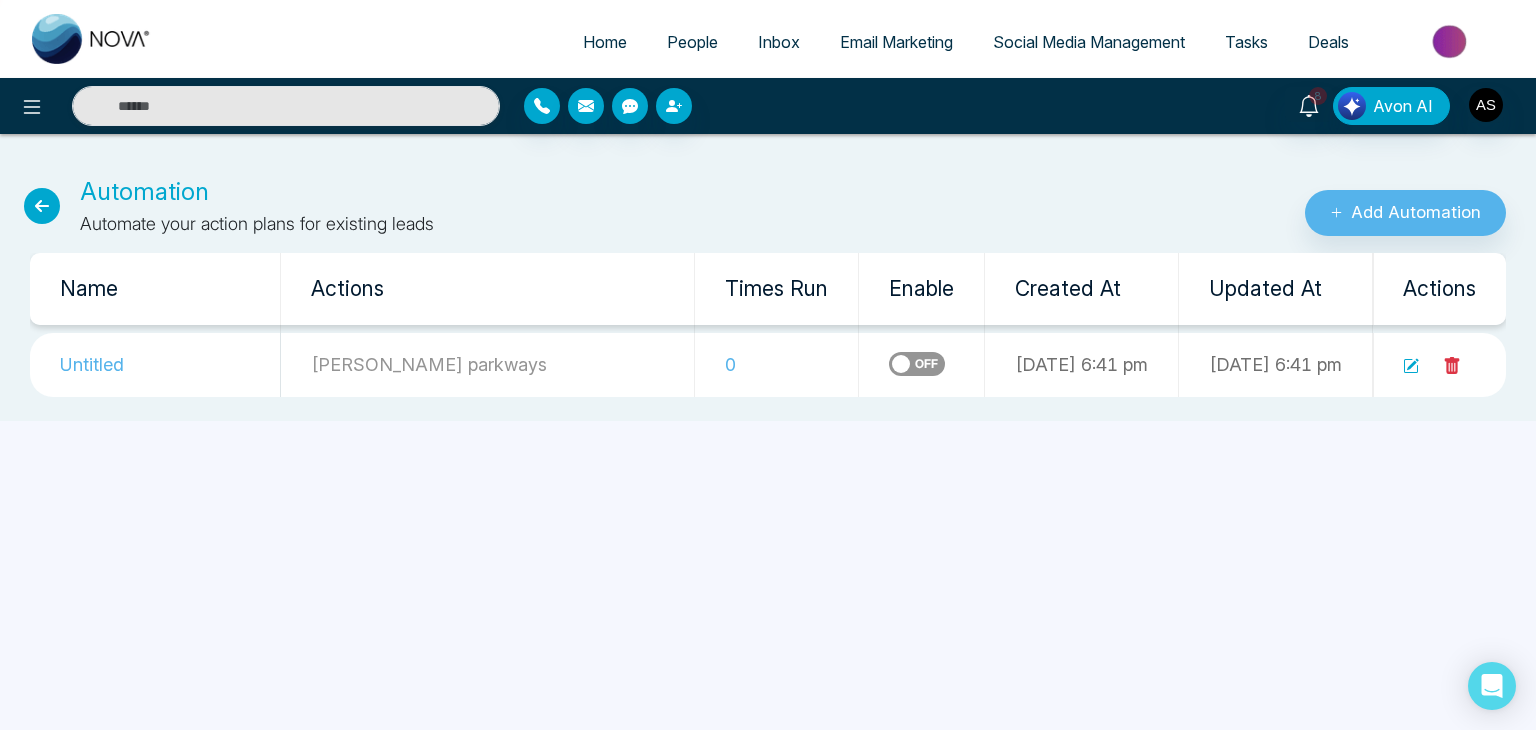 select on "*" 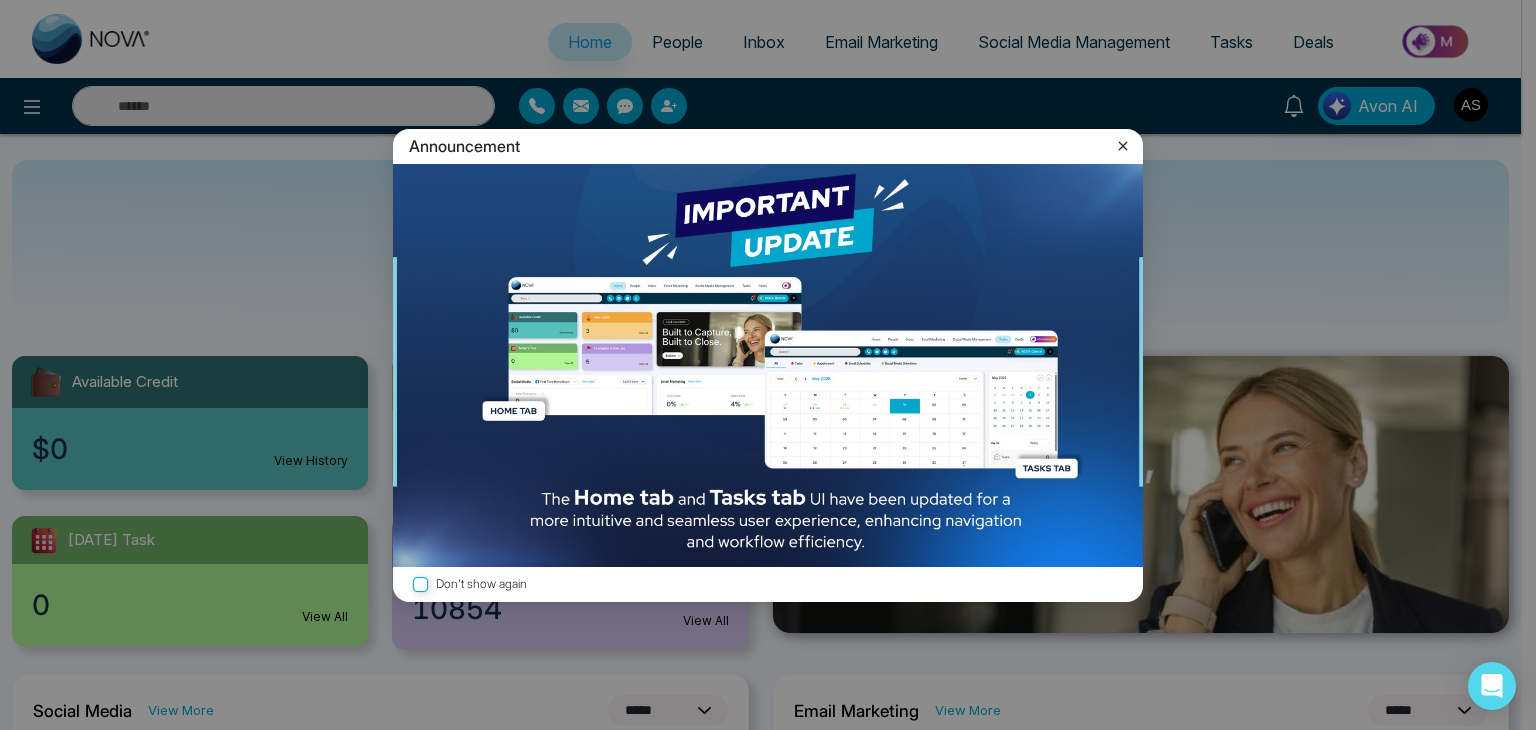 click on "Announcement   Don't show again" at bounding box center (768, 365) 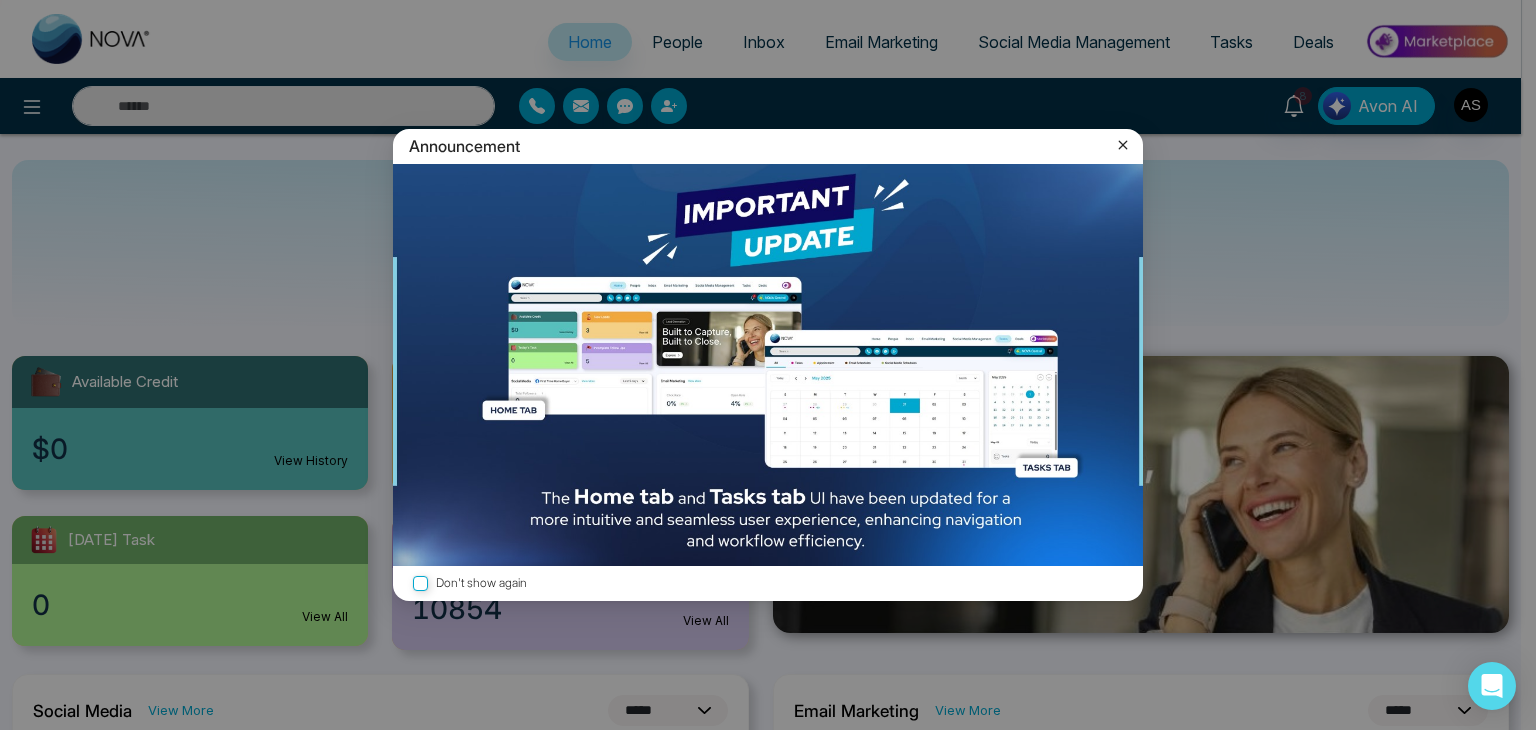 click on "Announcement" at bounding box center [768, 146] 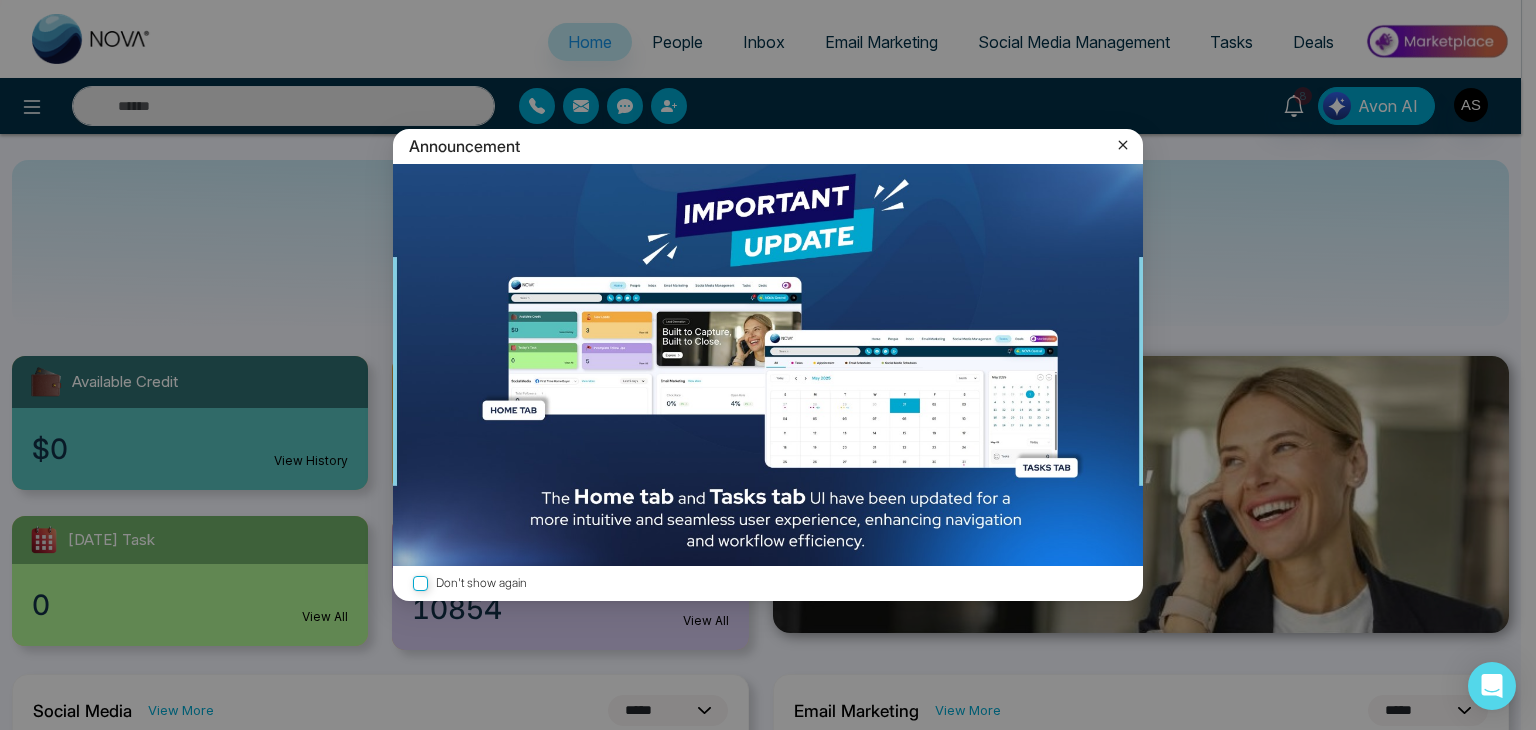click 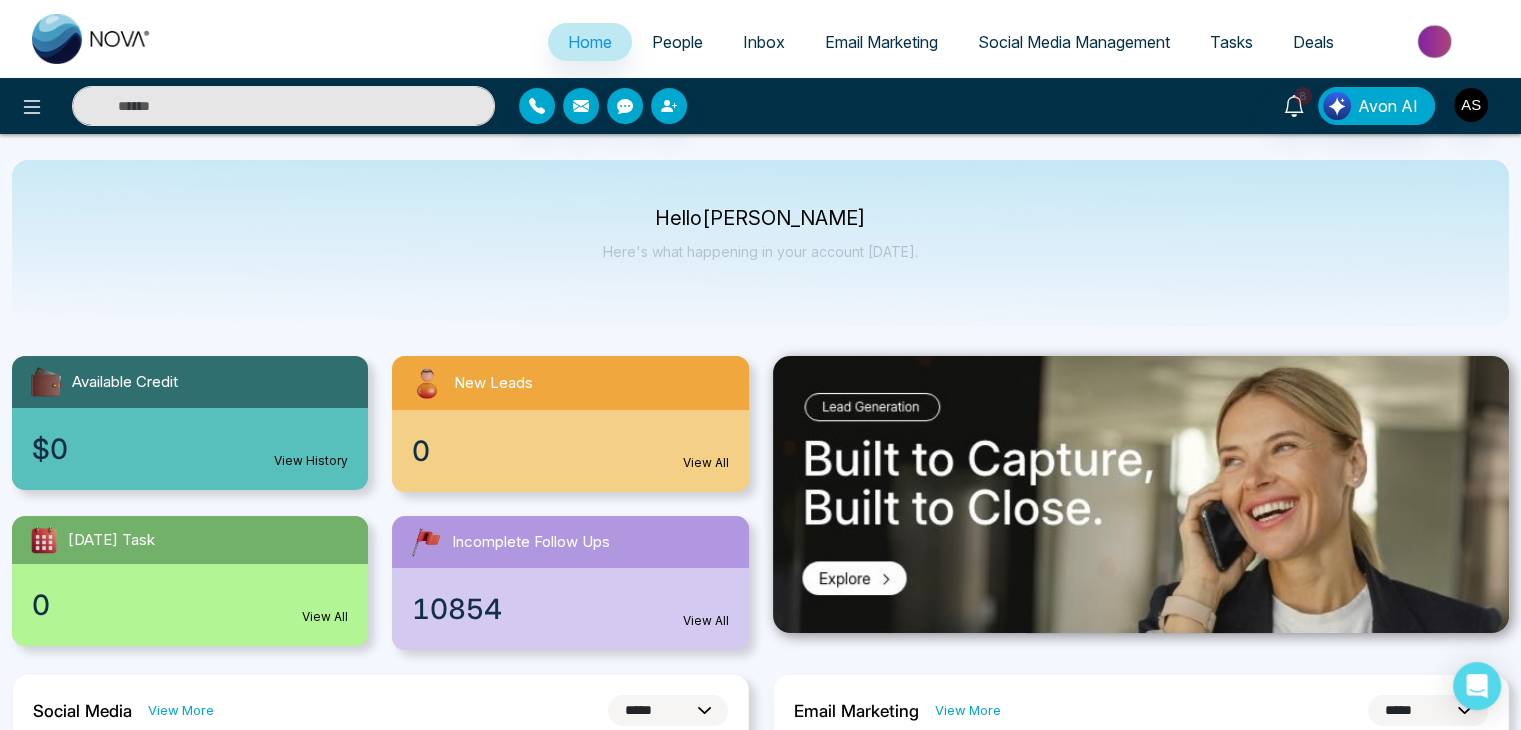 click on "People" at bounding box center [677, 42] 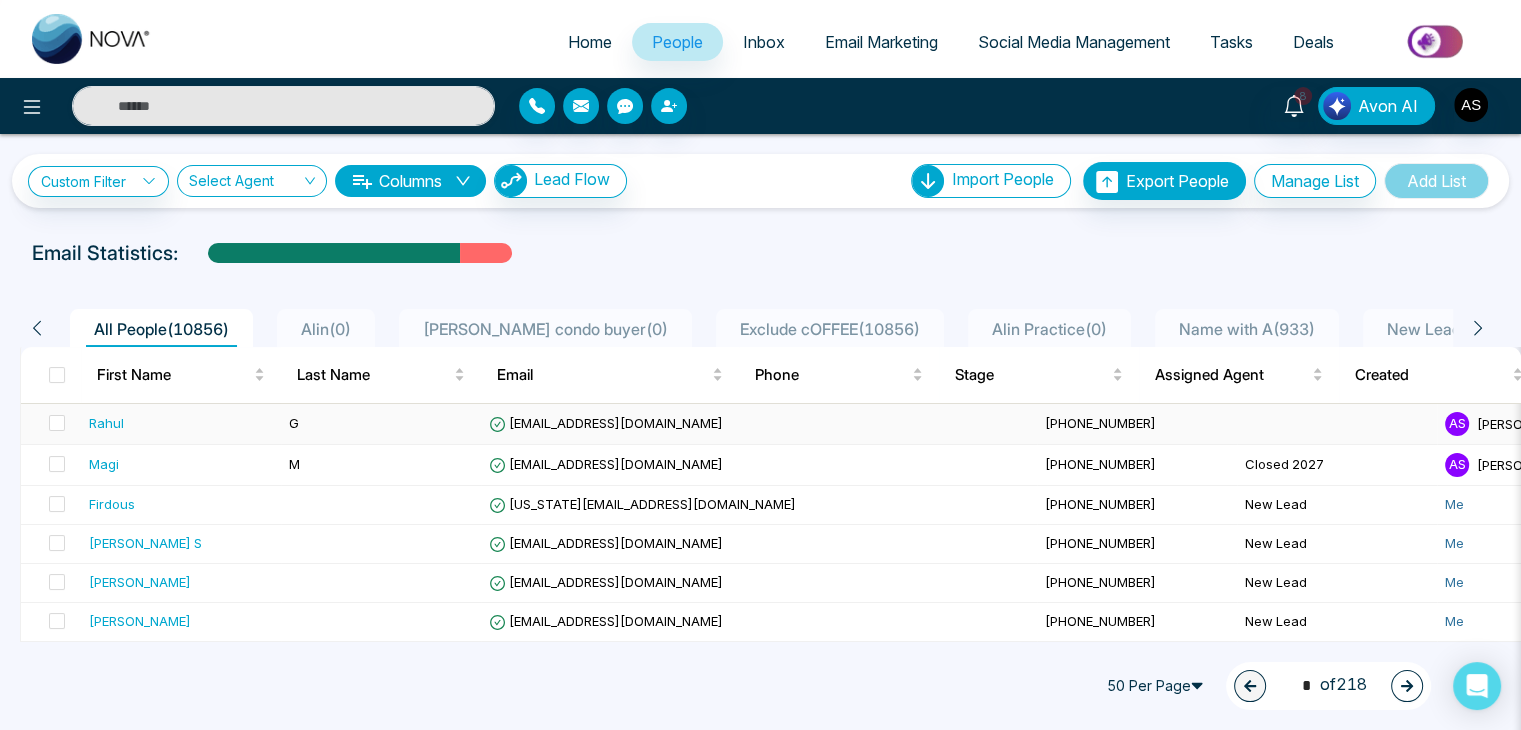 click on "Rahul" at bounding box center (181, 423) 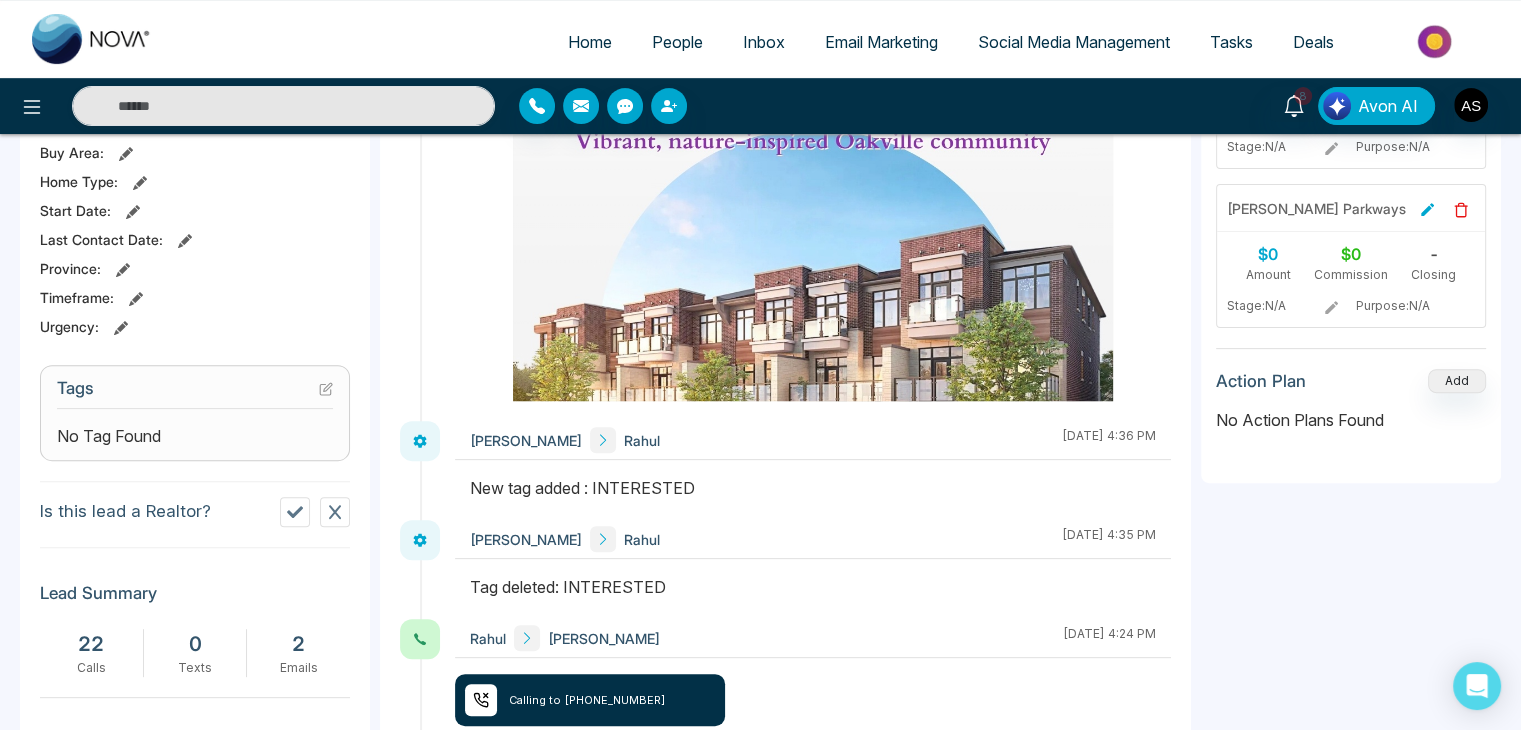 scroll, scrollTop: 620, scrollLeft: 0, axis: vertical 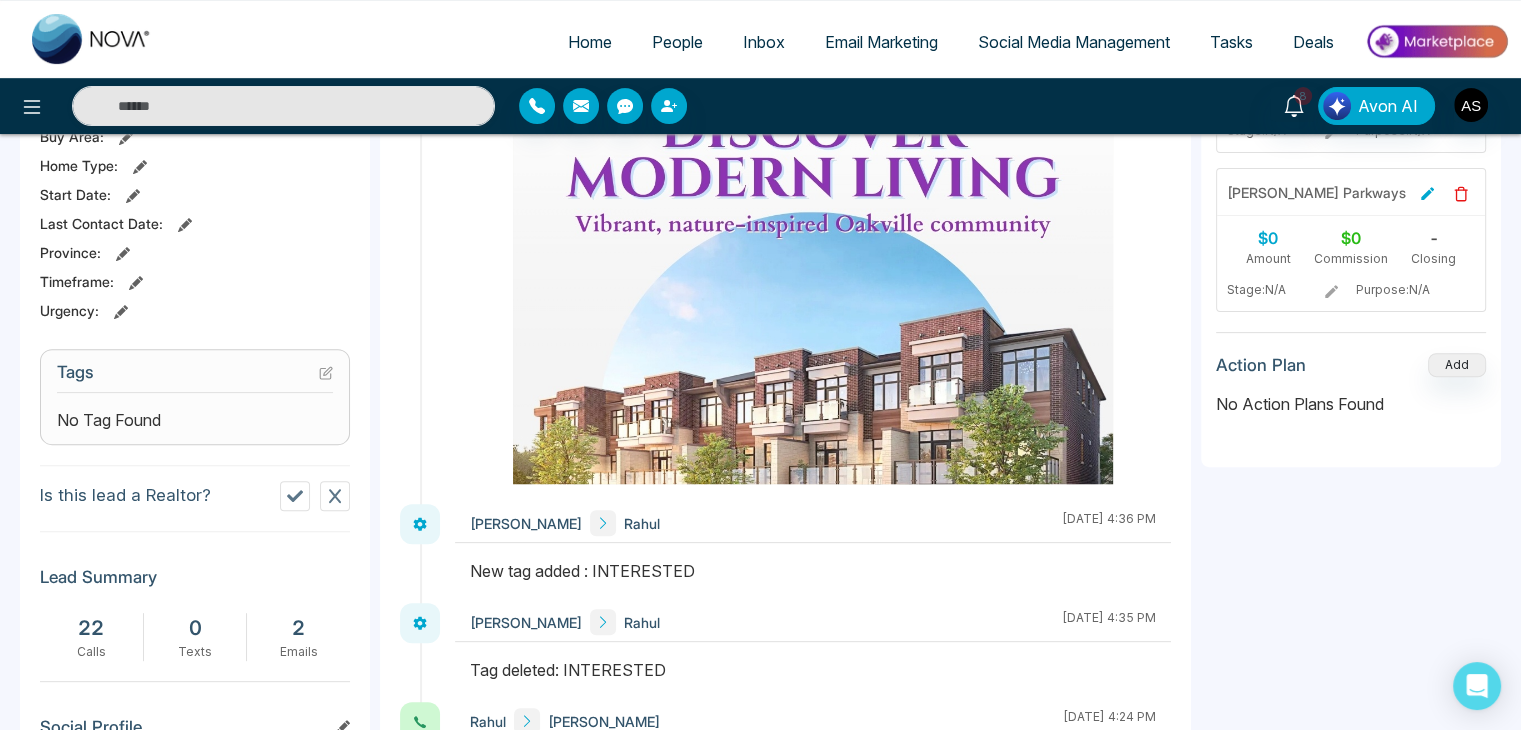 click 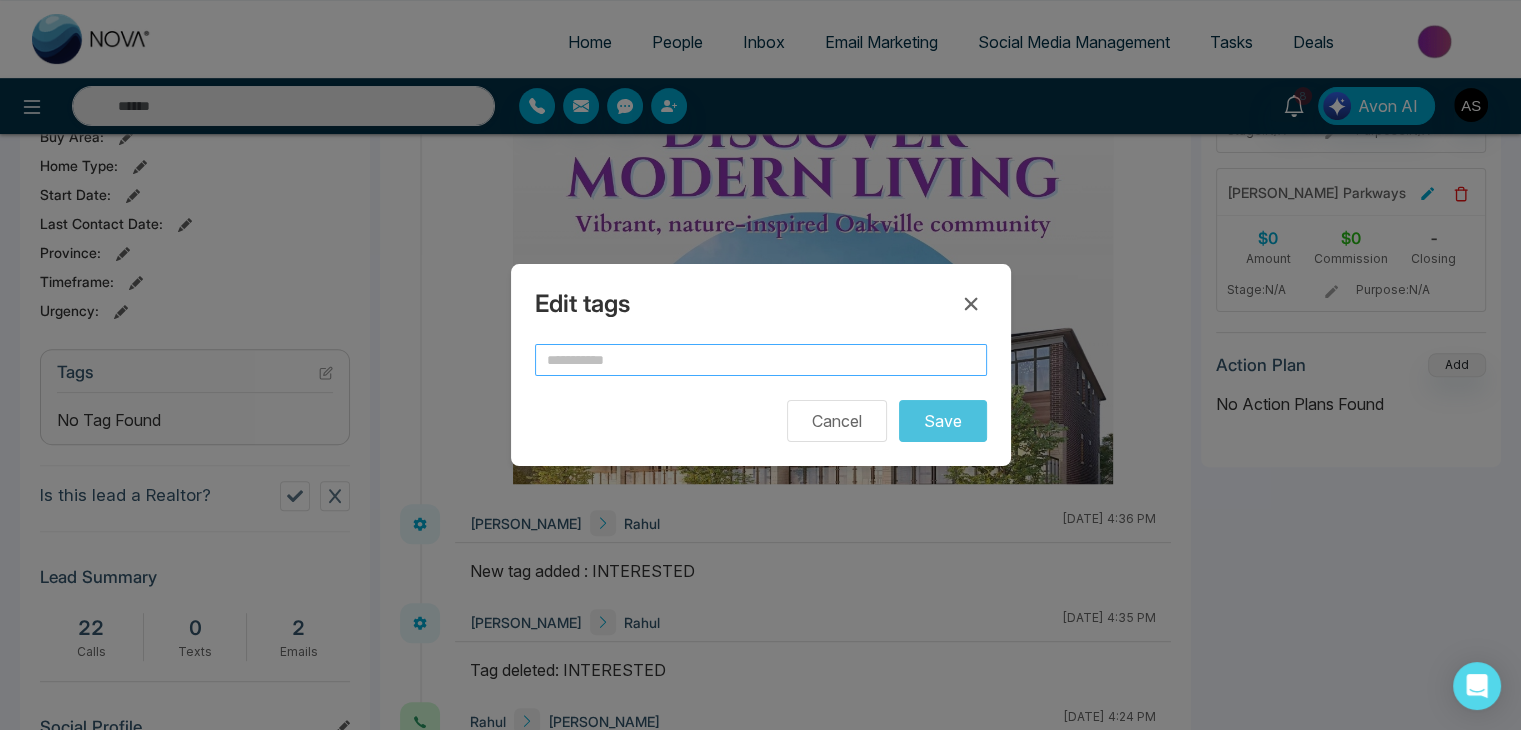 click at bounding box center [761, 360] 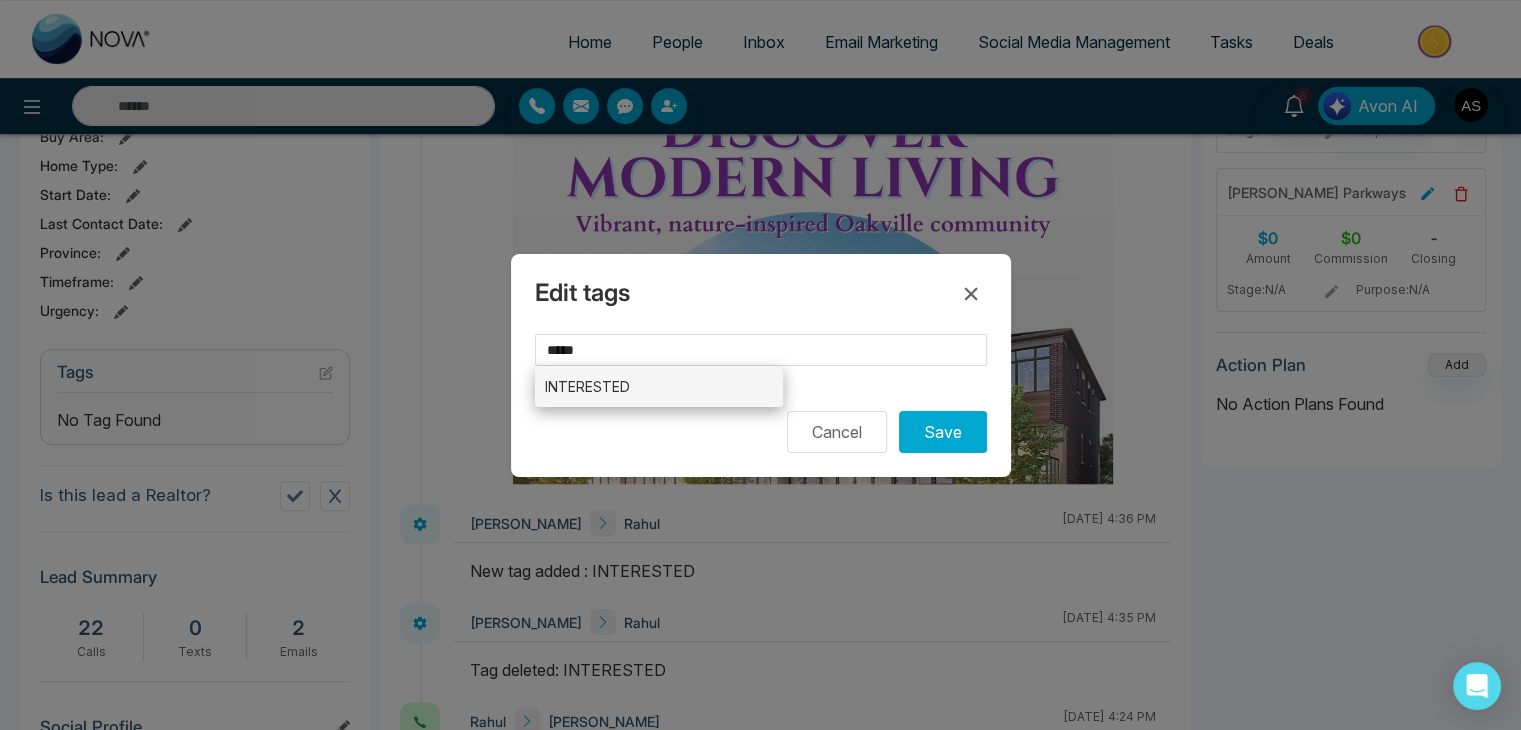 click on "INTERESTED" at bounding box center (659, 386) 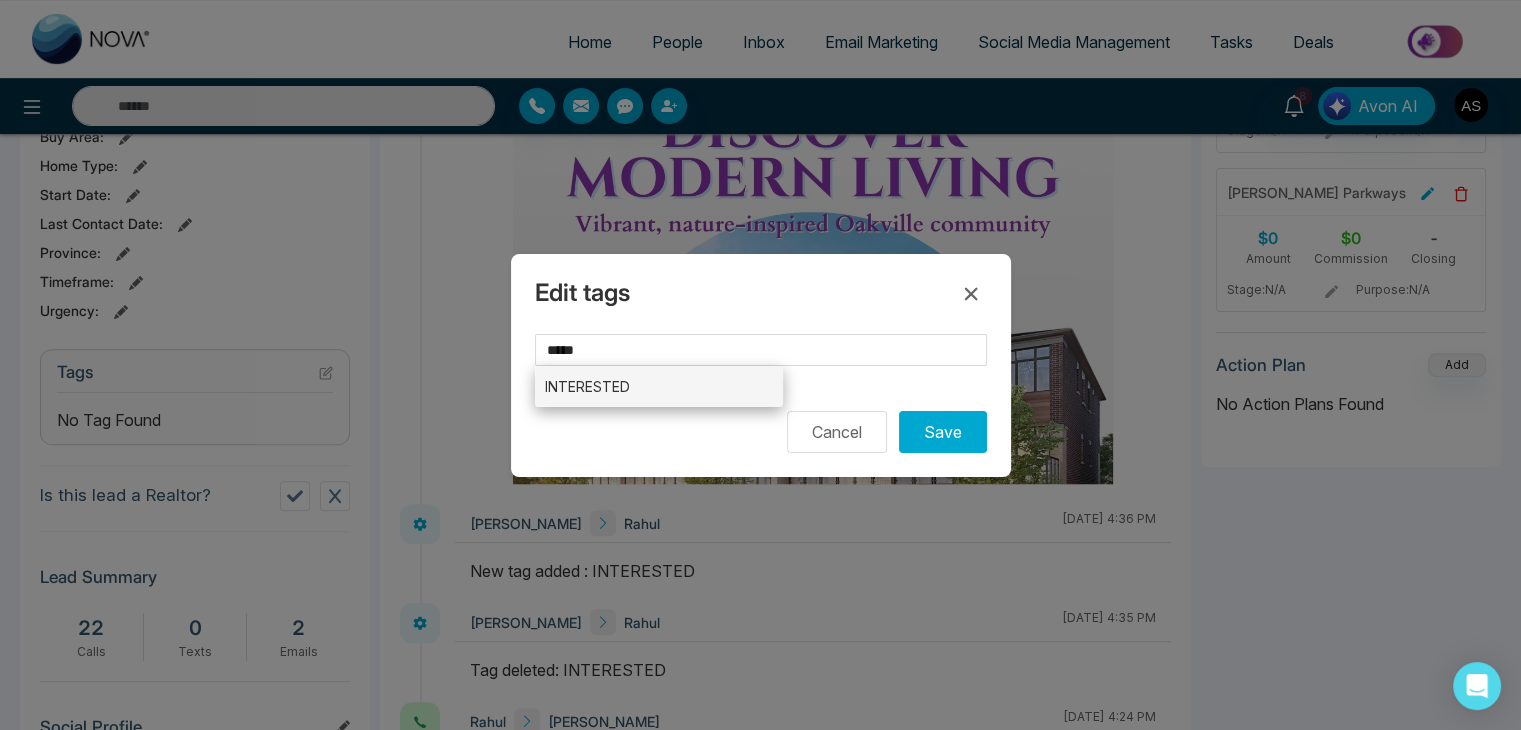 type on "**********" 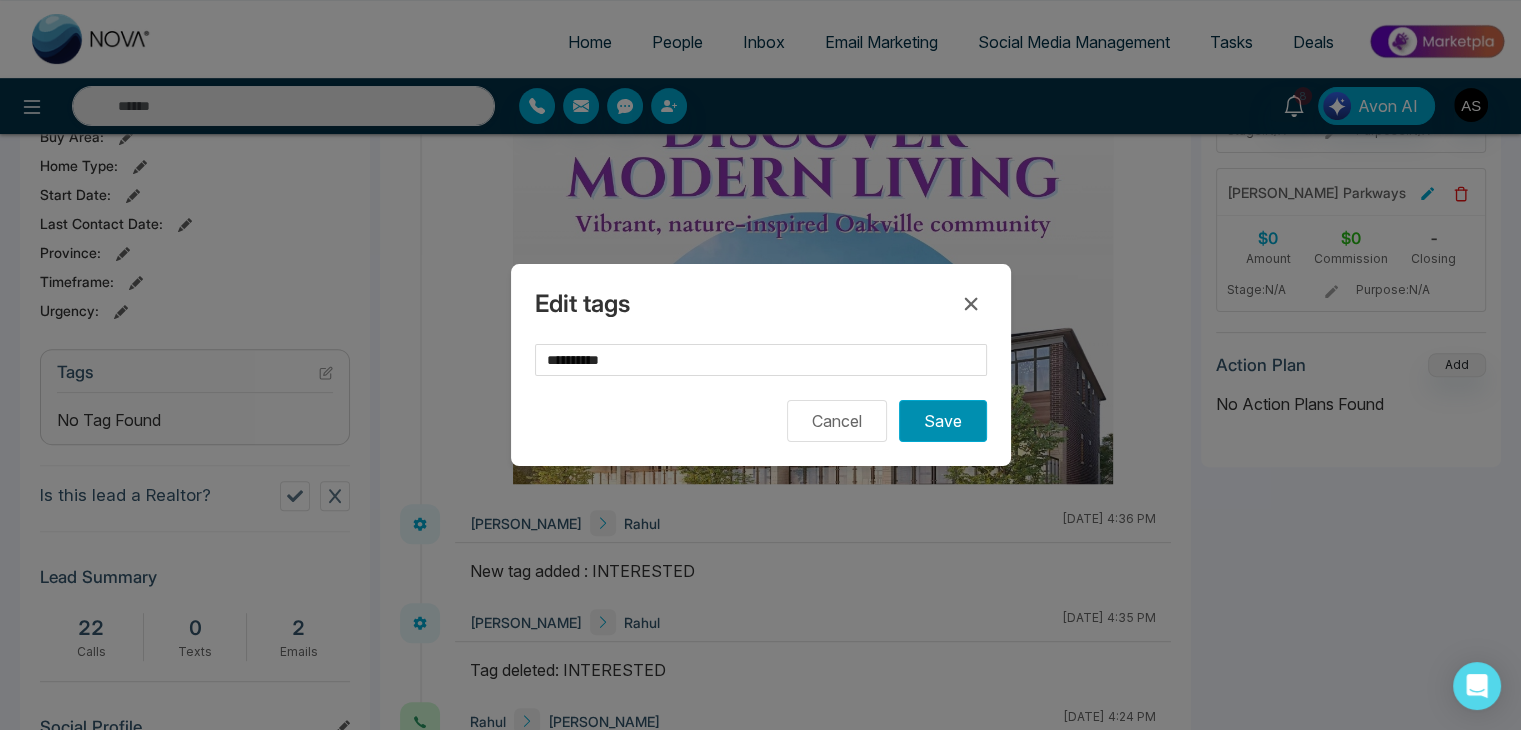 click on "Save" at bounding box center [943, 421] 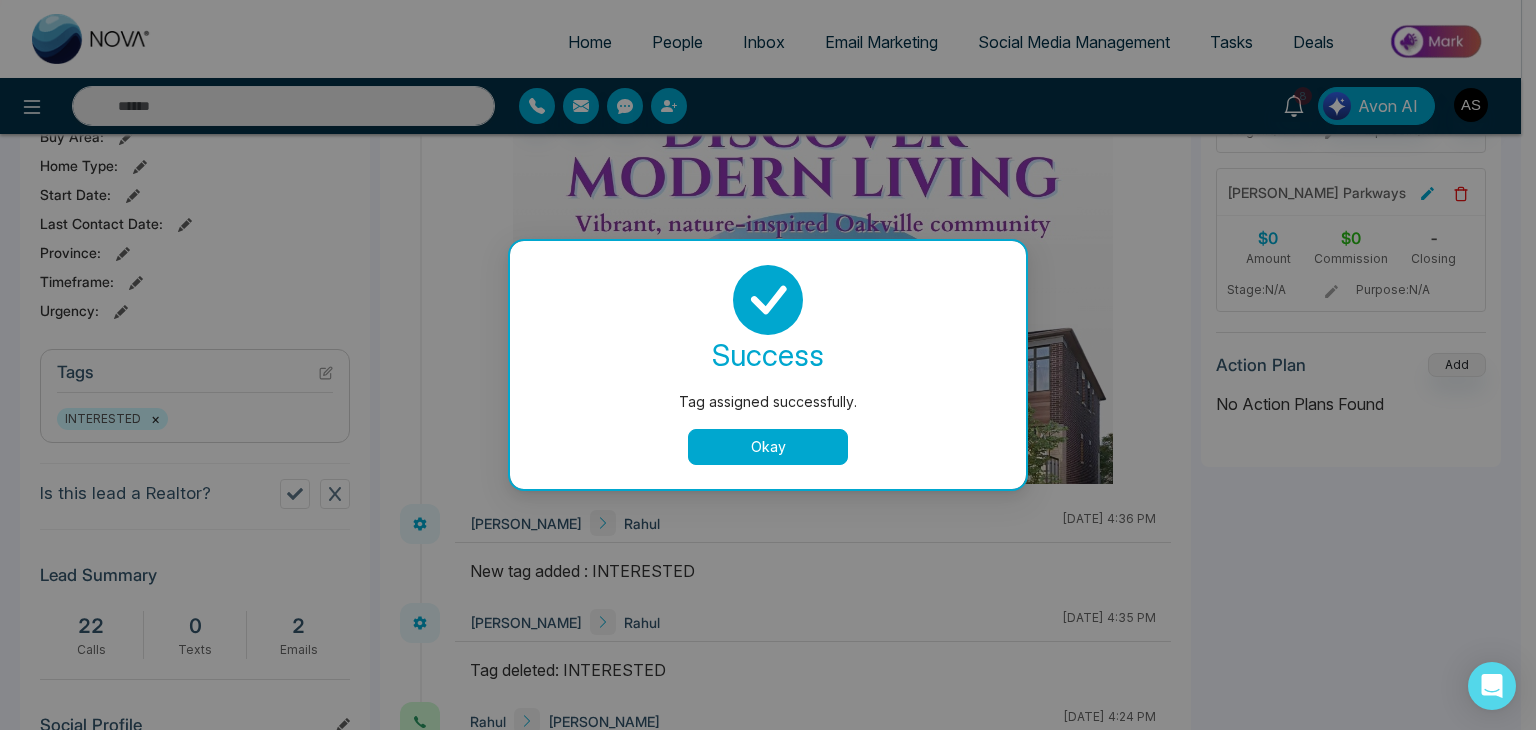 click on "Okay" at bounding box center (768, 447) 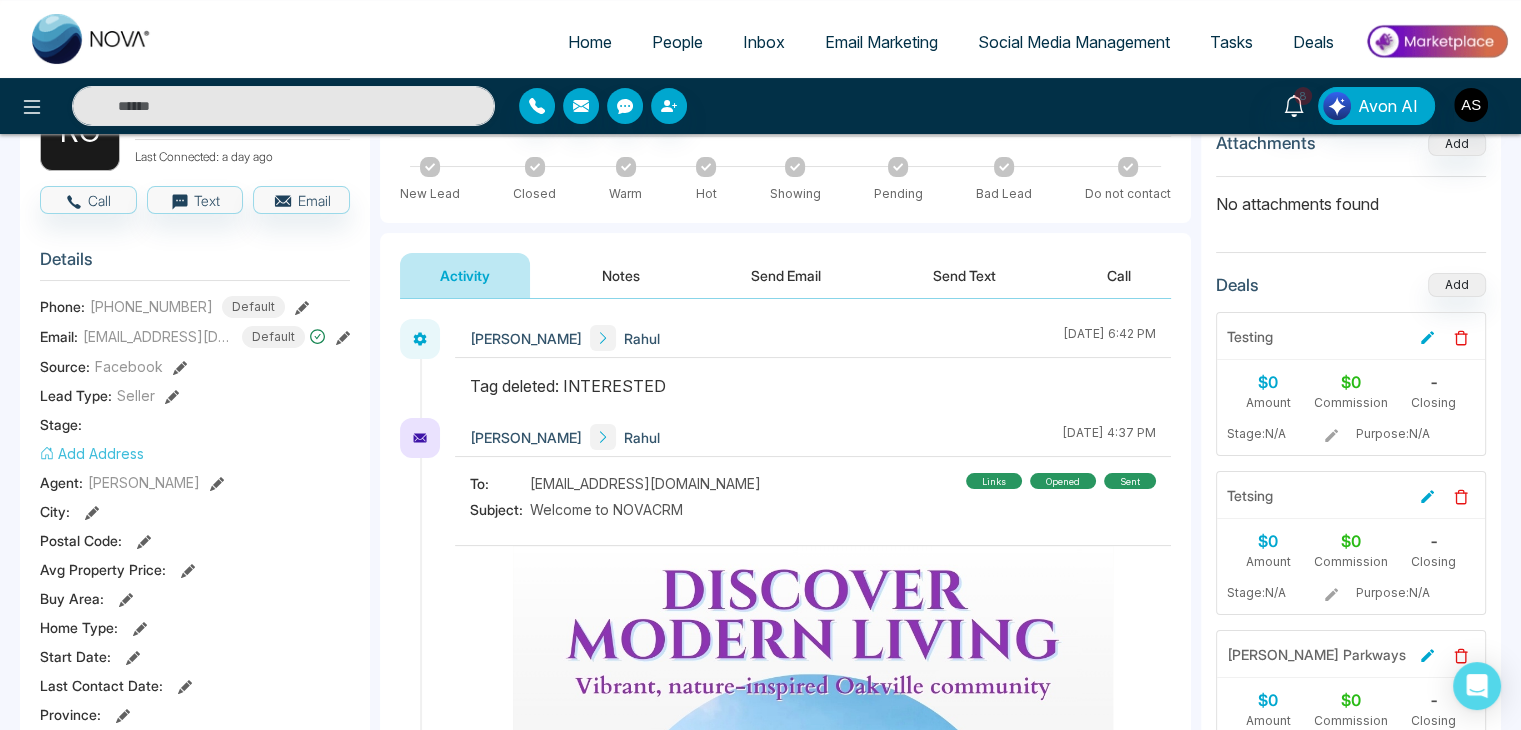 scroll, scrollTop: 0, scrollLeft: 0, axis: both 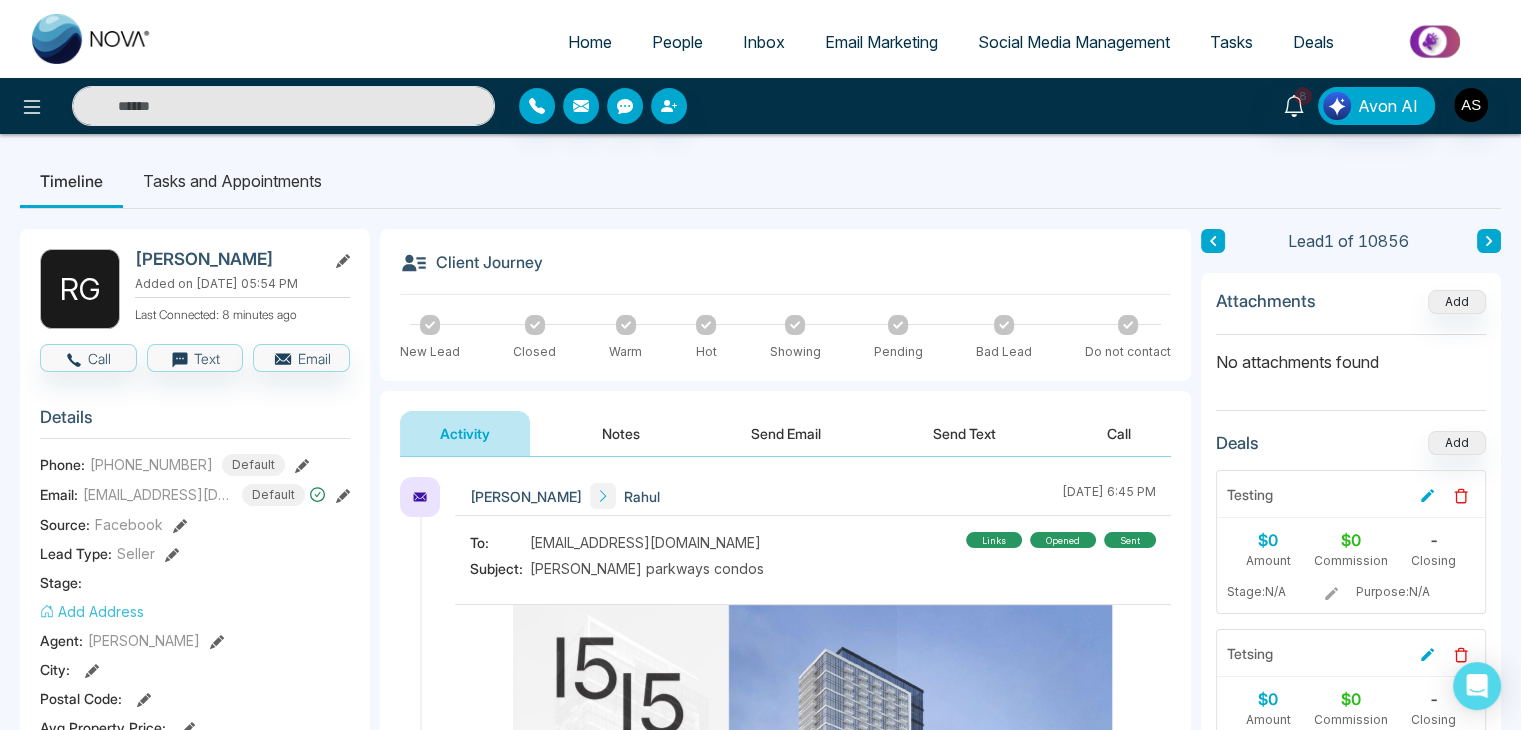 click on "Home" at bounding box center [590, 42] 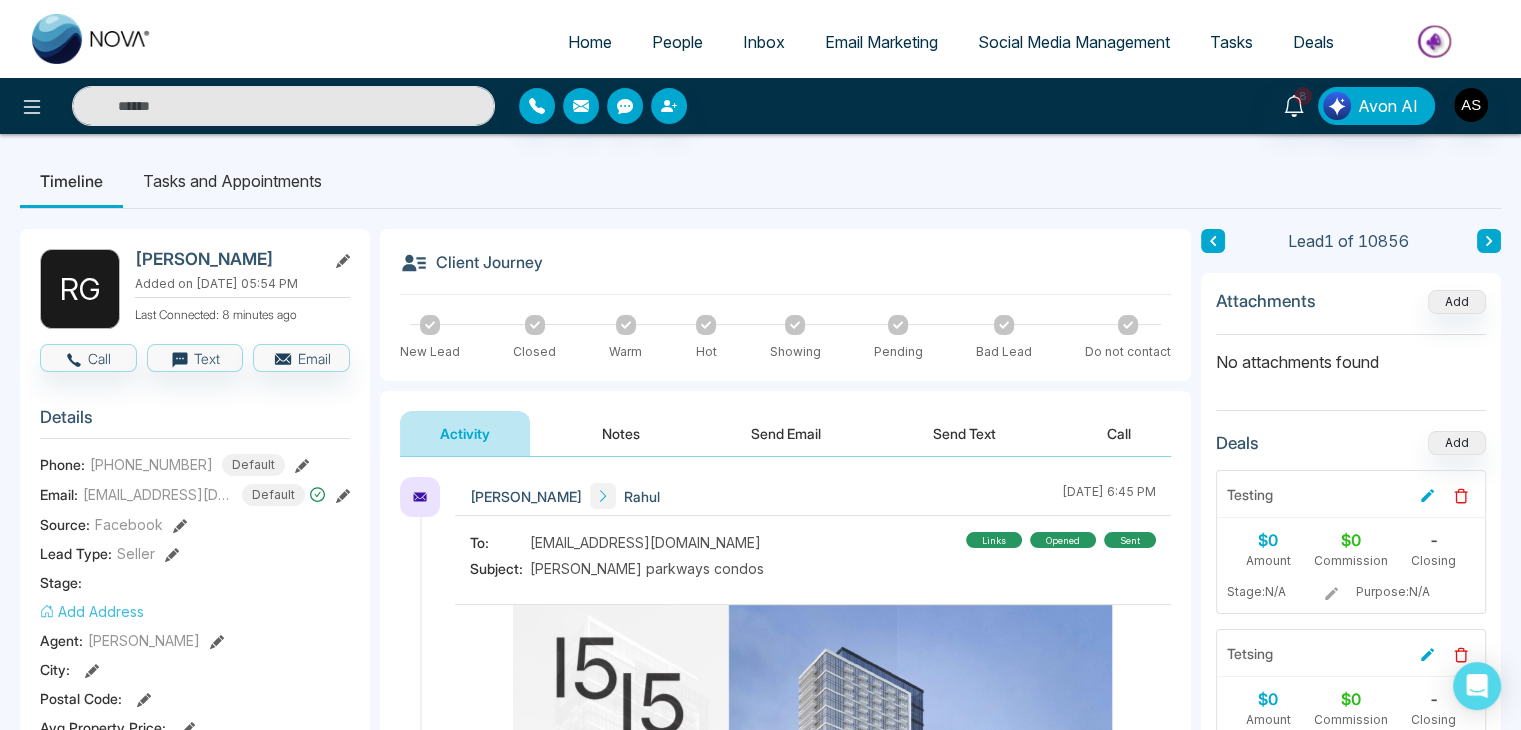 select on "*" 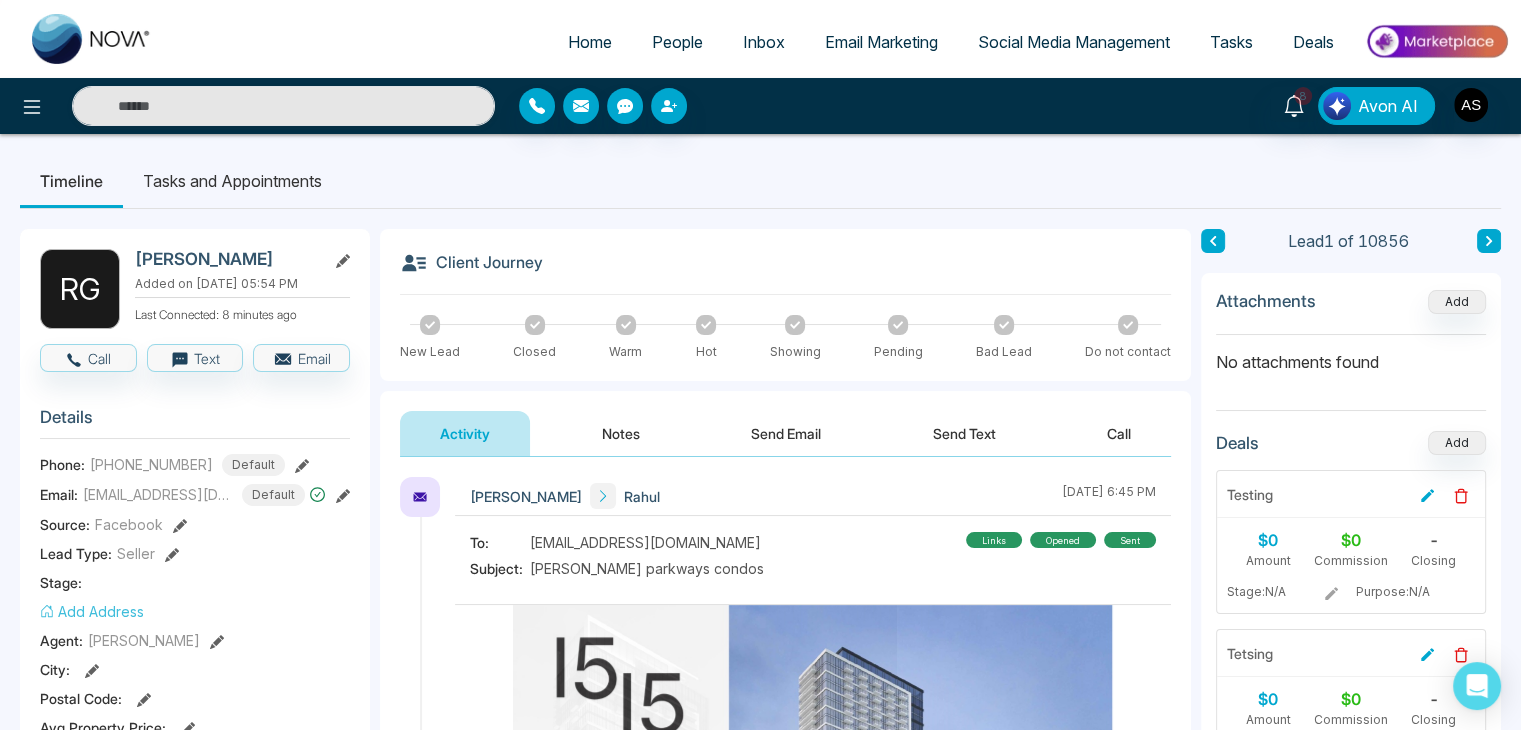 select on "*" 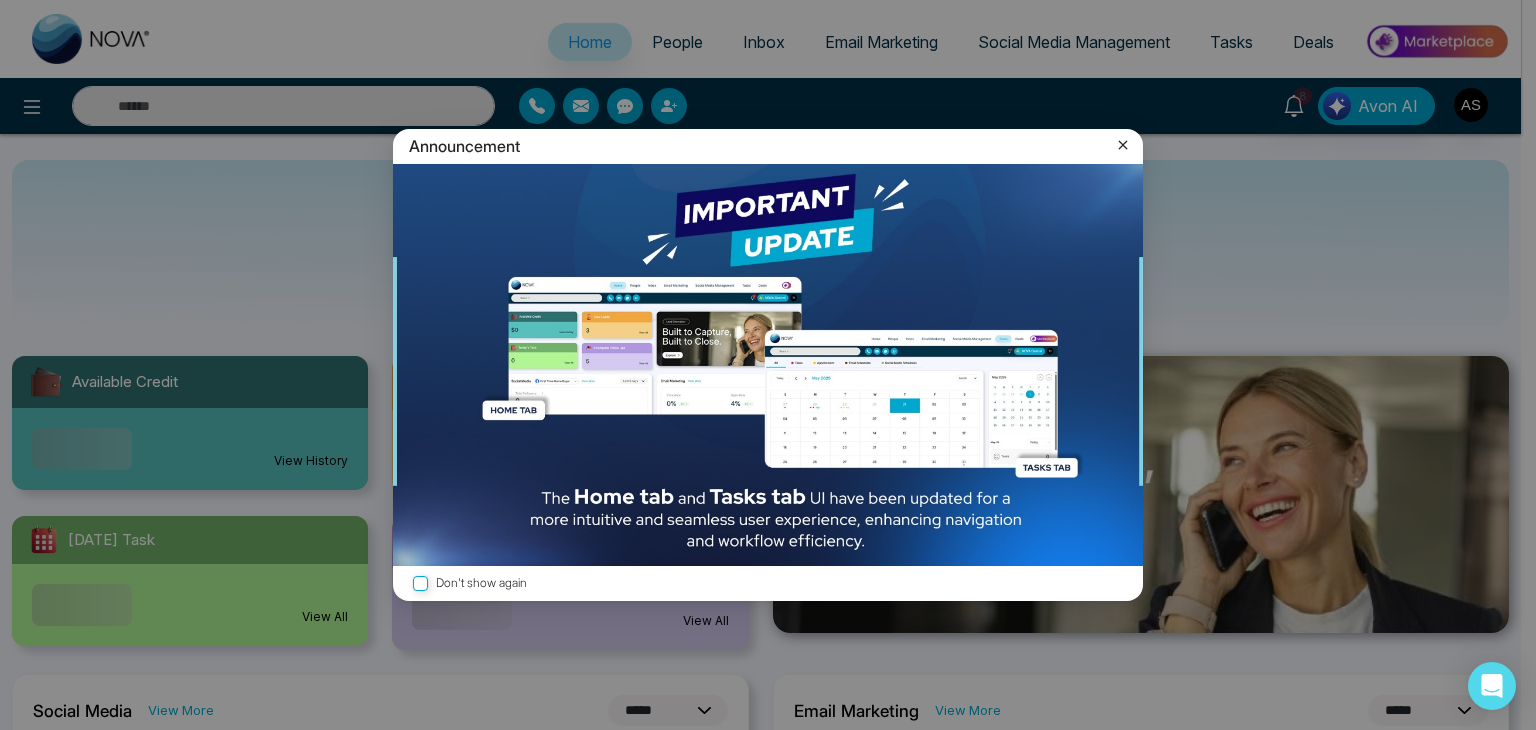 click 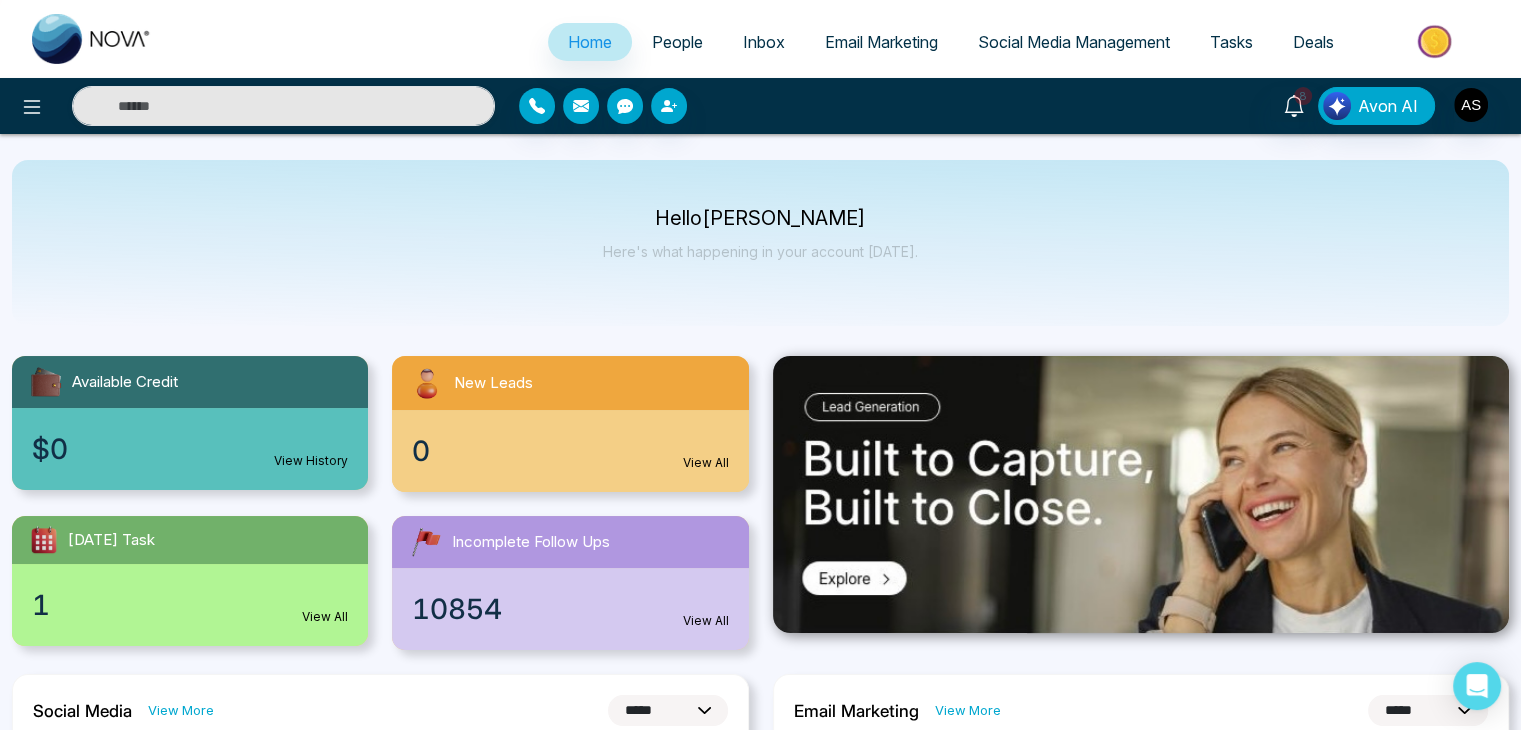 click at bounding box center [253, 106] 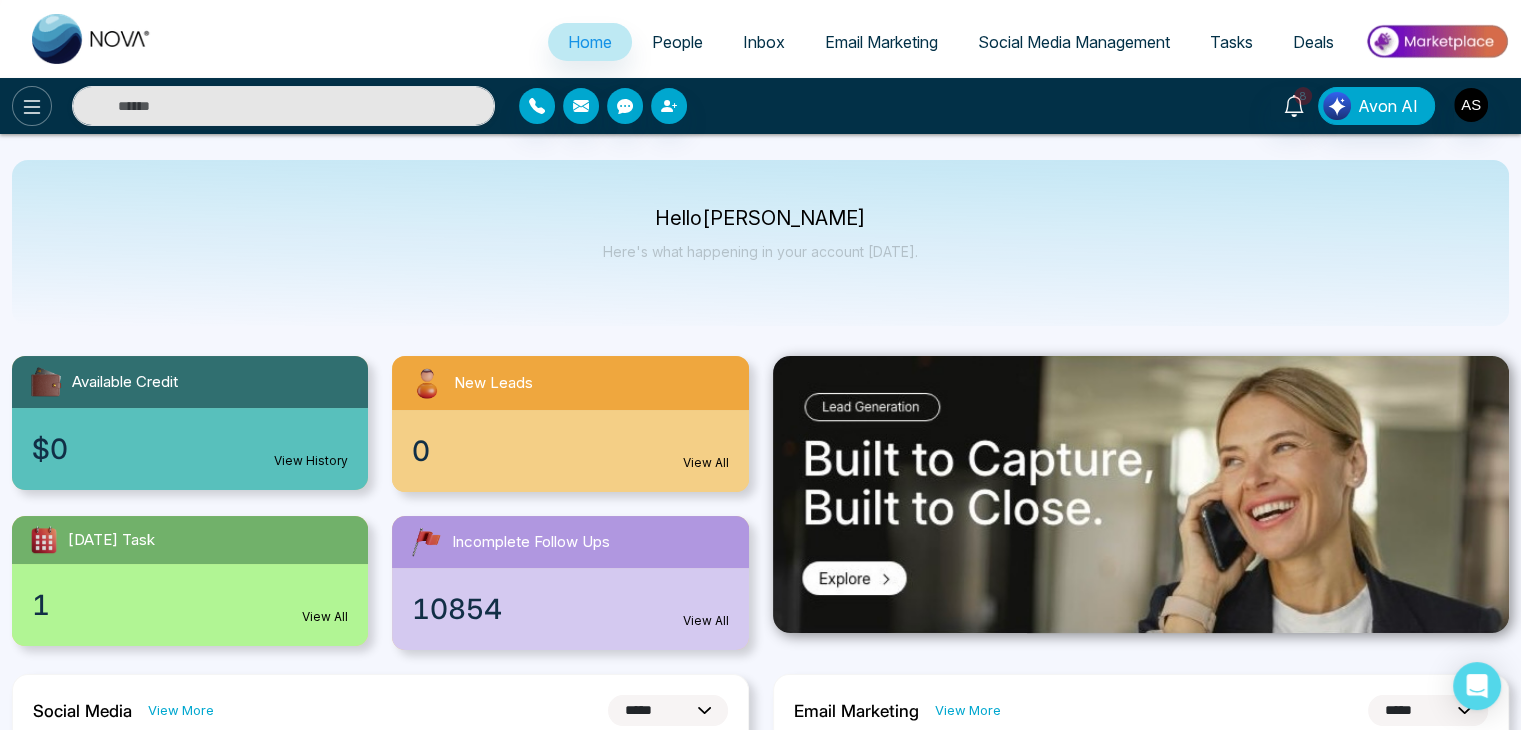 click at bounding box center [32, 106] 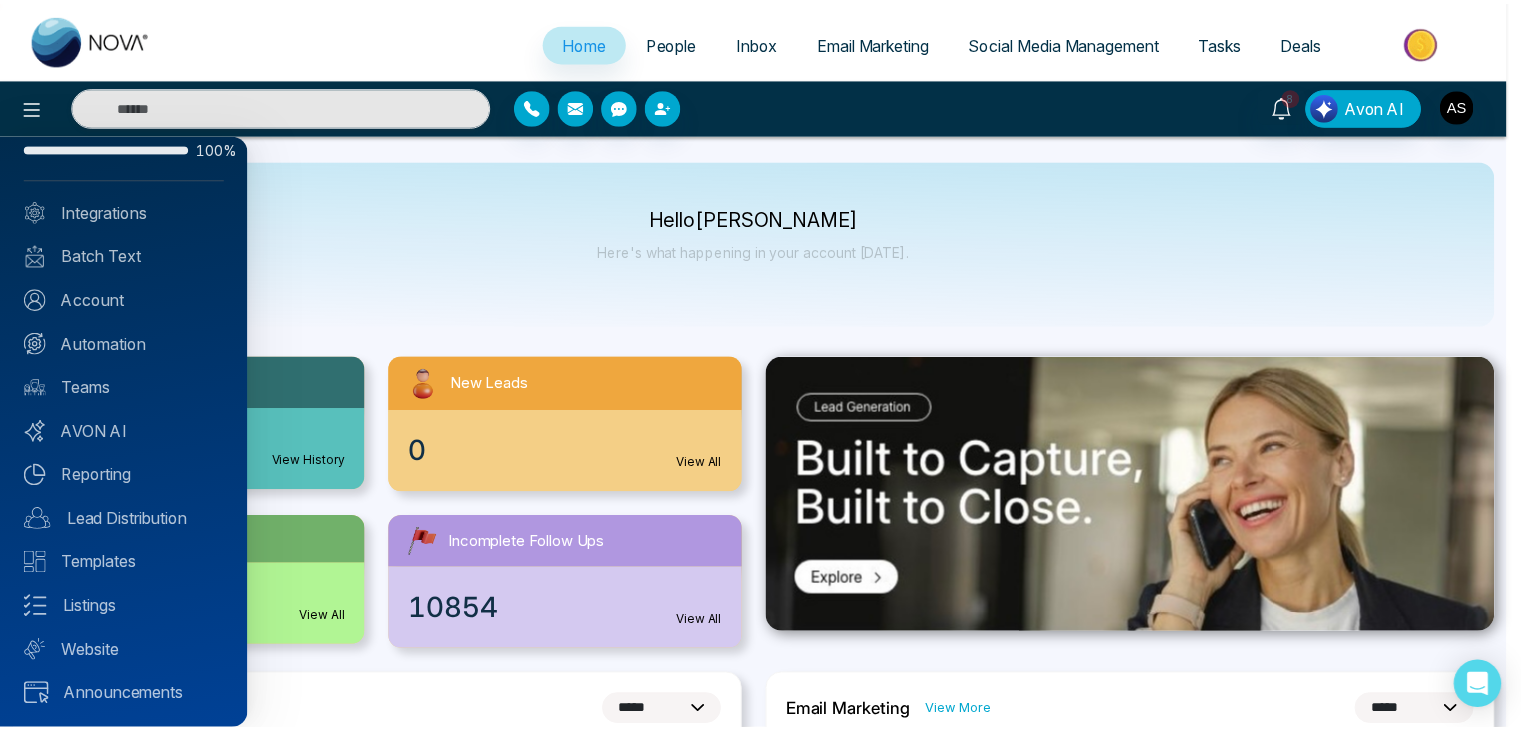 scroll, scrollTop: 0, scrollLeft: 0, axis: both 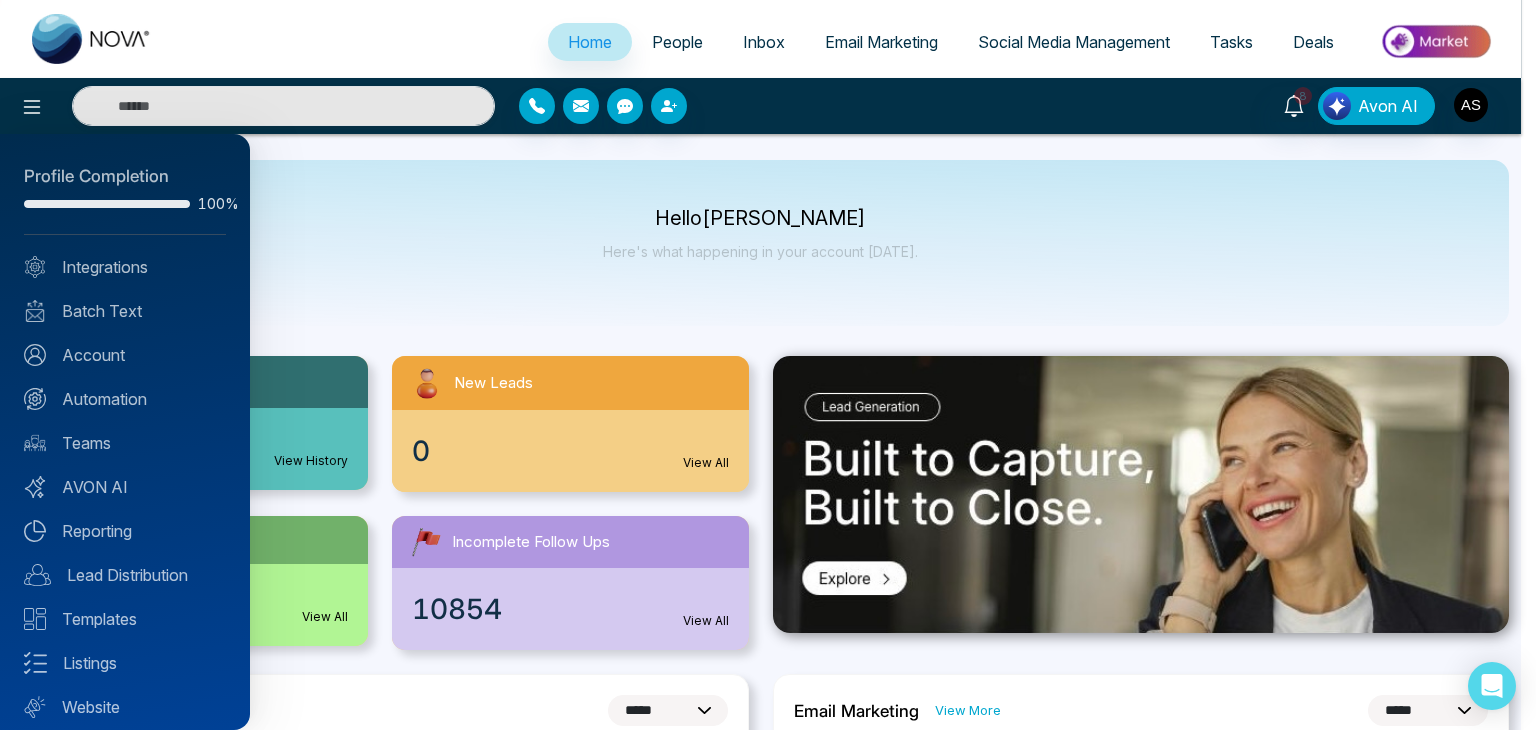 click at bounding box center (768, 365) 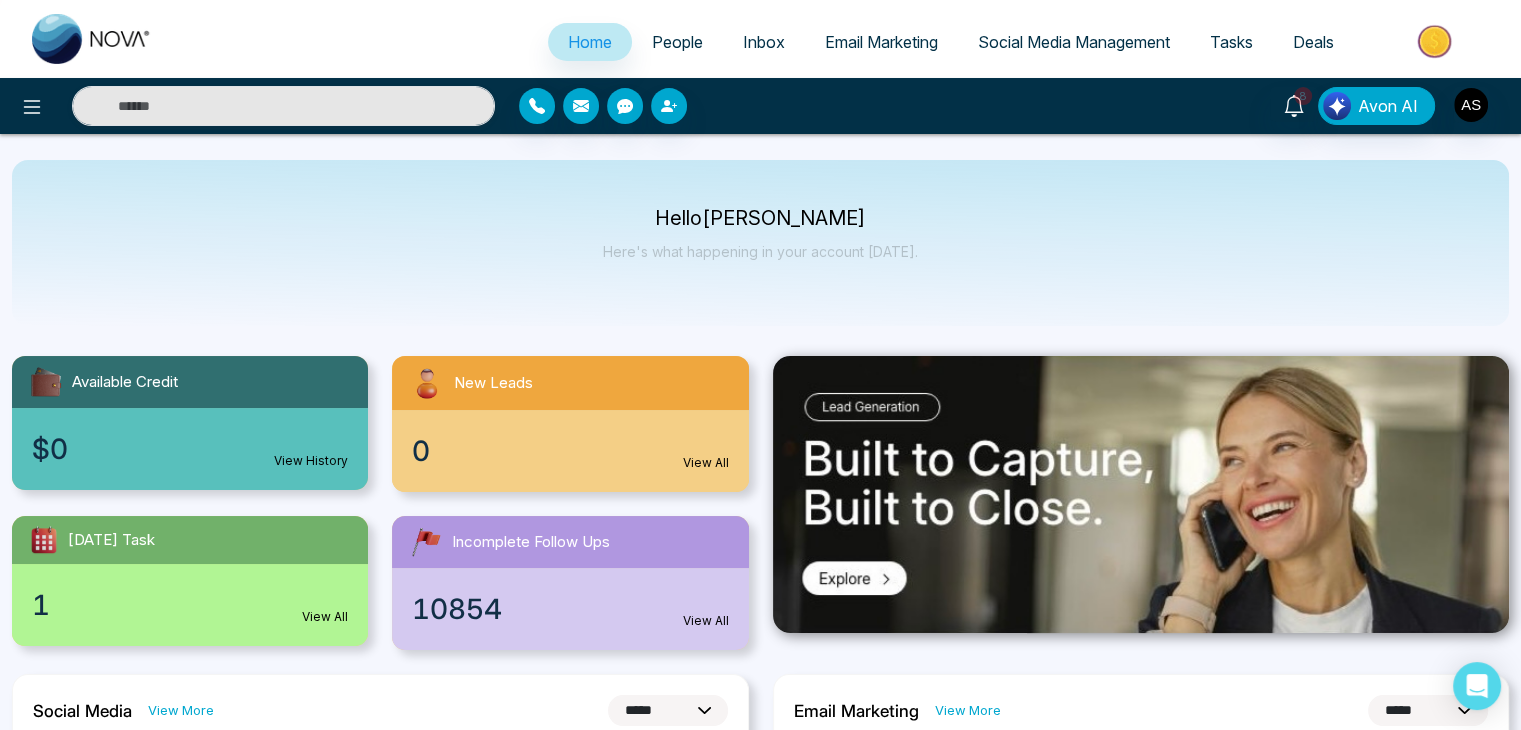 click on "People" at bounding box center (677, 42) 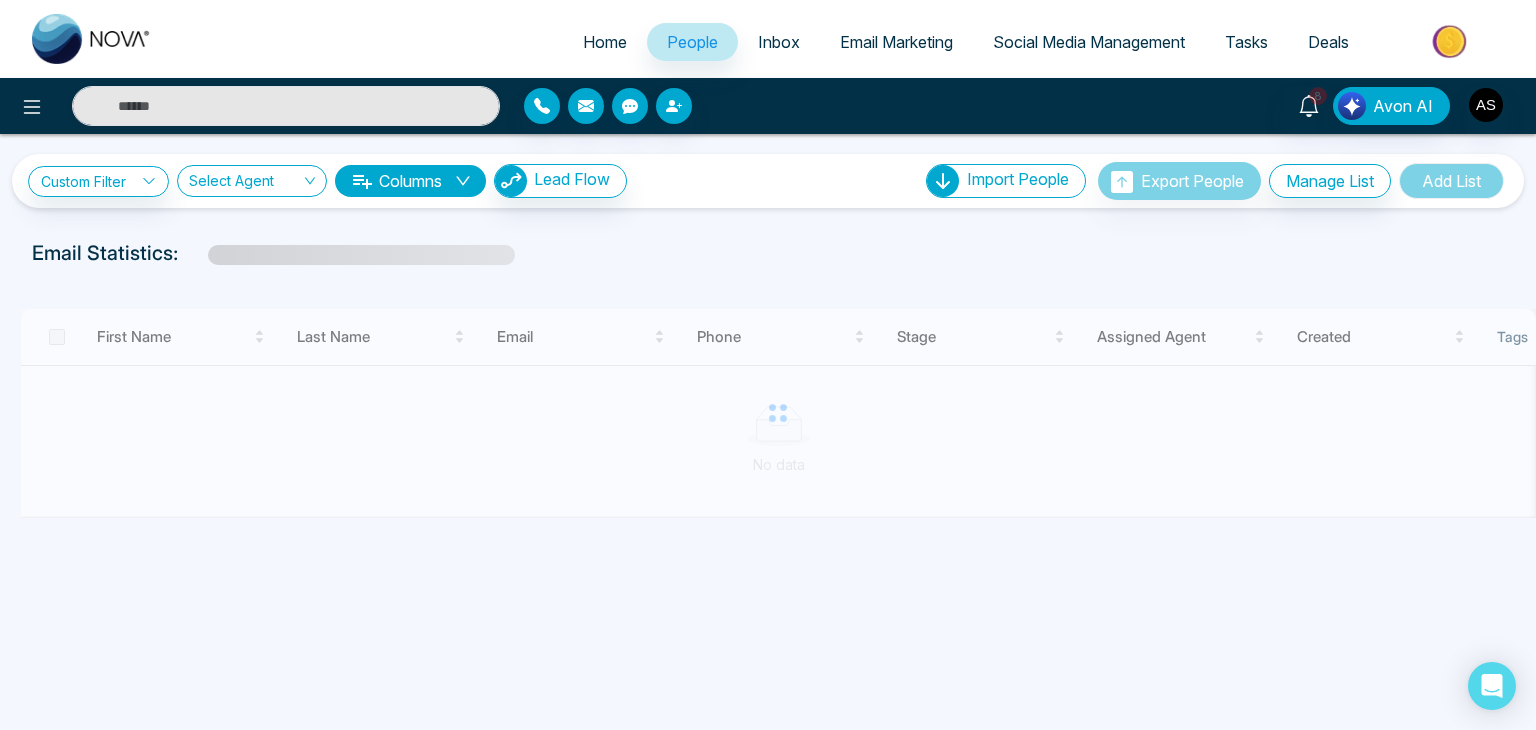 click on "Inbox" at bounding box center [779, 42] 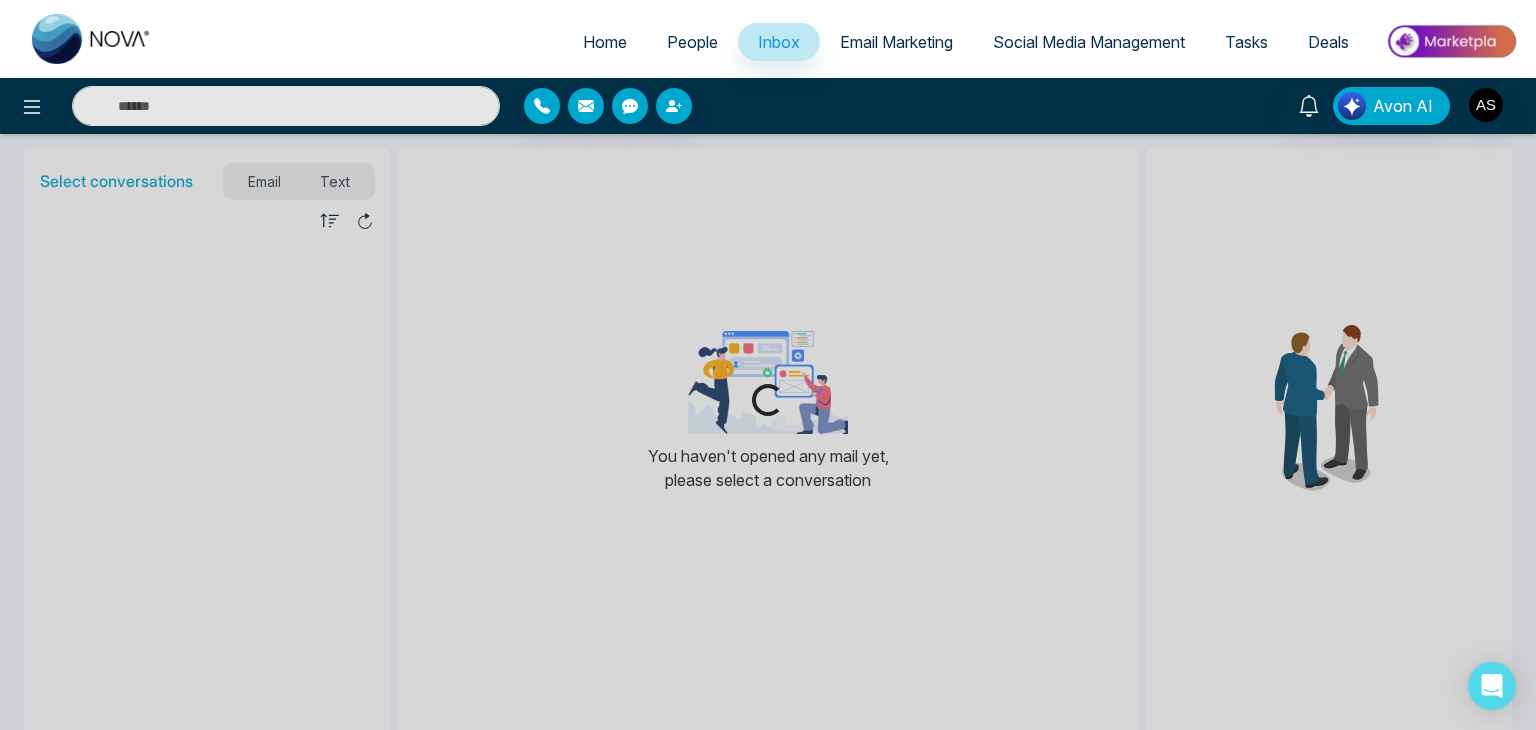 click on "Email Marketing" at bounding box center [896, 42] 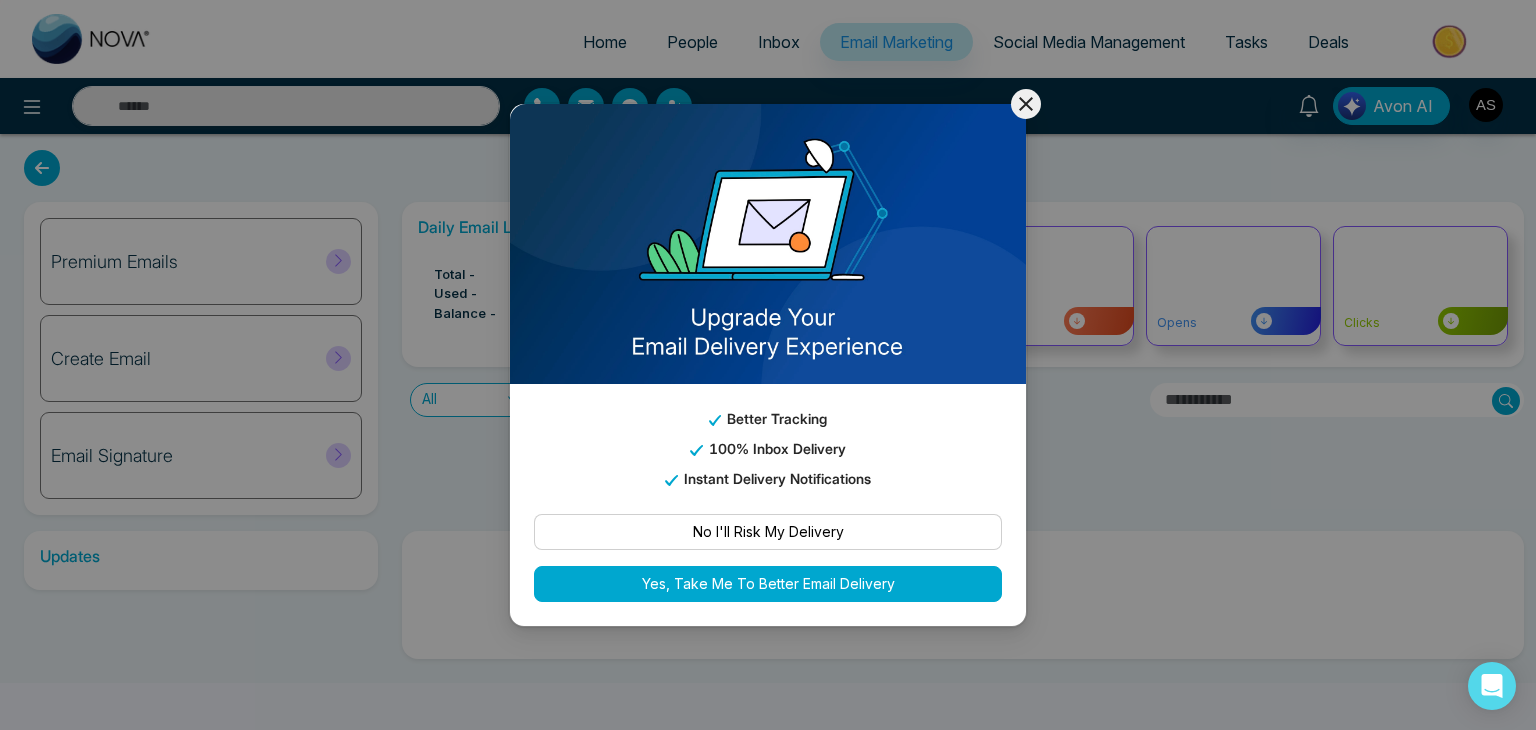 click on "Better Tracking 100% Inbox Delivery Instant Delivery Notifications   No I'll Risk My Delivery   Yes, Take Me To Better Email Delivery" at bounding box center (768, 365) 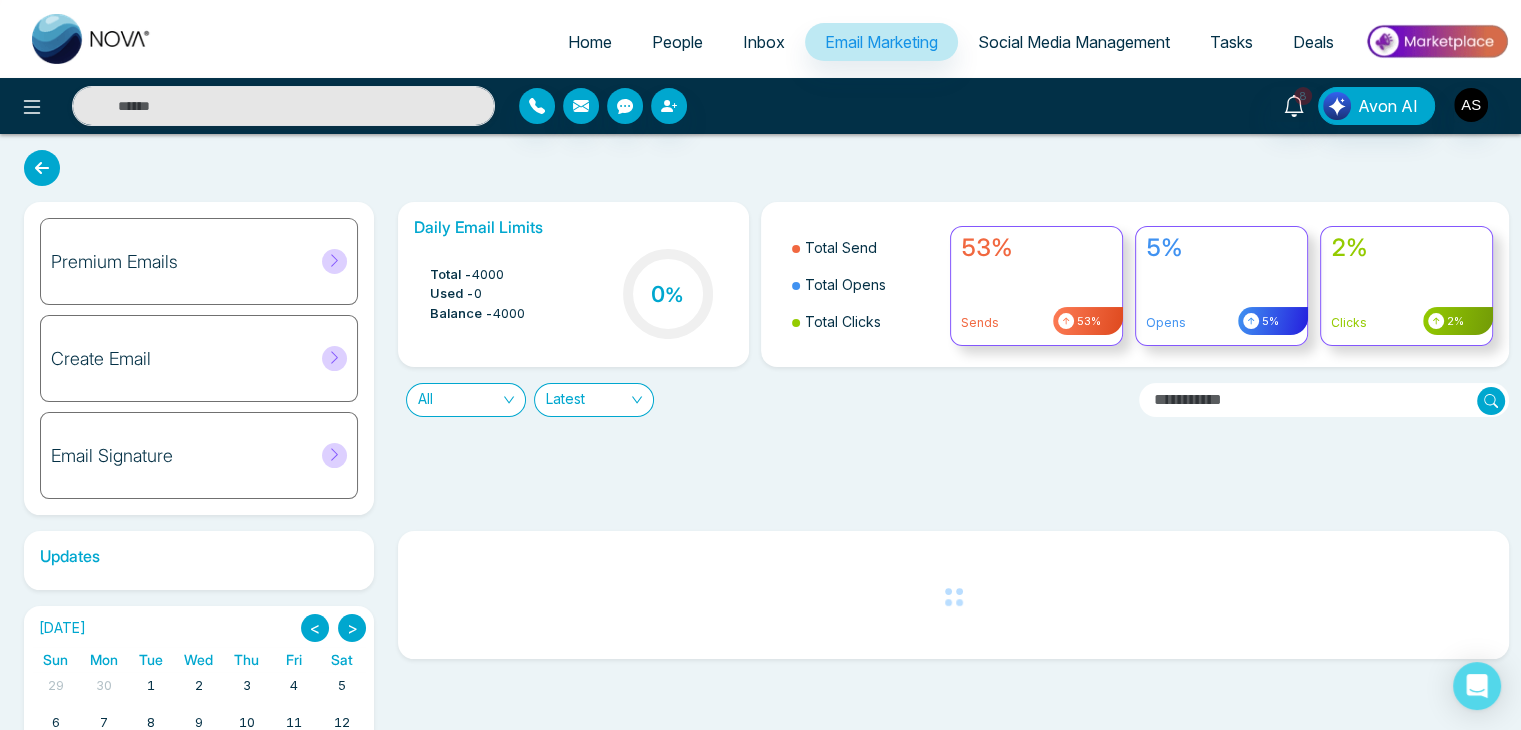 click on "Social Media Management" at bounding box center [1074, 42] 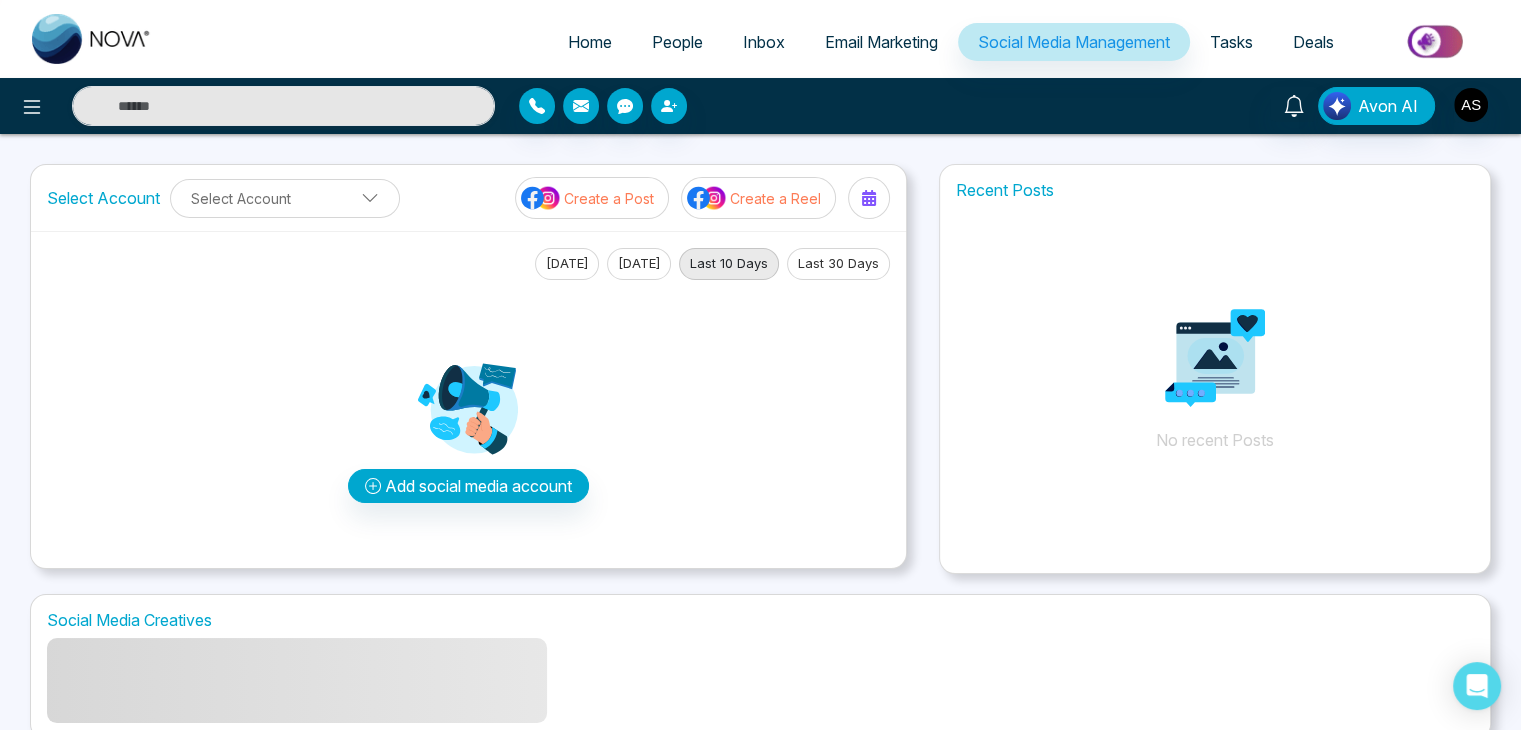 click on "Tasks" at bounding box center (1231, 42) 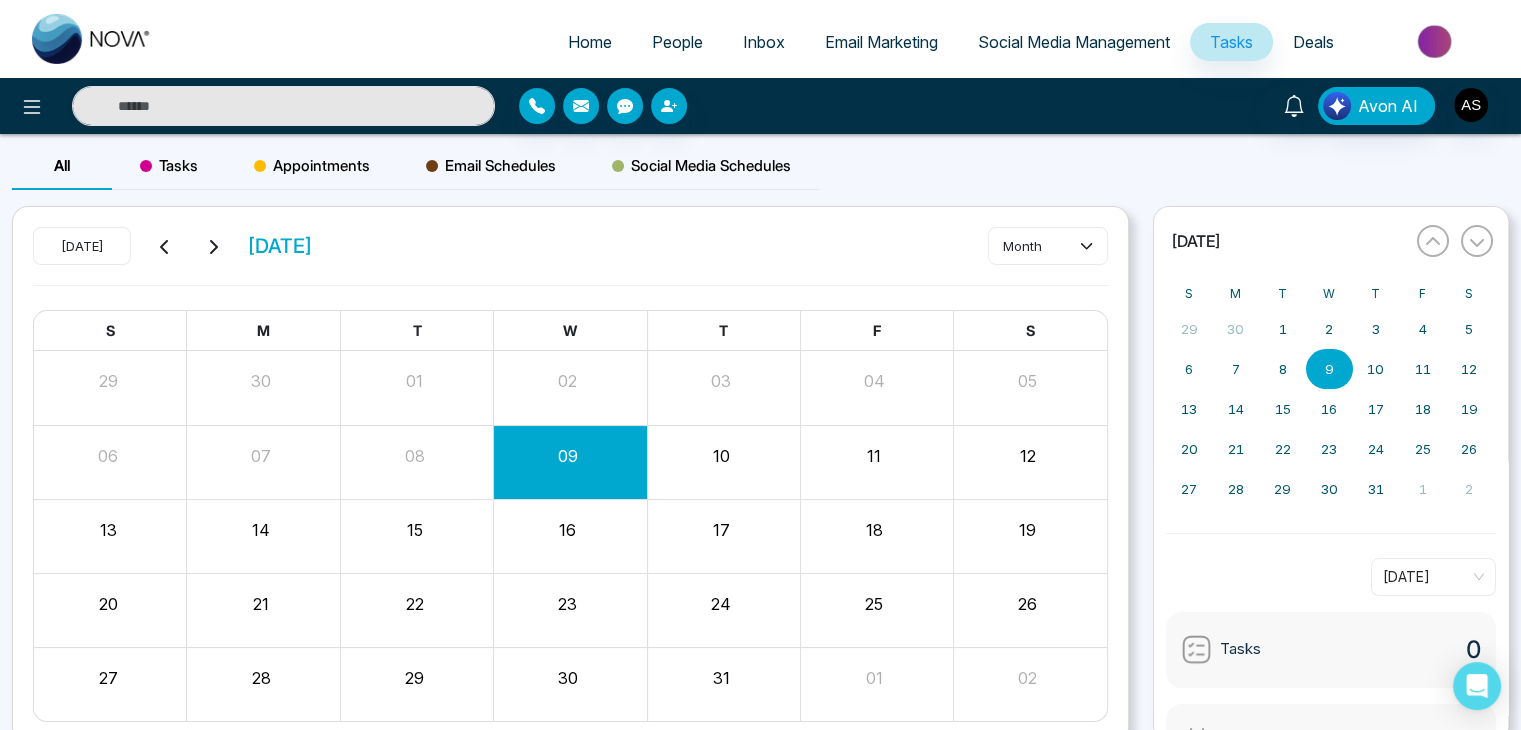 click on "Deals" at bounding box center [1313, 42] 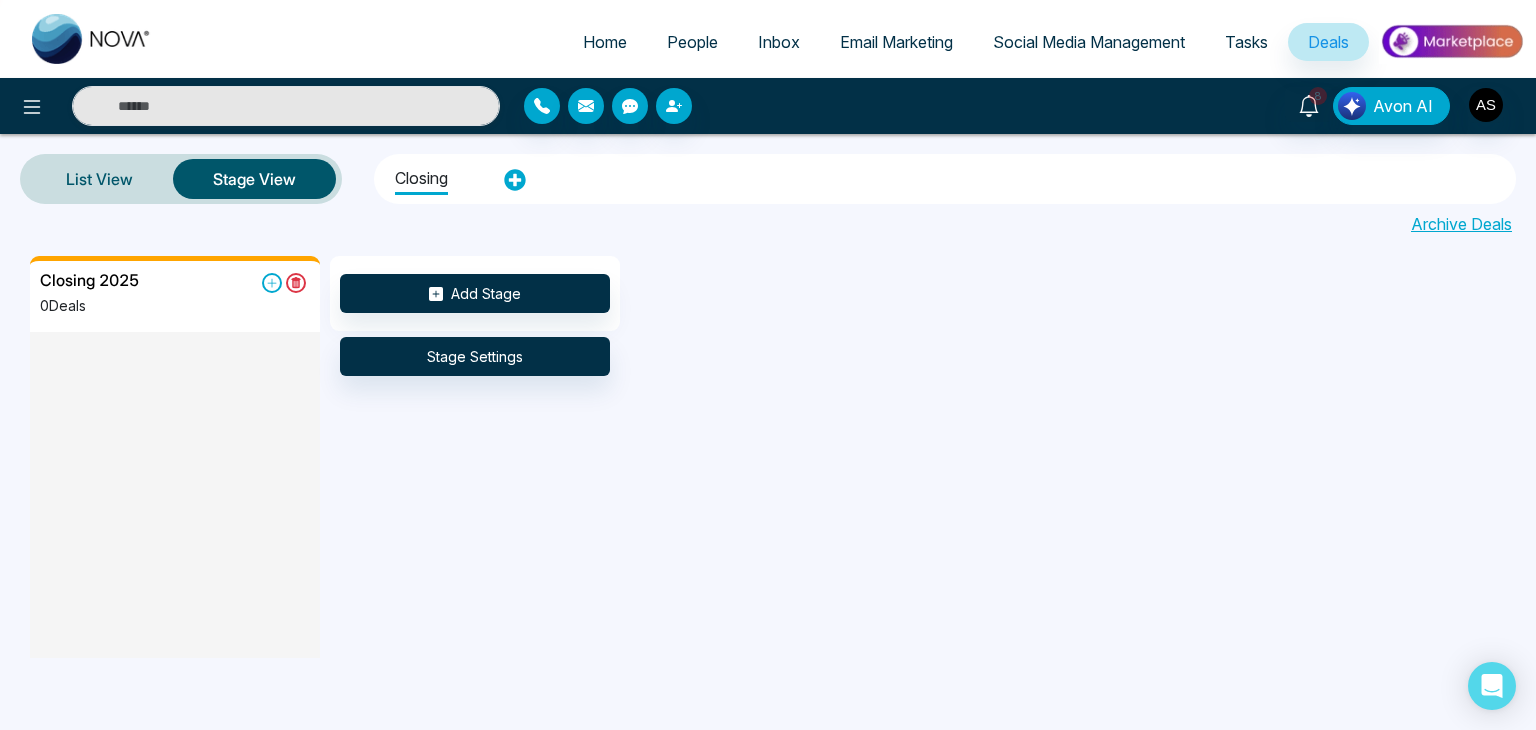 click on "People" at bounding box center (692, 42) 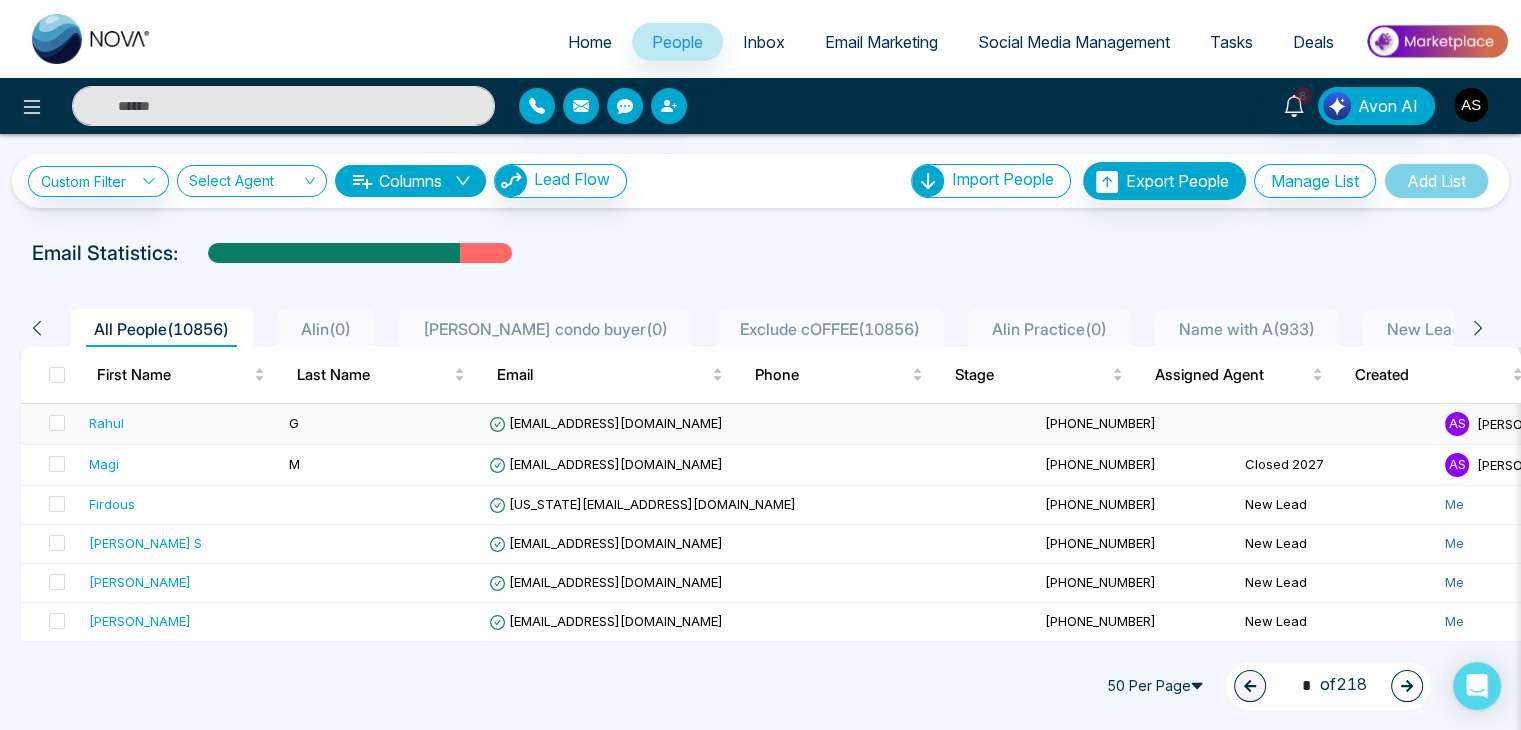 click on "Rahul" at bounding box center (181, 423) 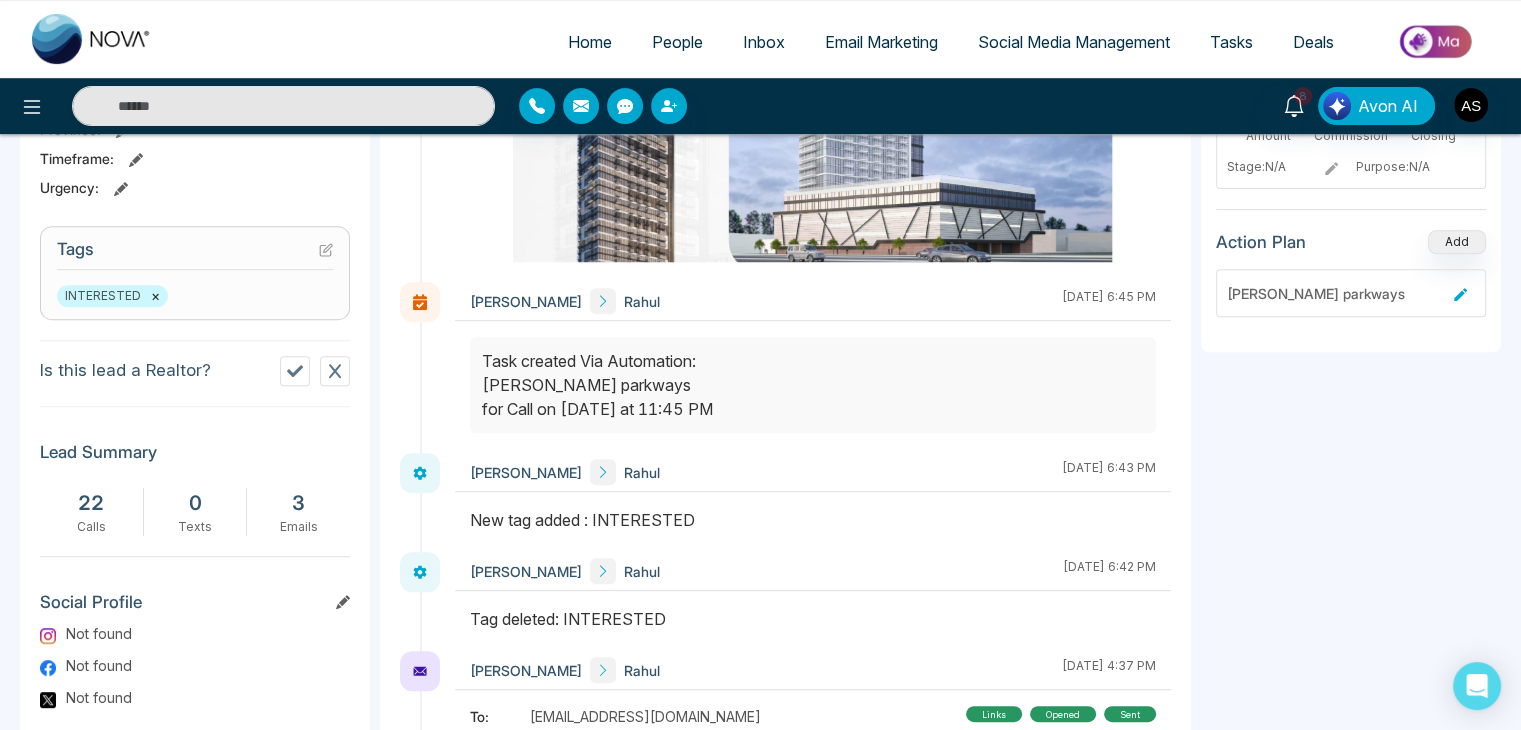 scroll, scrollTop: 742, scrollLeft: 0, axis: vertical 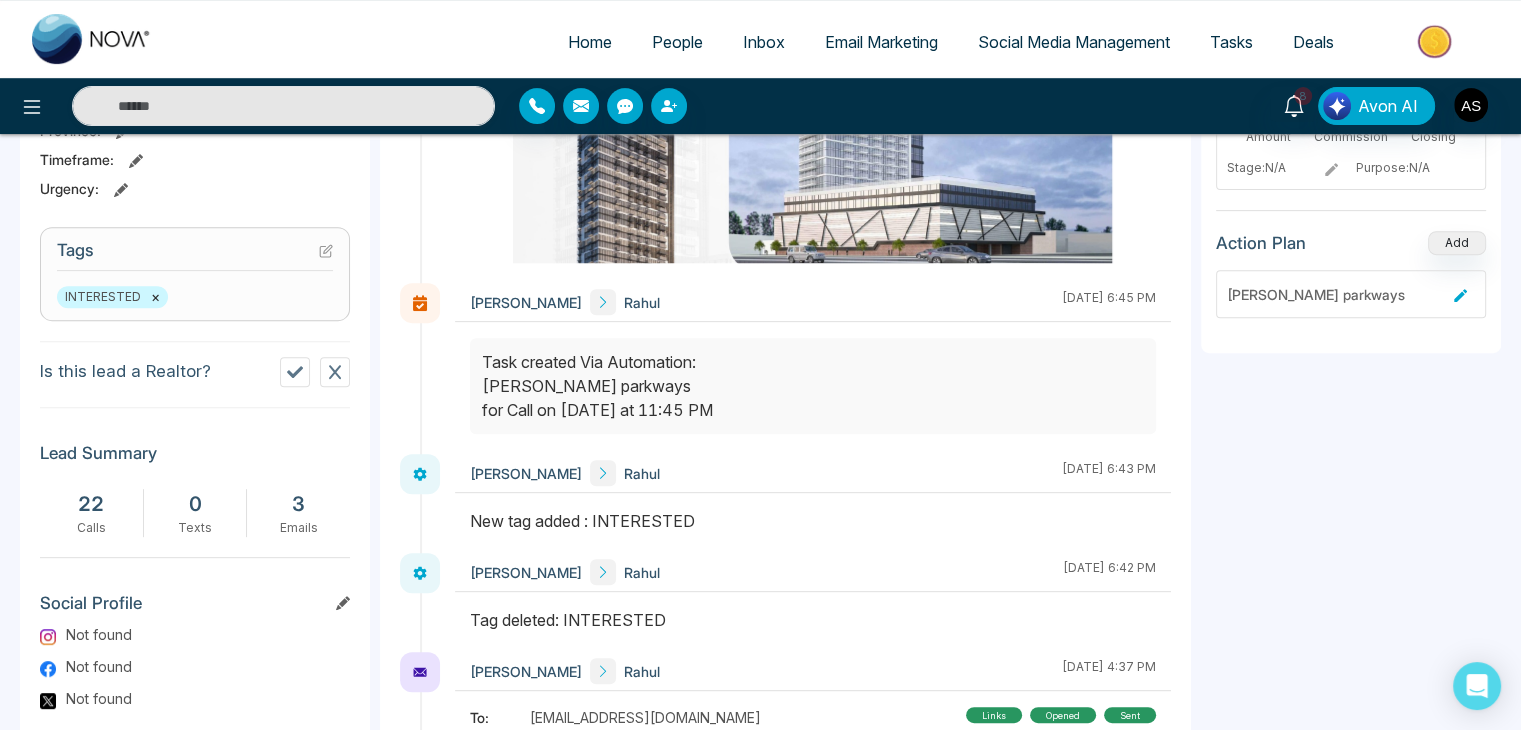 click on "×" at bounding box center (155, 297) 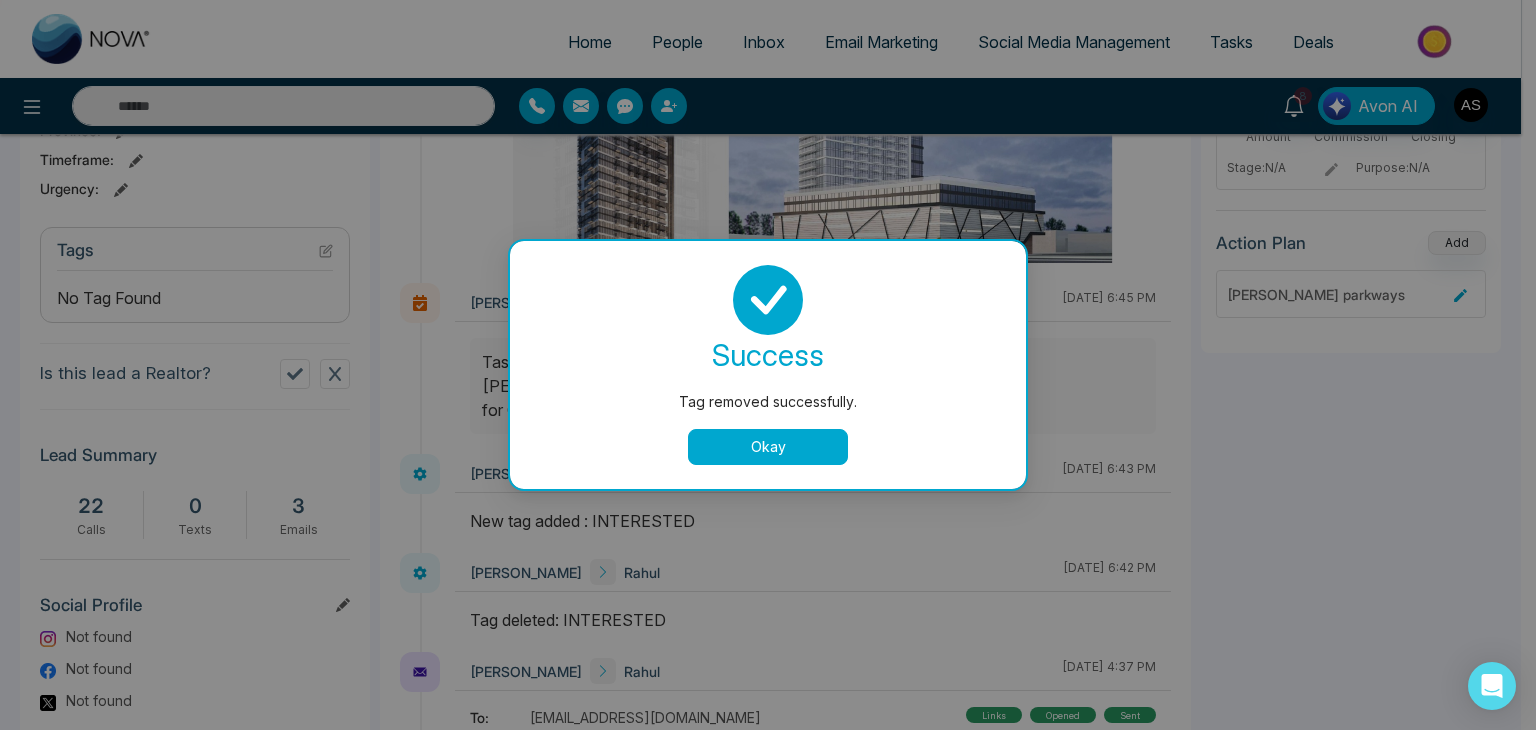 click on "Okay" at bounding box center (768, 447) 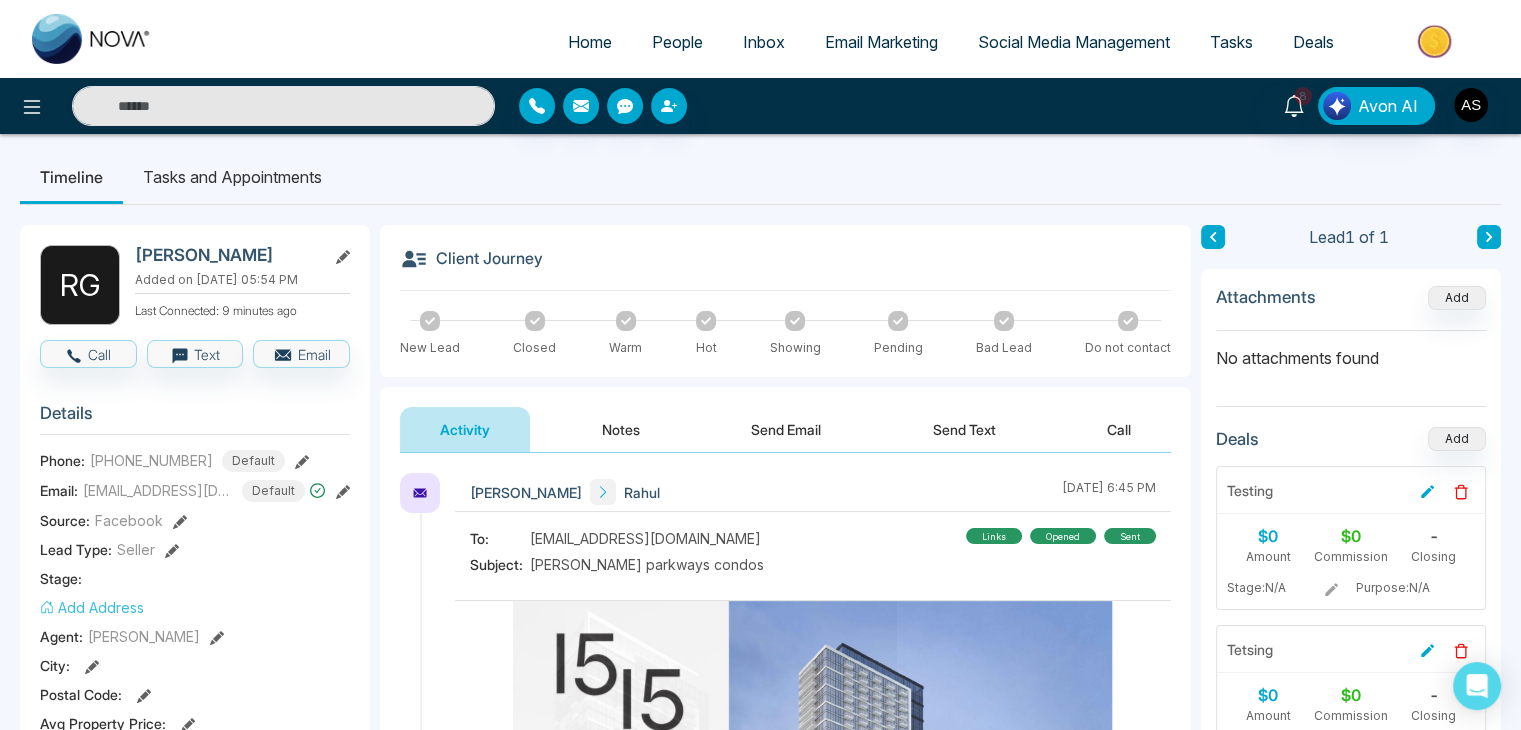scroll, scrollTop: 0, scrollLeft: 0, axis: both 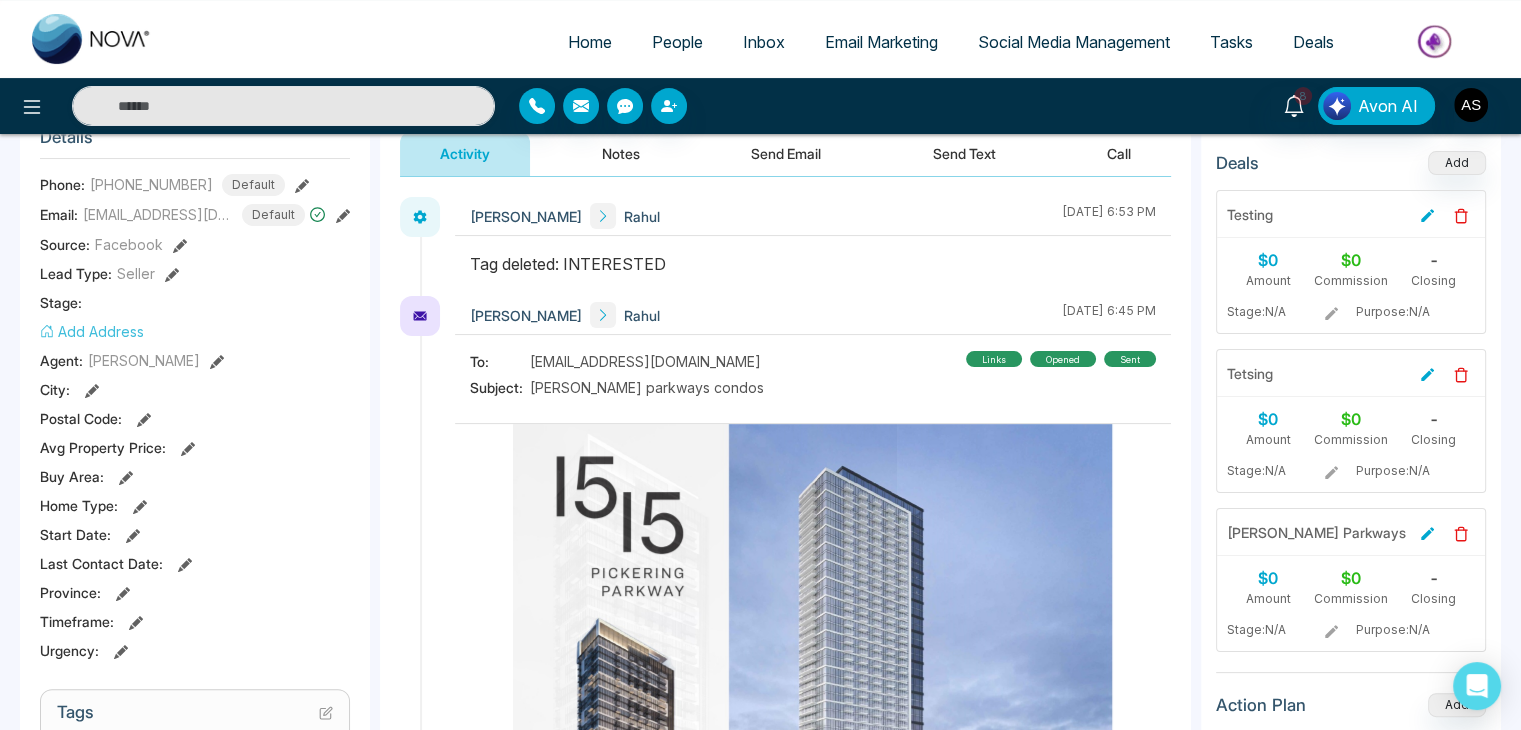 click on "Home" at bounding box center [590, 42] 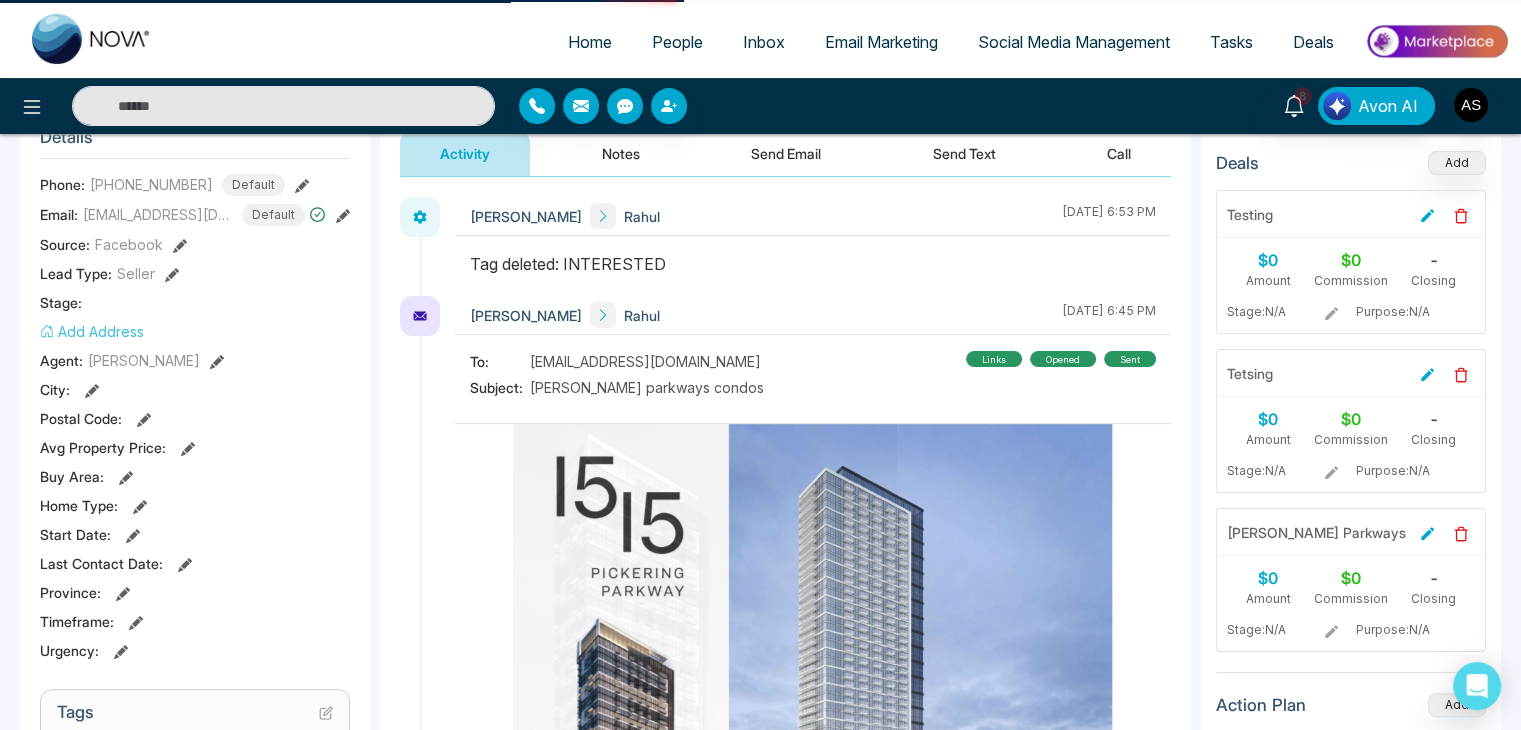 scroll, scrollTop: 0, scrollLeft: 0, axis: both 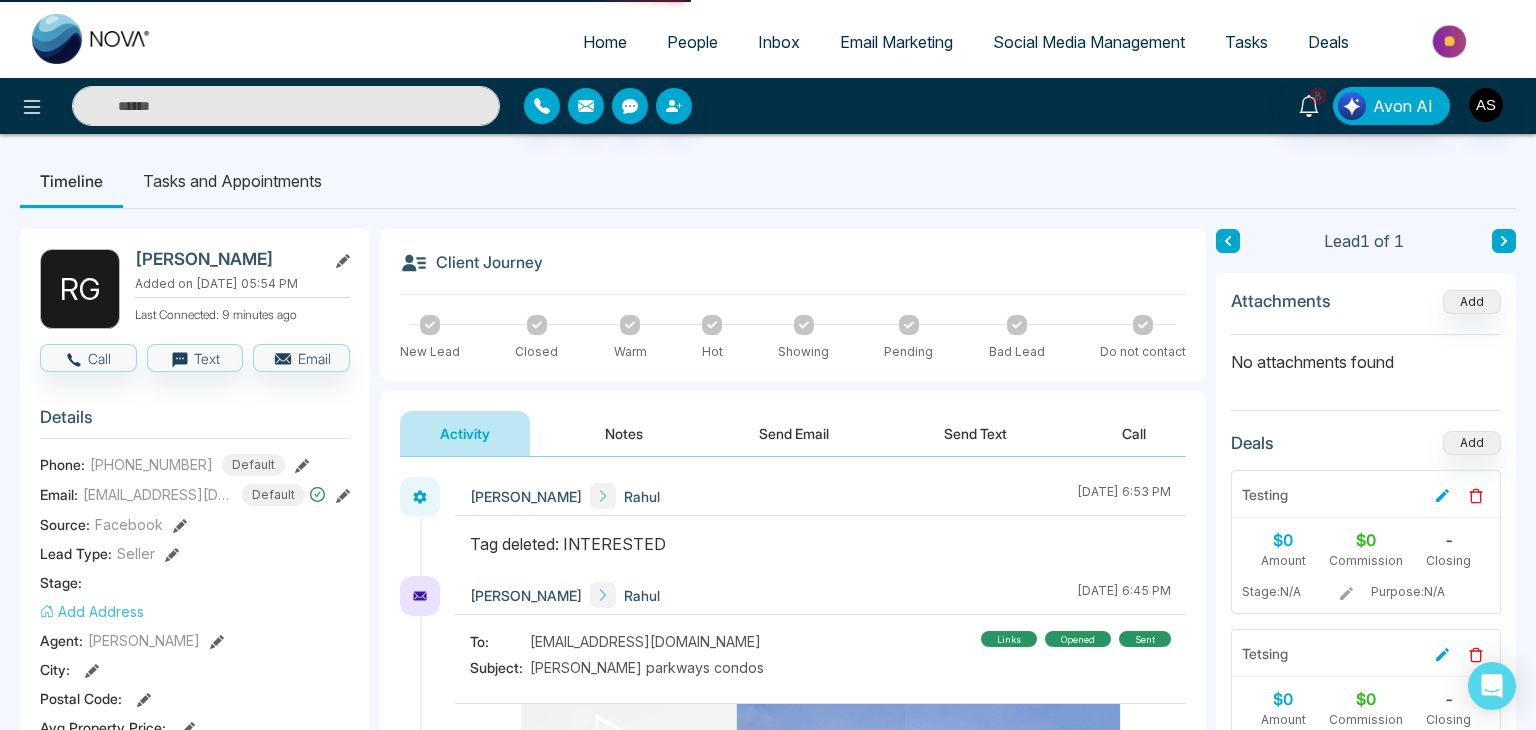 select on "*" 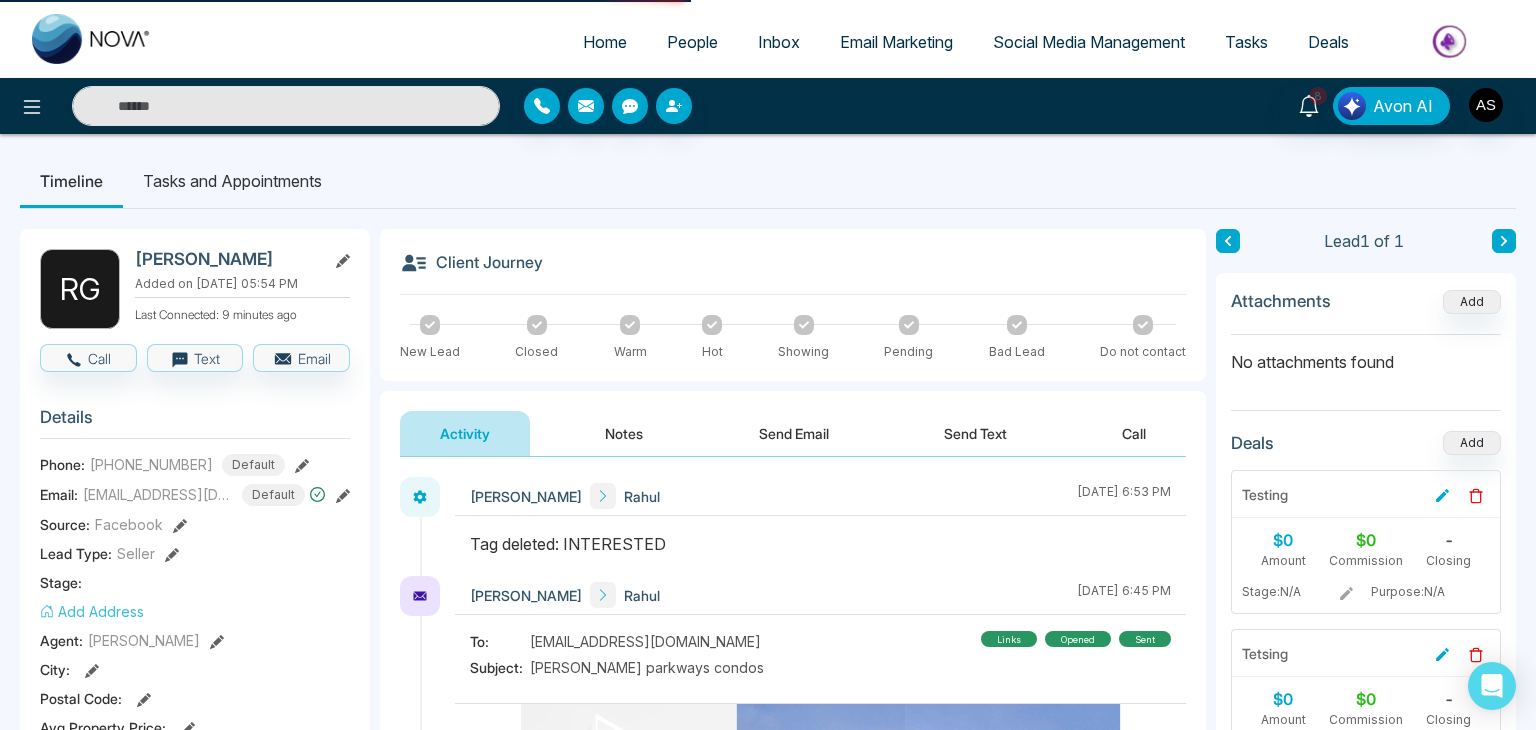 select on "*" 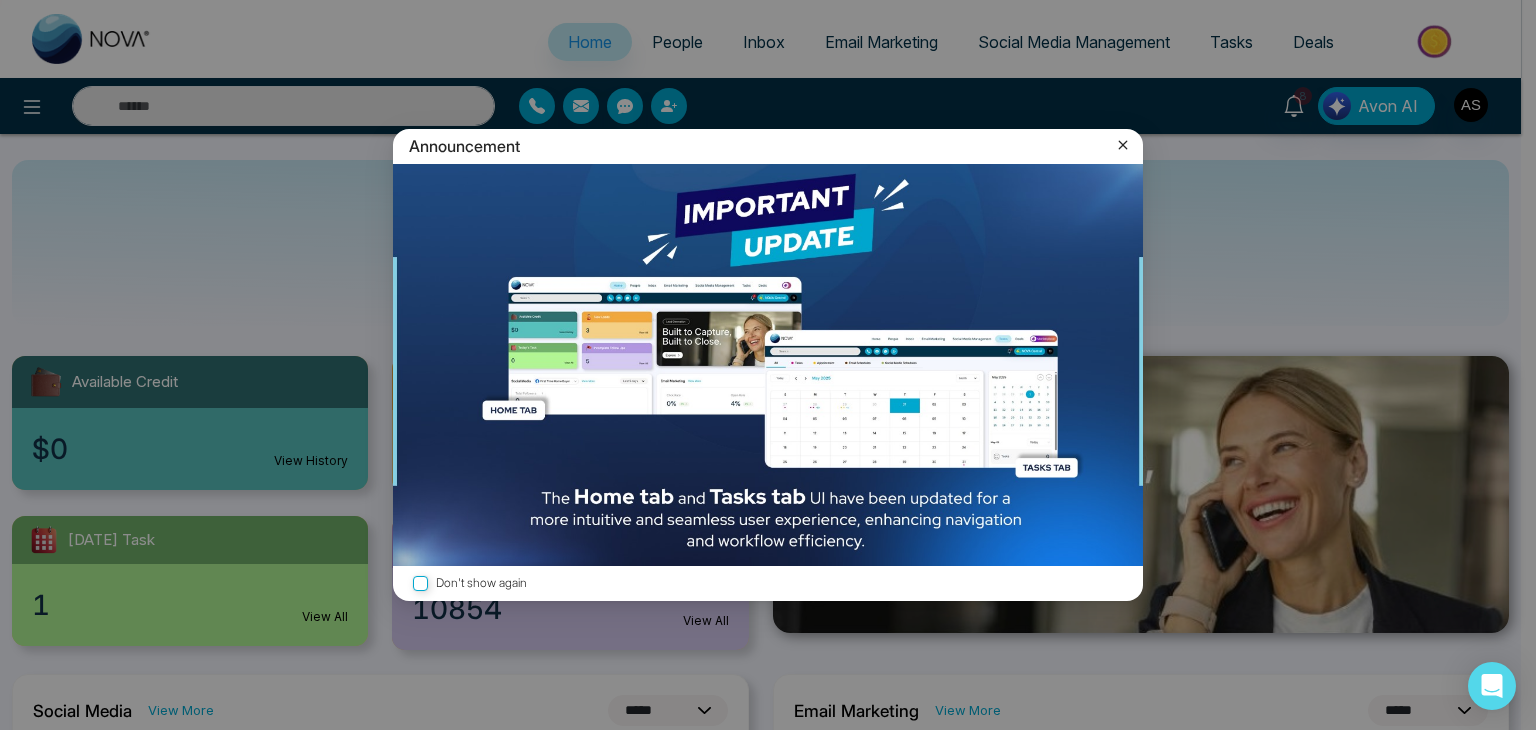 click 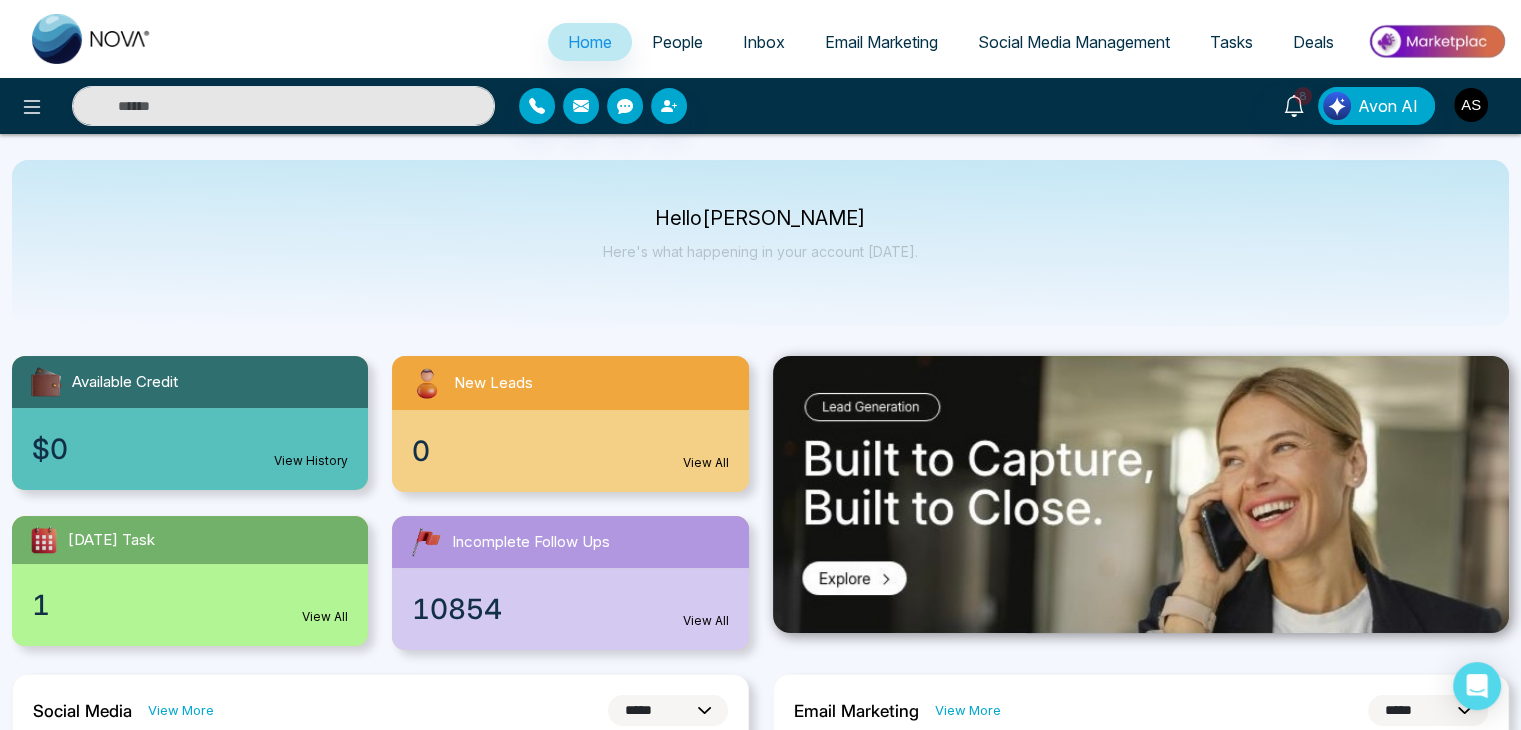 click at bounding box center [1471, 105] 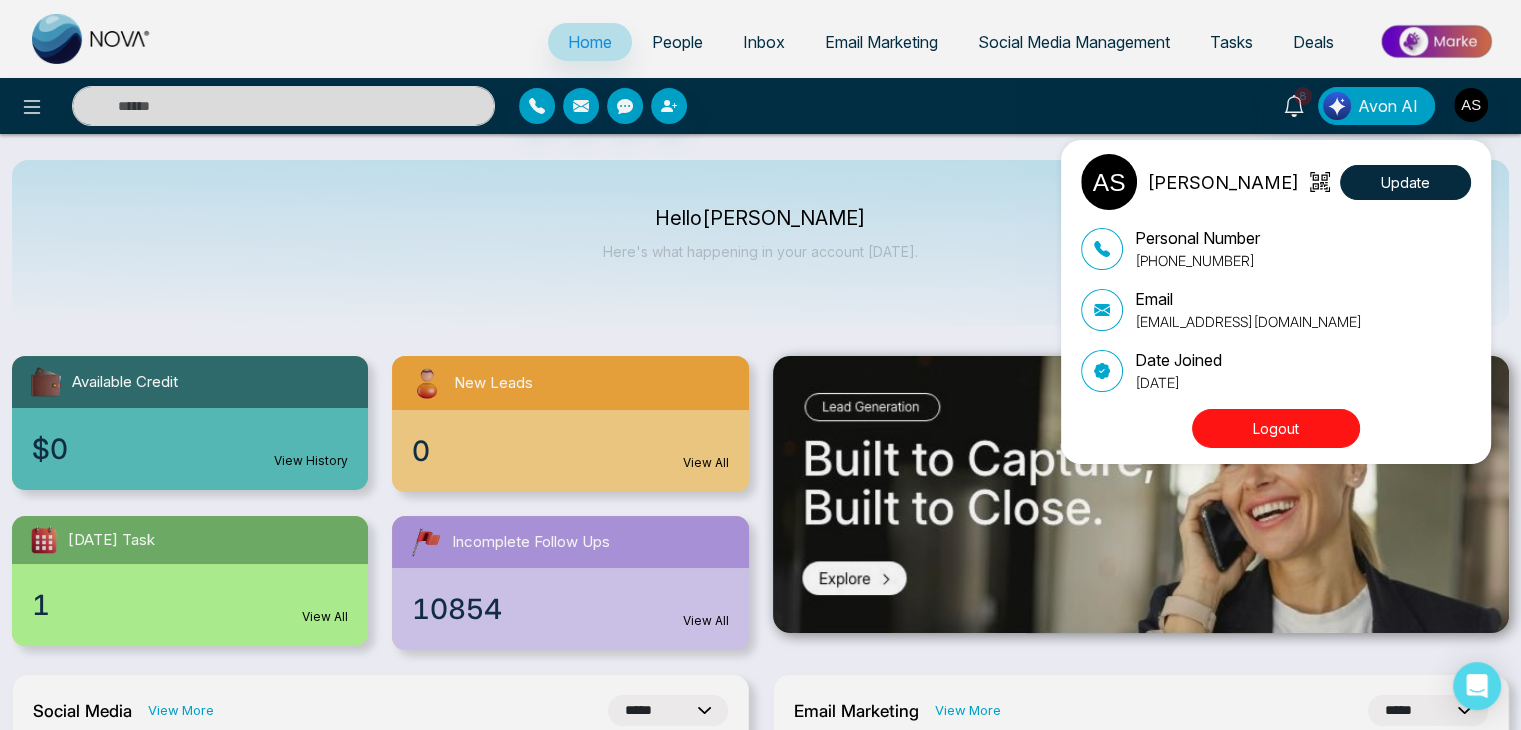 click on "Logout" at bounding box center (1276, 428) 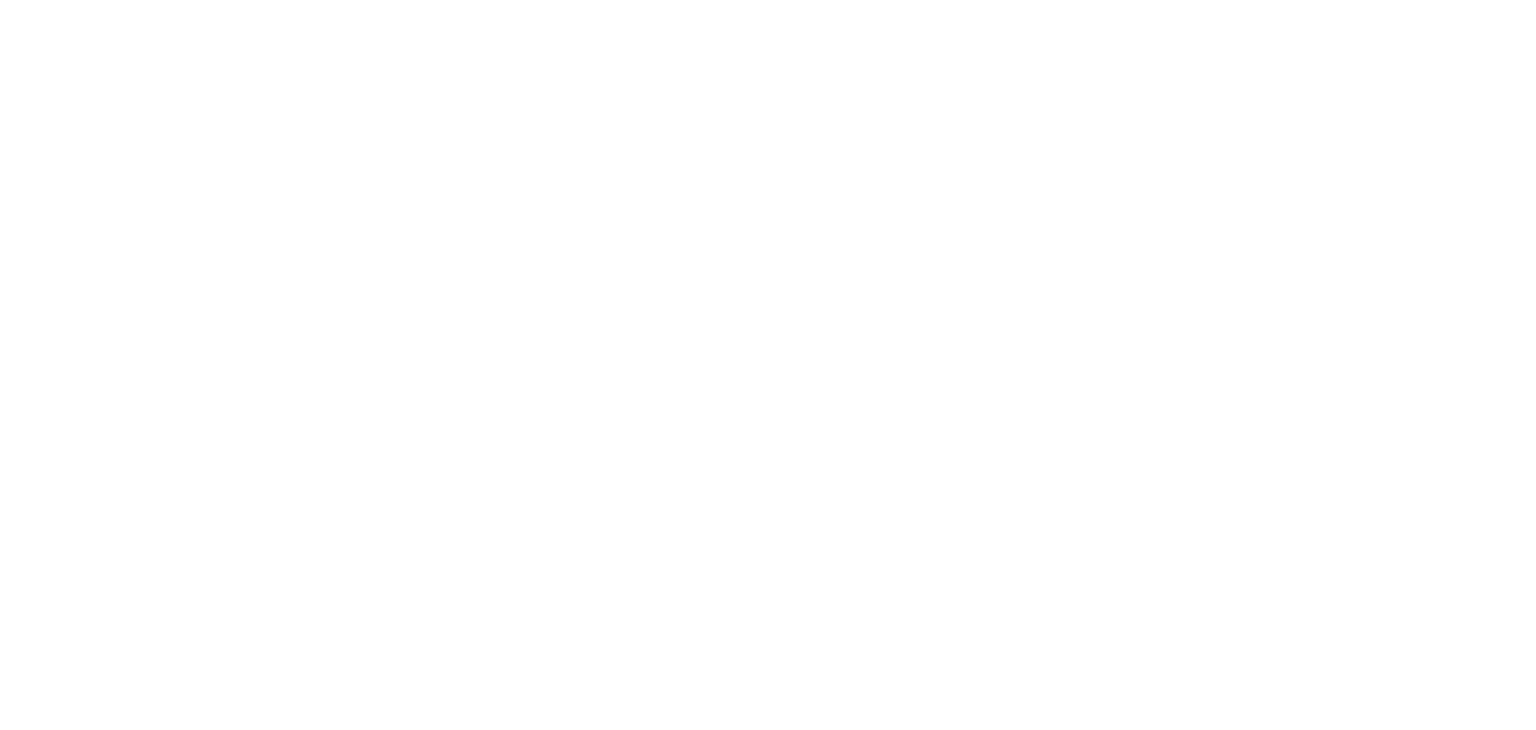 scroll, scrollTop: 0, scrollLeft: 0, axis: both 